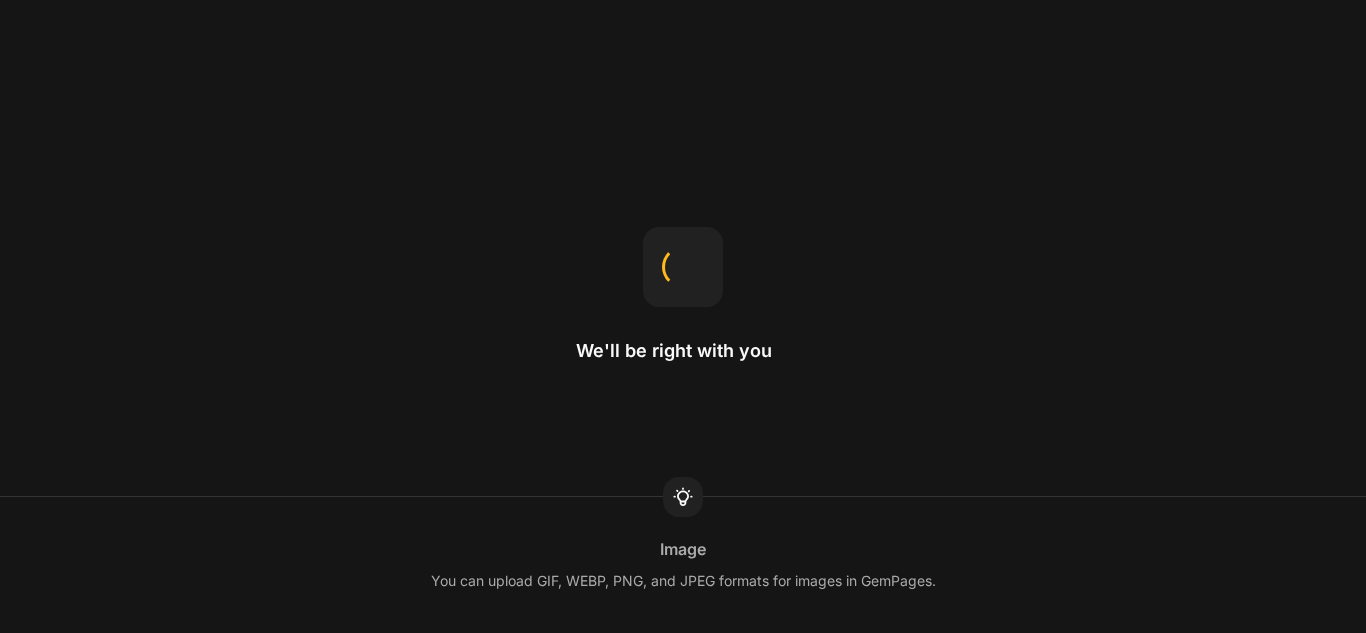 scroll, scrollTop: 0, scrollLeft: 0, axis: both 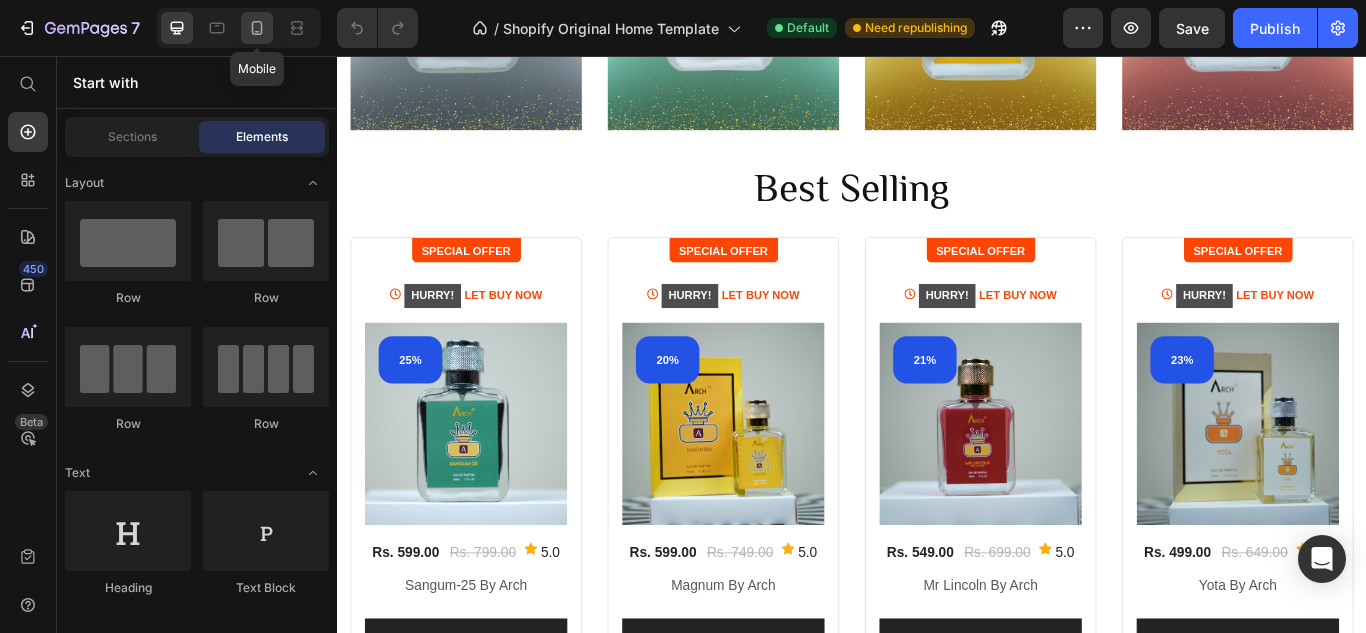 click 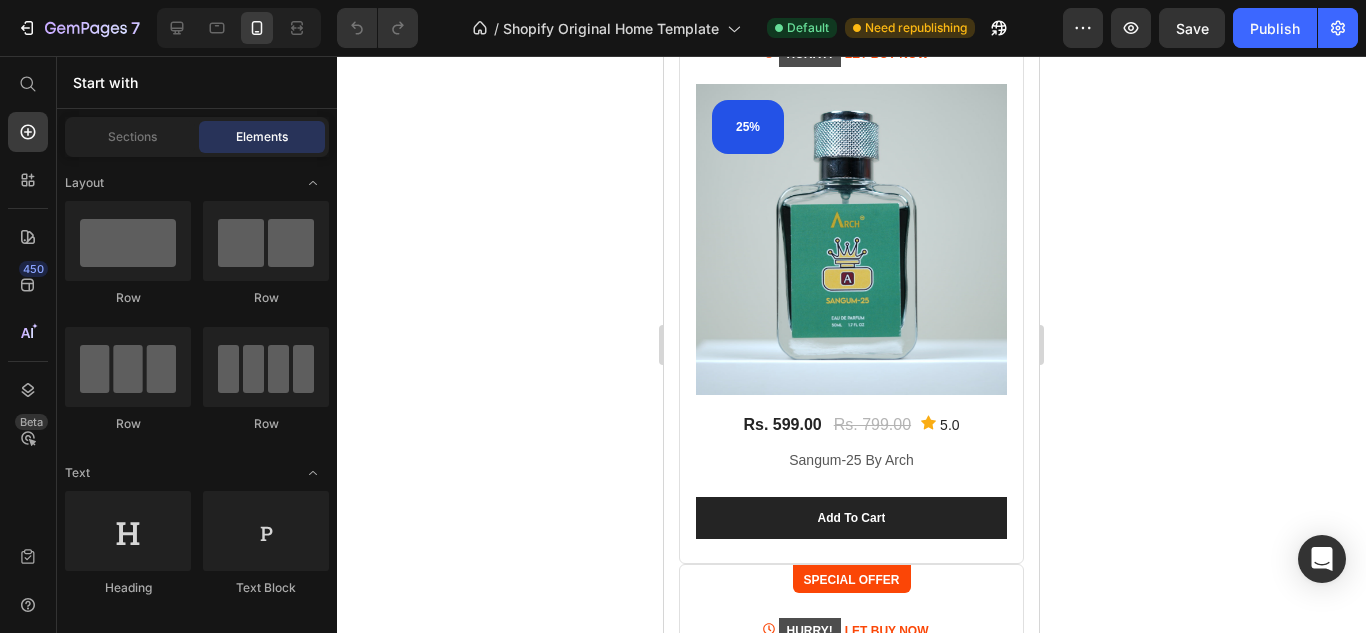 scroll, scrollTop: 1172, scrollLeft: 0, axis: vertical 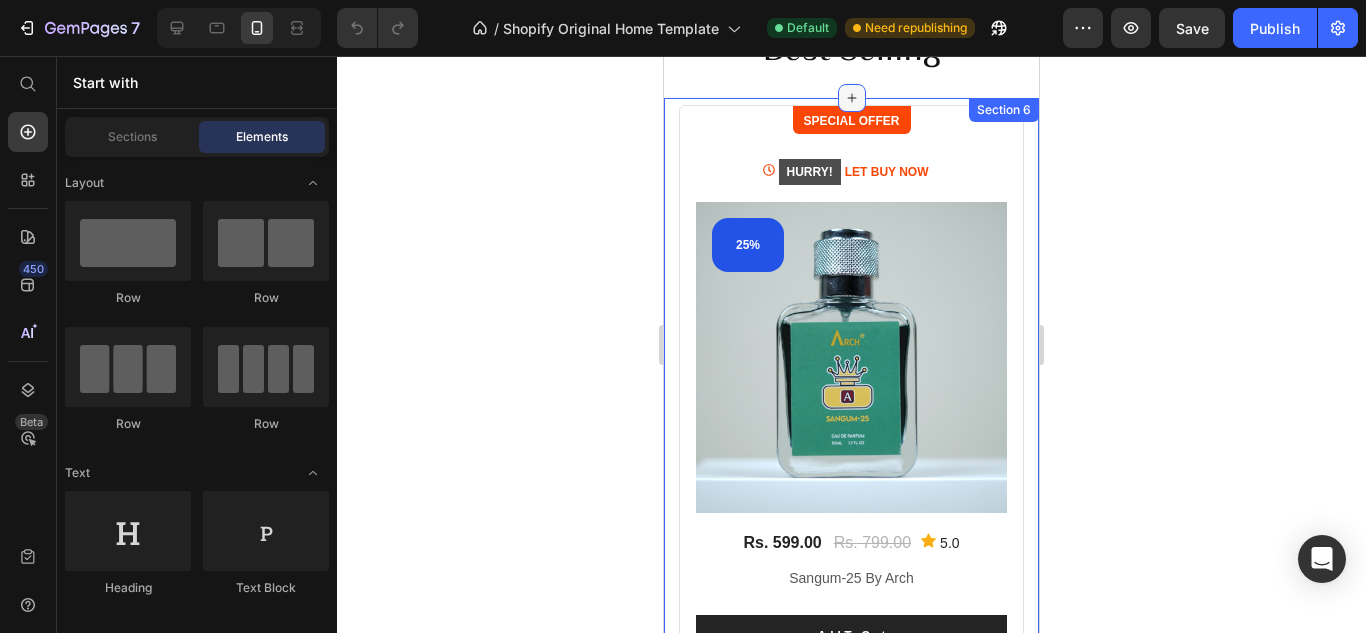 click at bounding box center (852, 98) 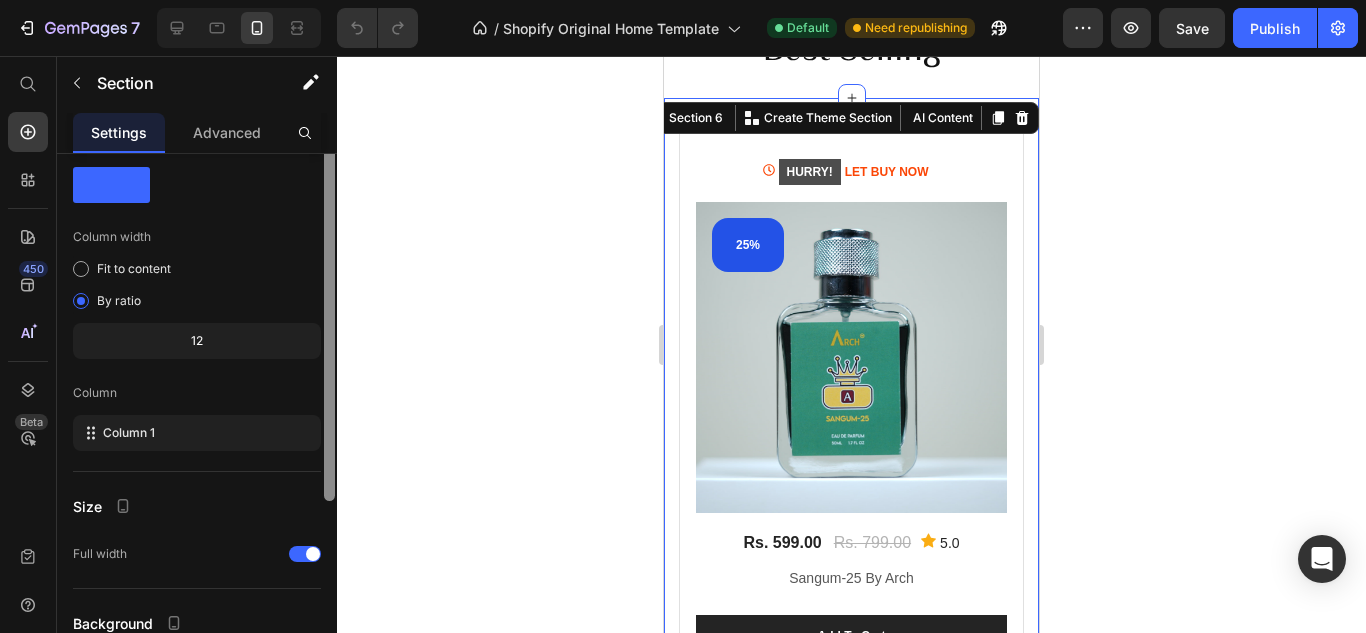 scroll, scrollTop: 0, scrollLeft: 0, axis: both 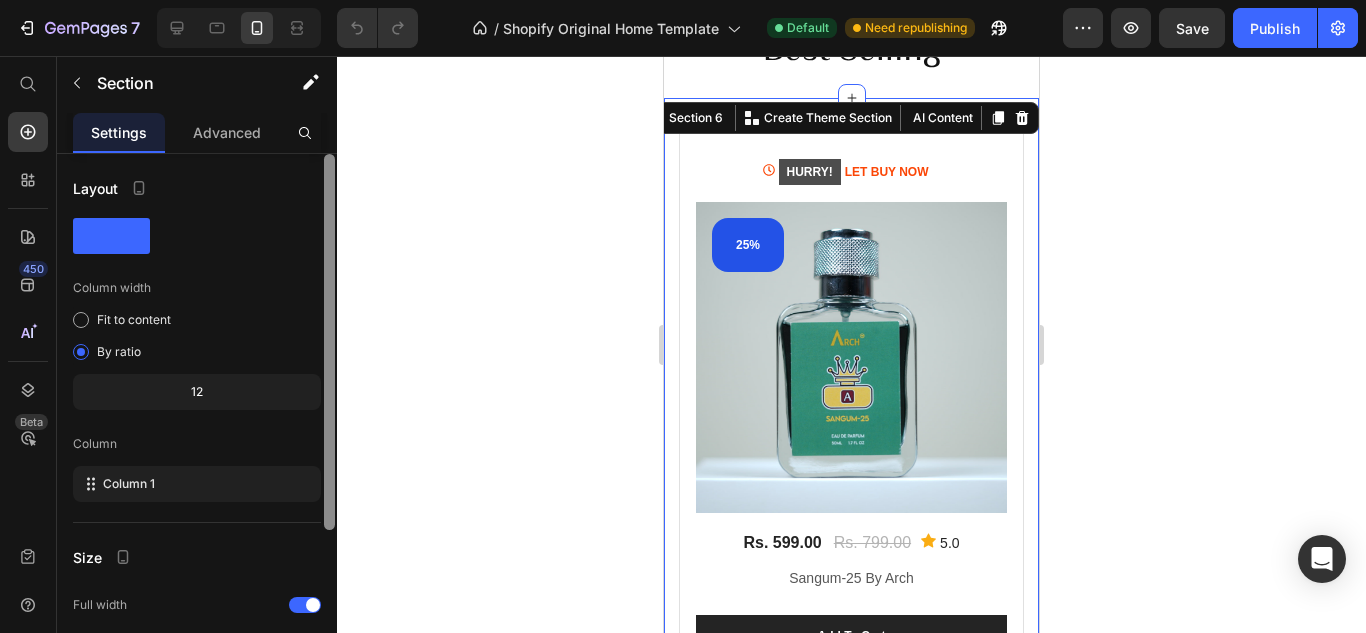 drag, startPoint x: 329, startPoint y: 257, endPoint x: 312, endPoint y: 189, distance: 70.0928 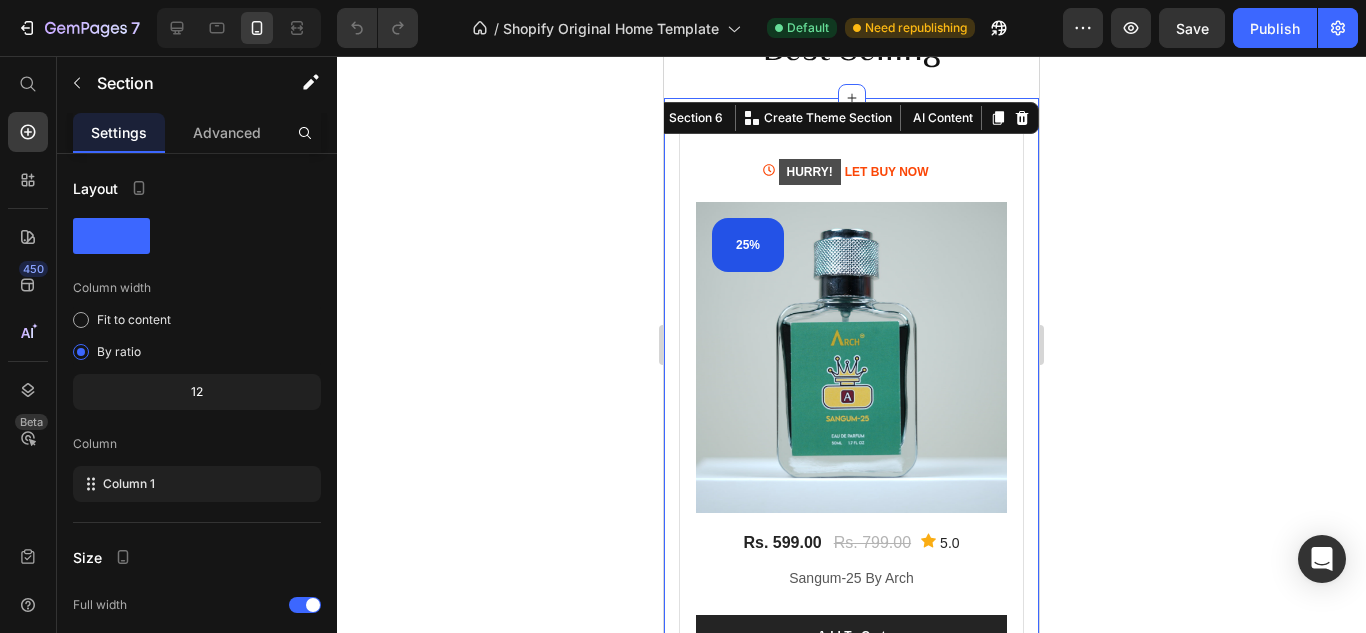 click 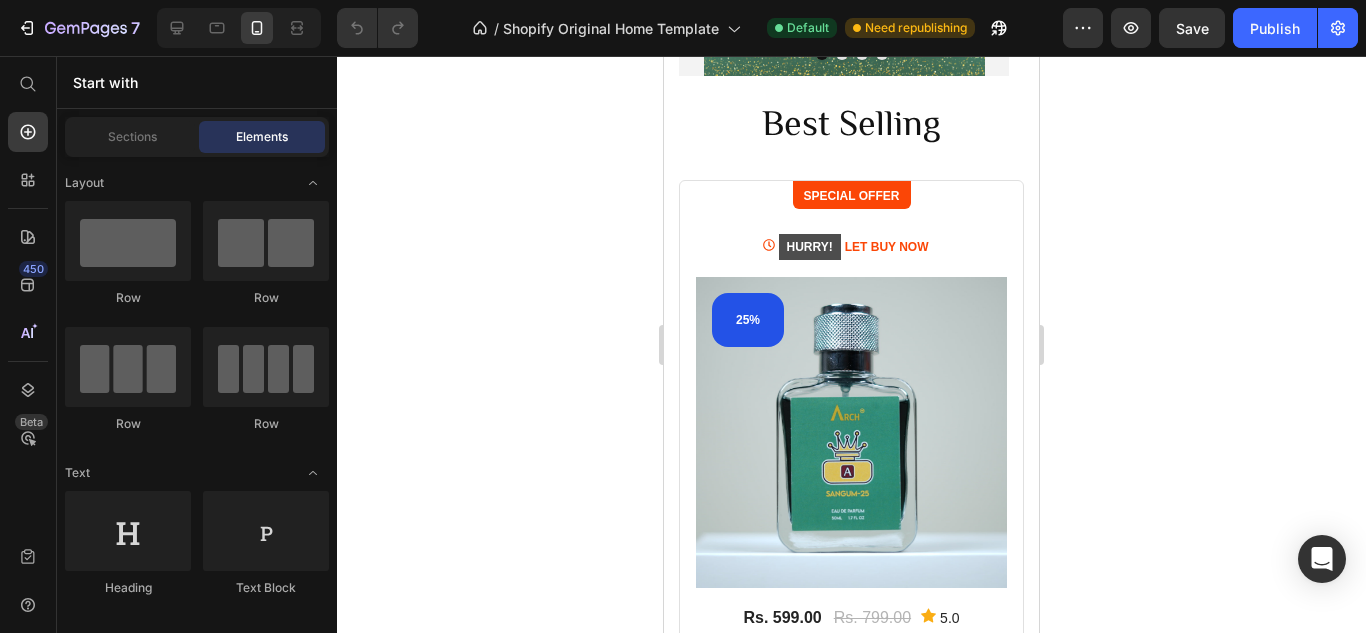 scroll, scrollTop: 1114, scrollLeft: 0, axis: vertical 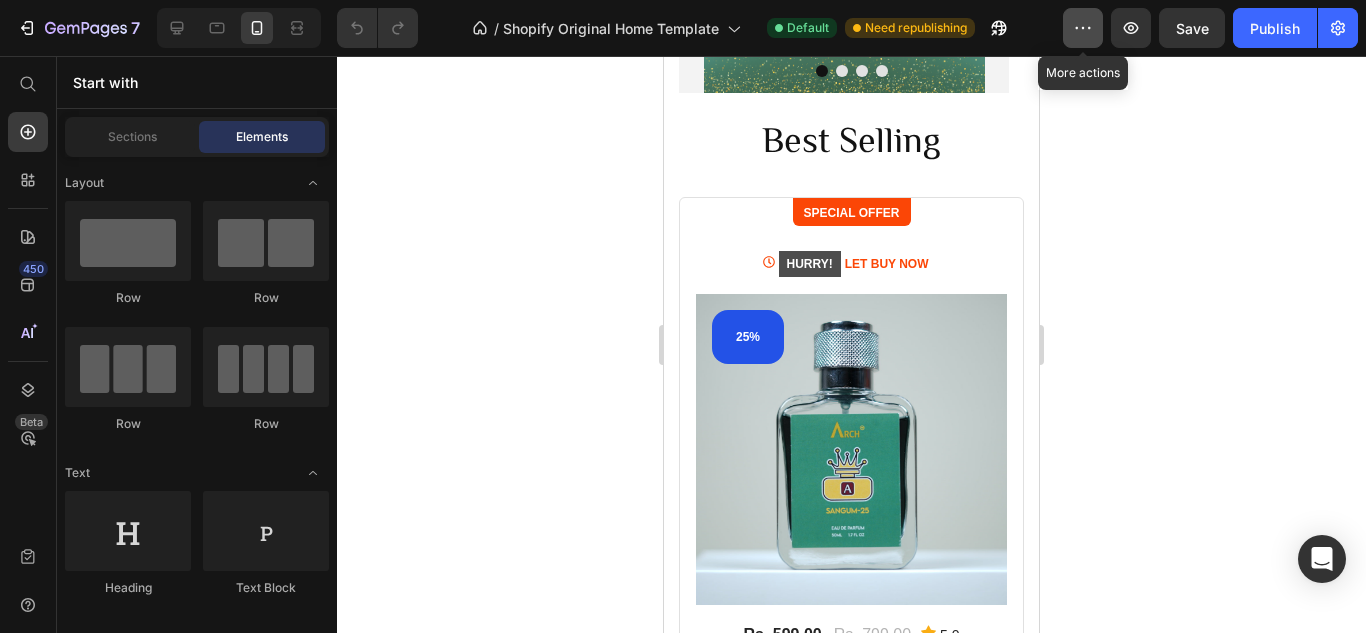 click 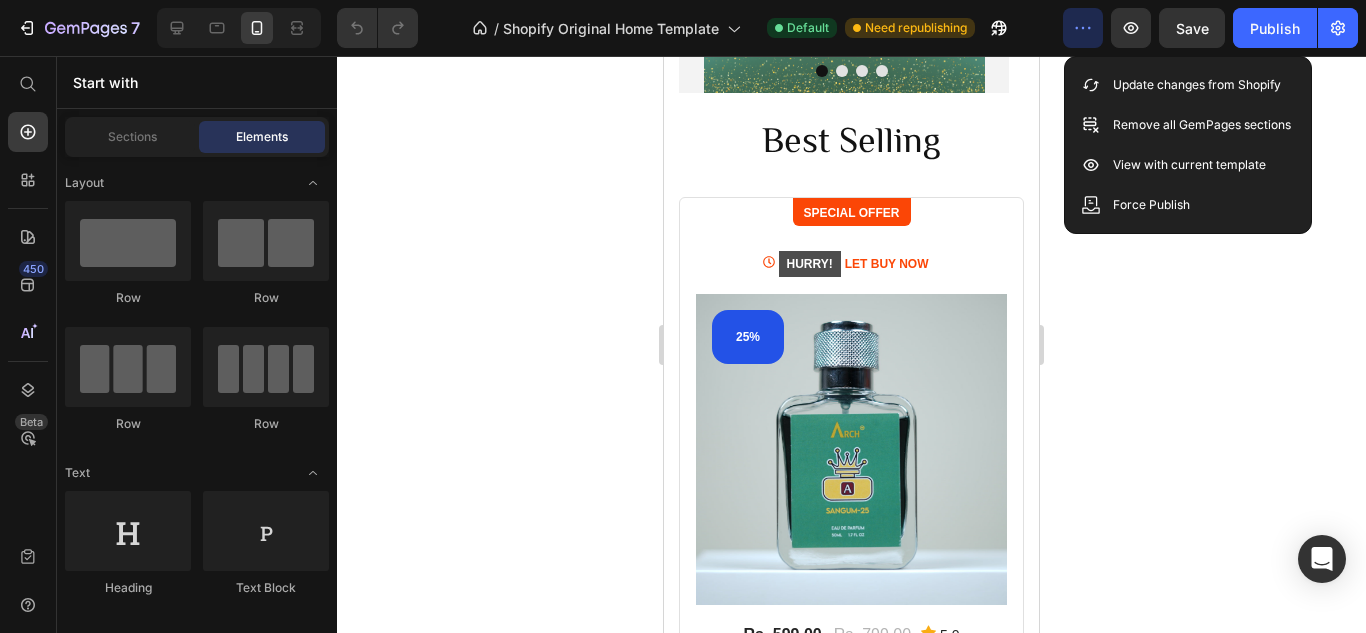 click 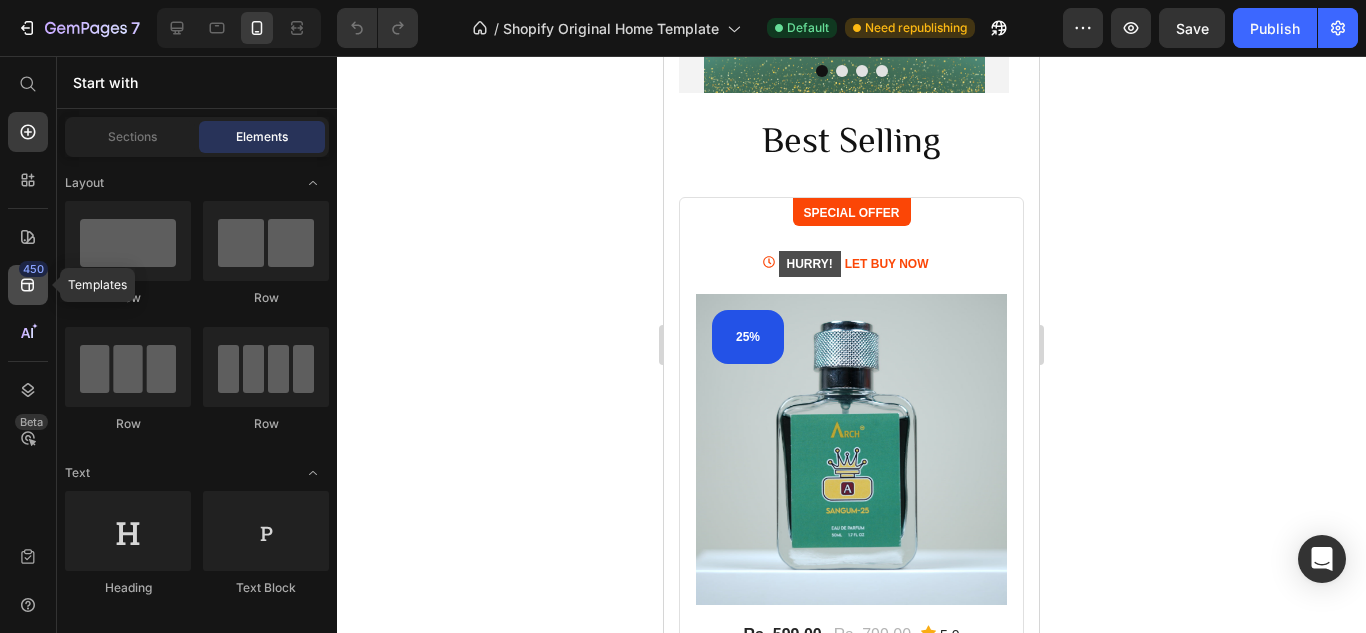 click on "450" at bounding box center [33, 269] 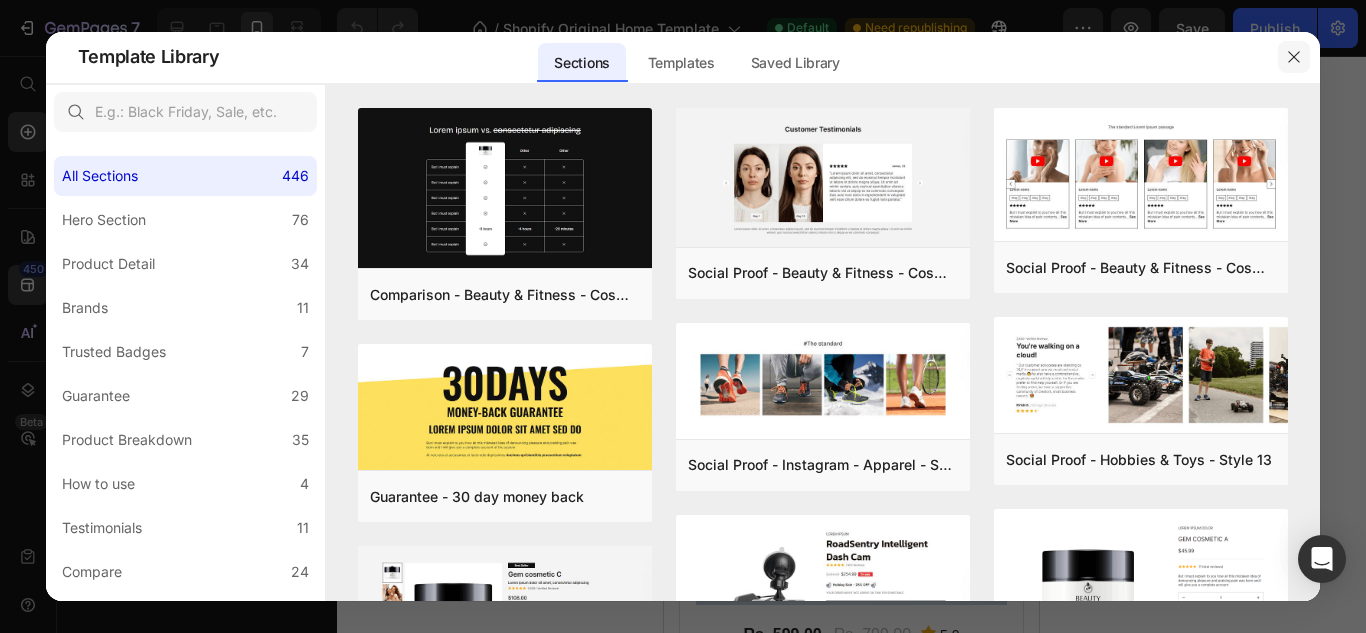 click 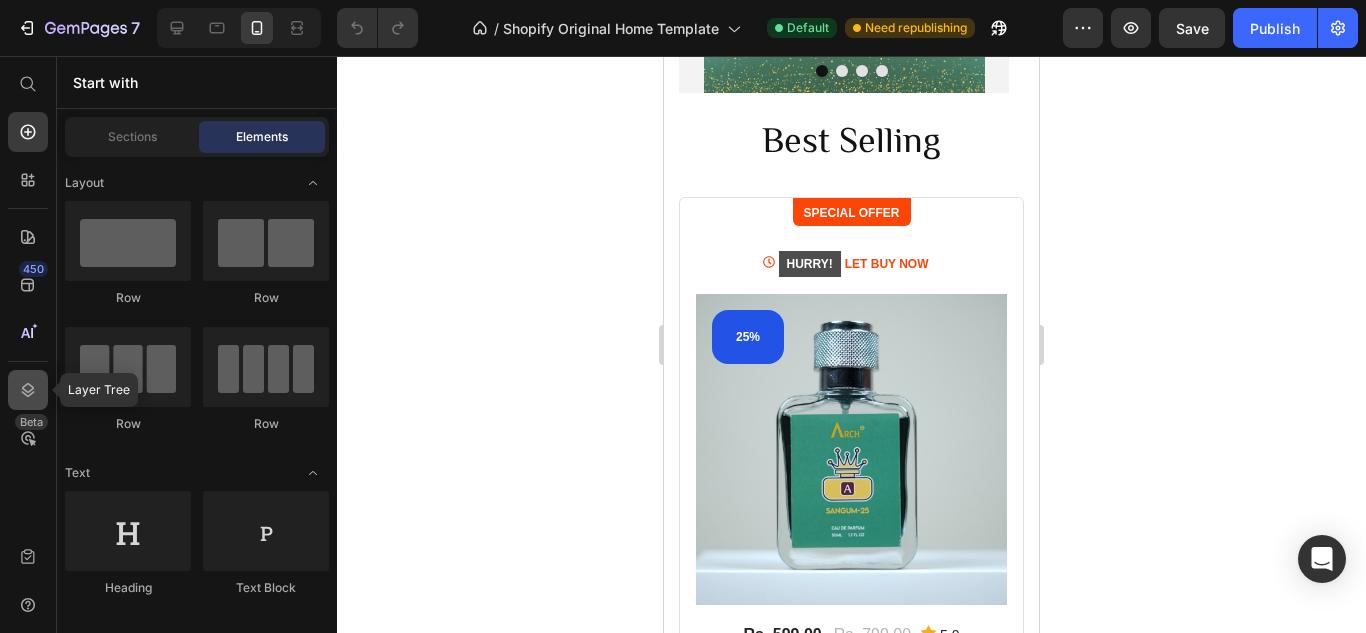 click 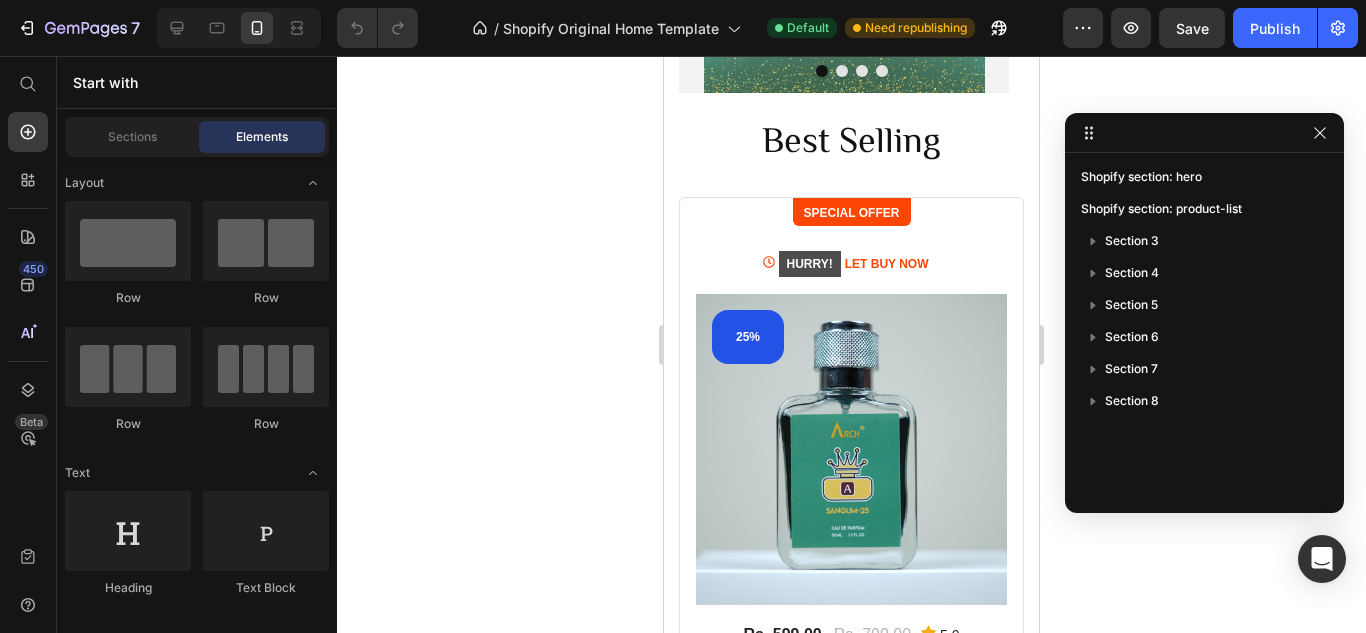 drag, startPoint x: 944, startPoint y: 94, endPoint x: 1219, endPoint y: 142, distance: 279.15765 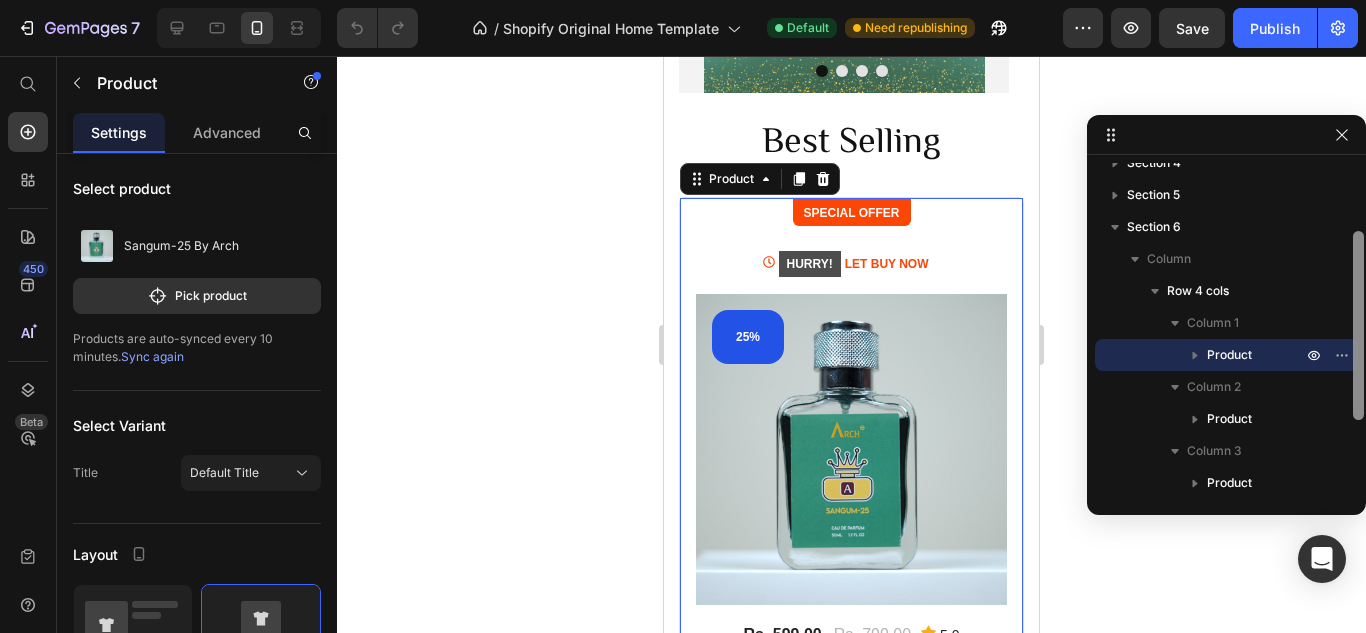 drag, startPoint x: 1359, startPoint y: 323, endPoint x: 1353, endPoint y: 389, distance: 66.27216 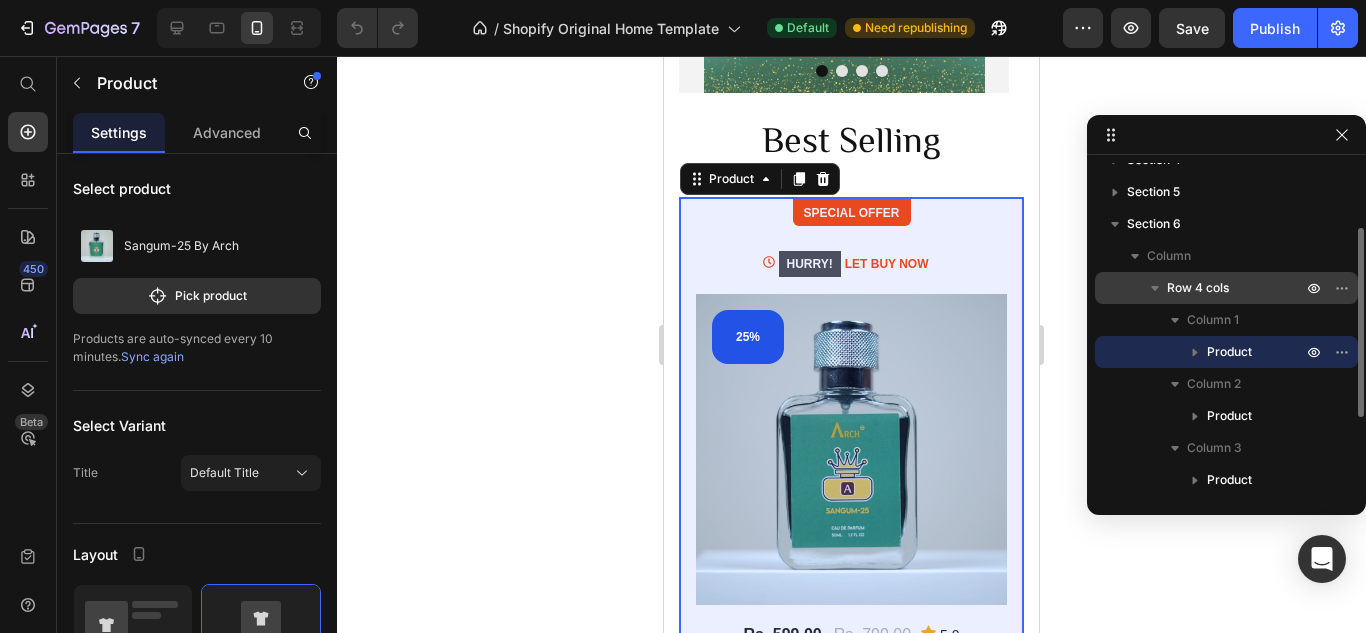 click on "Row 4 cols" at bounding box center [1236, 288] 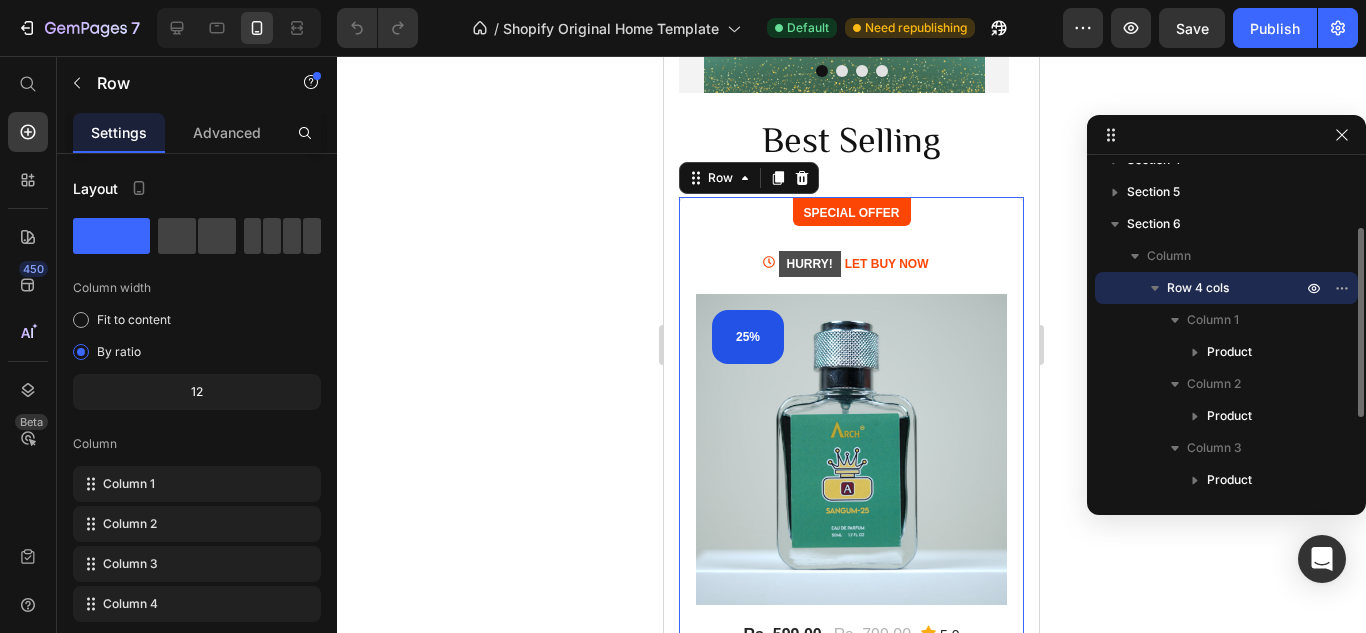 scroll, scrollTop: 1151, scrollLeft: 0, axis: vertical 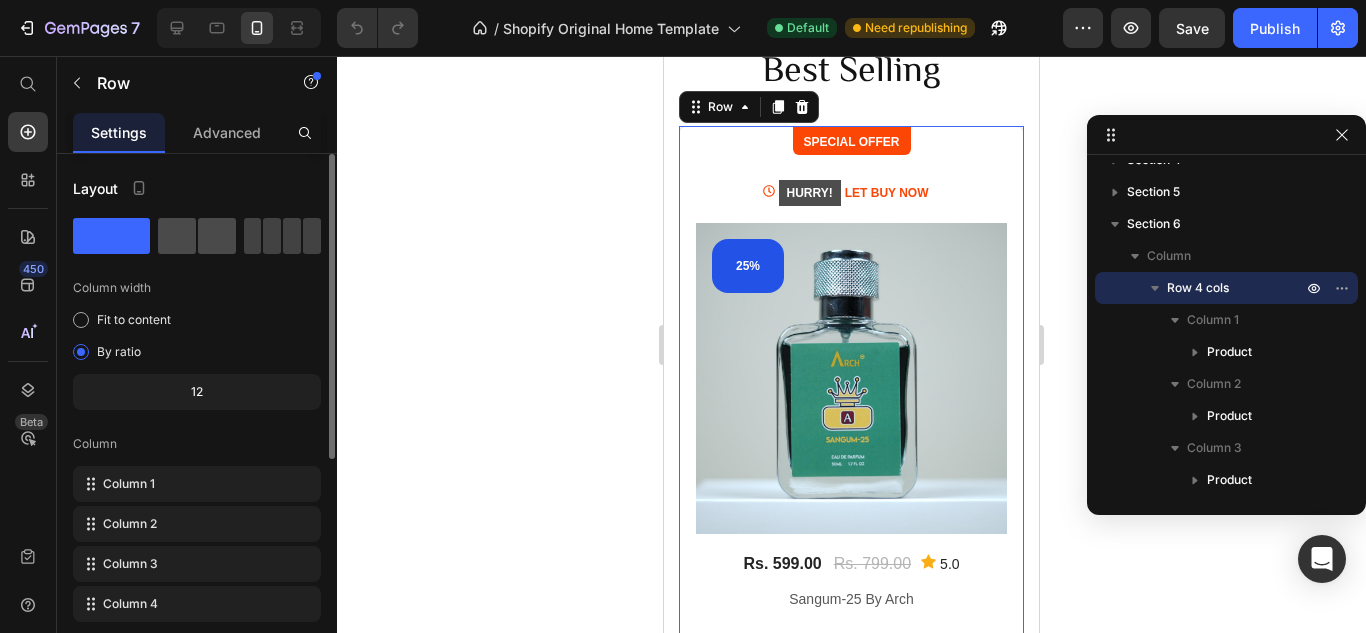 click 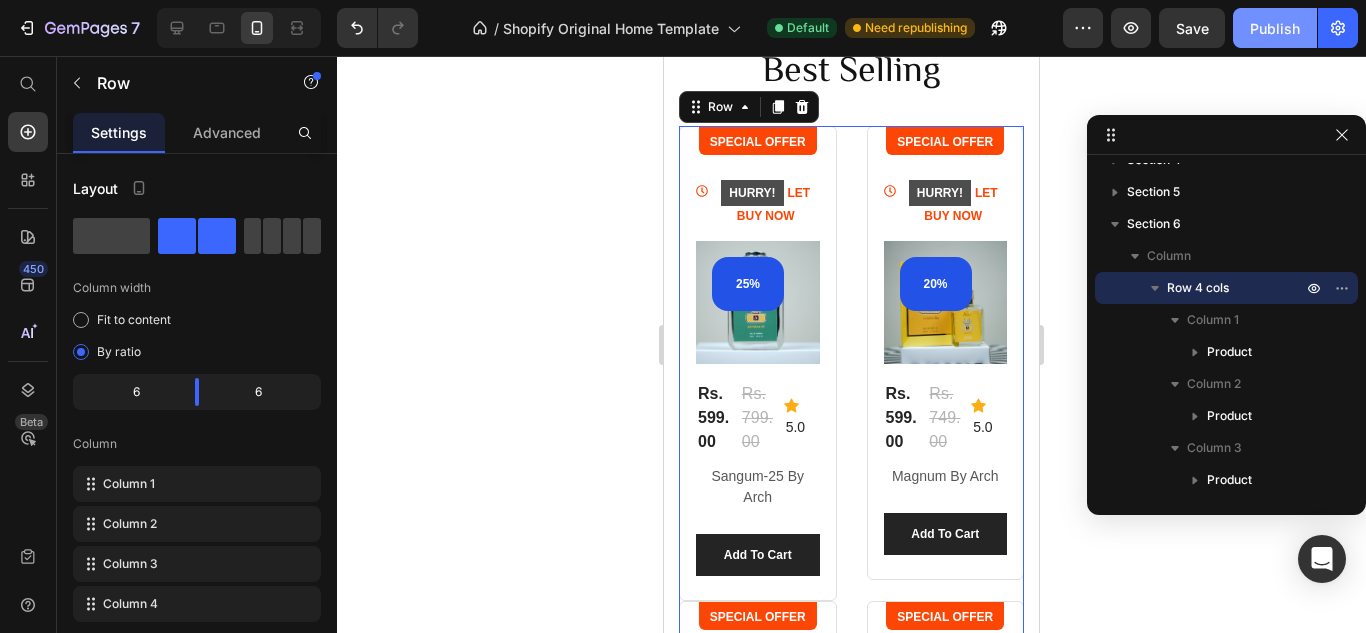 click on "Publish" at bounding box center (1275, 28) 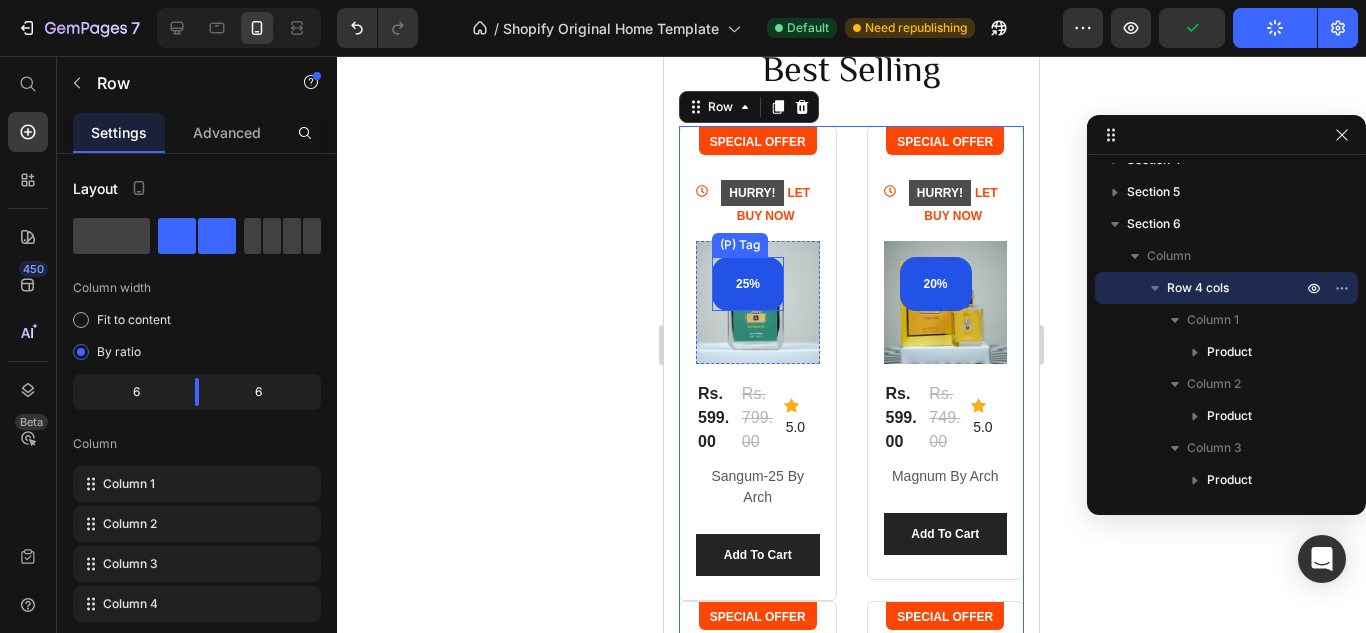 click at bounding box center (765, 284) 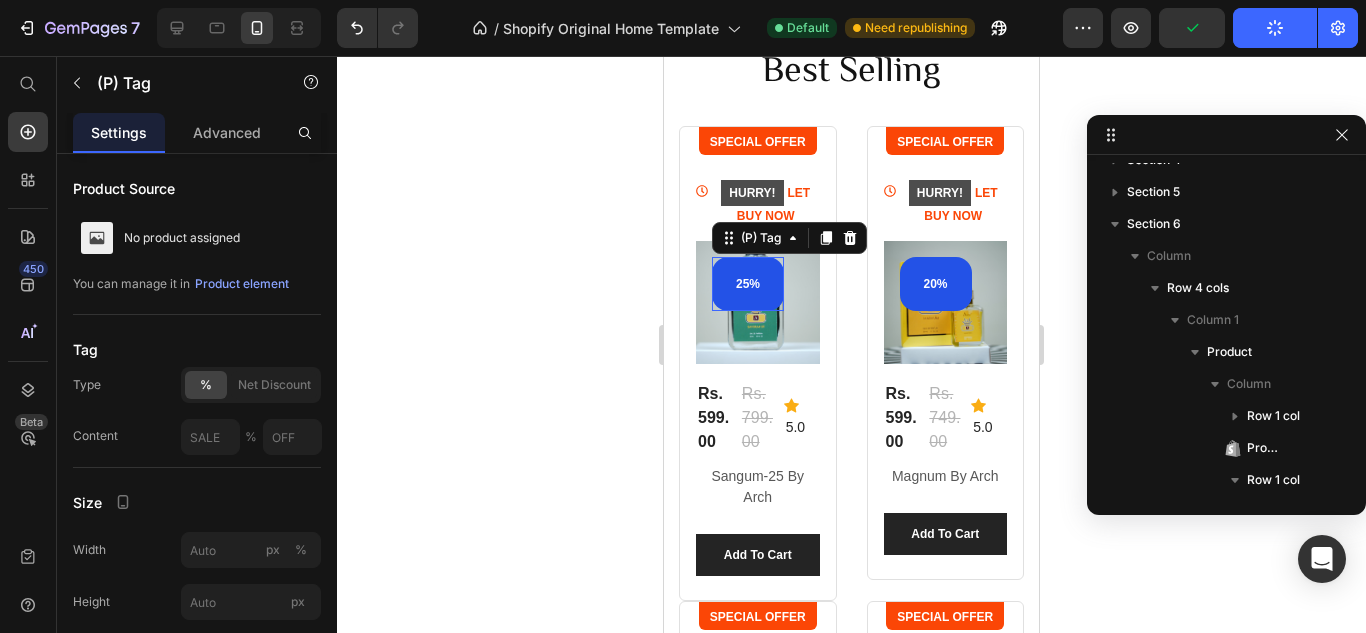 scroll, scrollTop: 347, scrollLeft: 0, axis: vertical 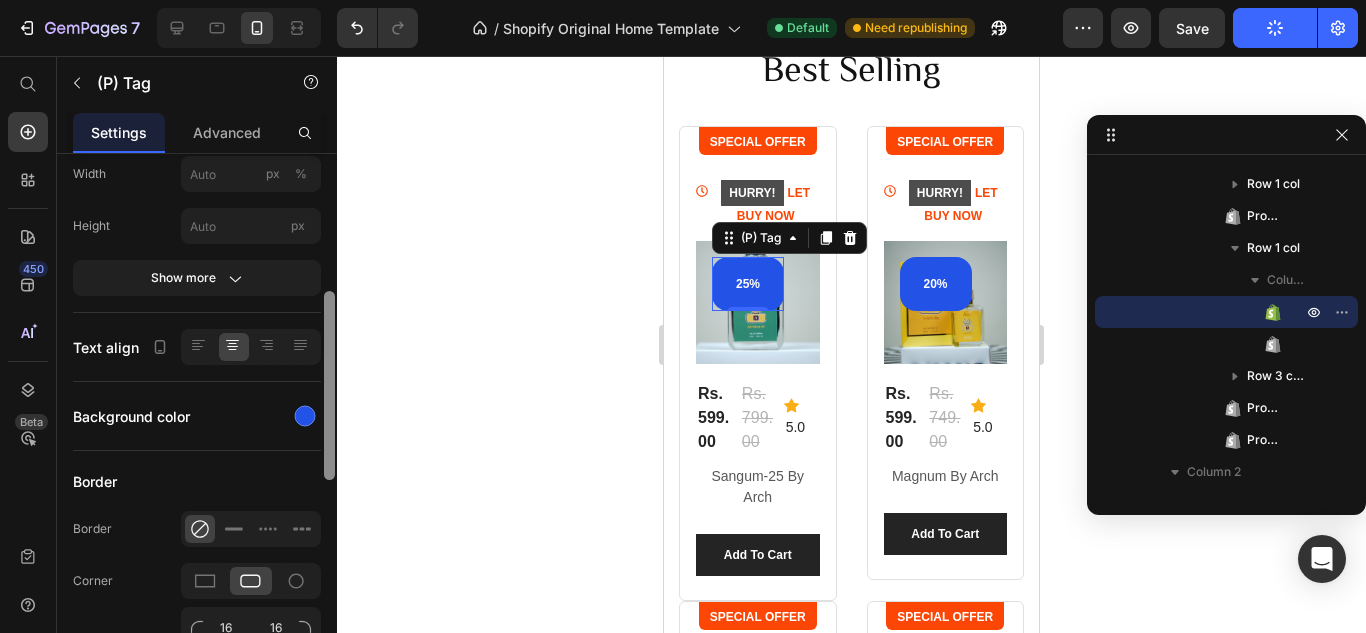 drag, startPoint x: 332, startPoint y: 254, endPoint x: 332, endPoint y: 387, distance: 133 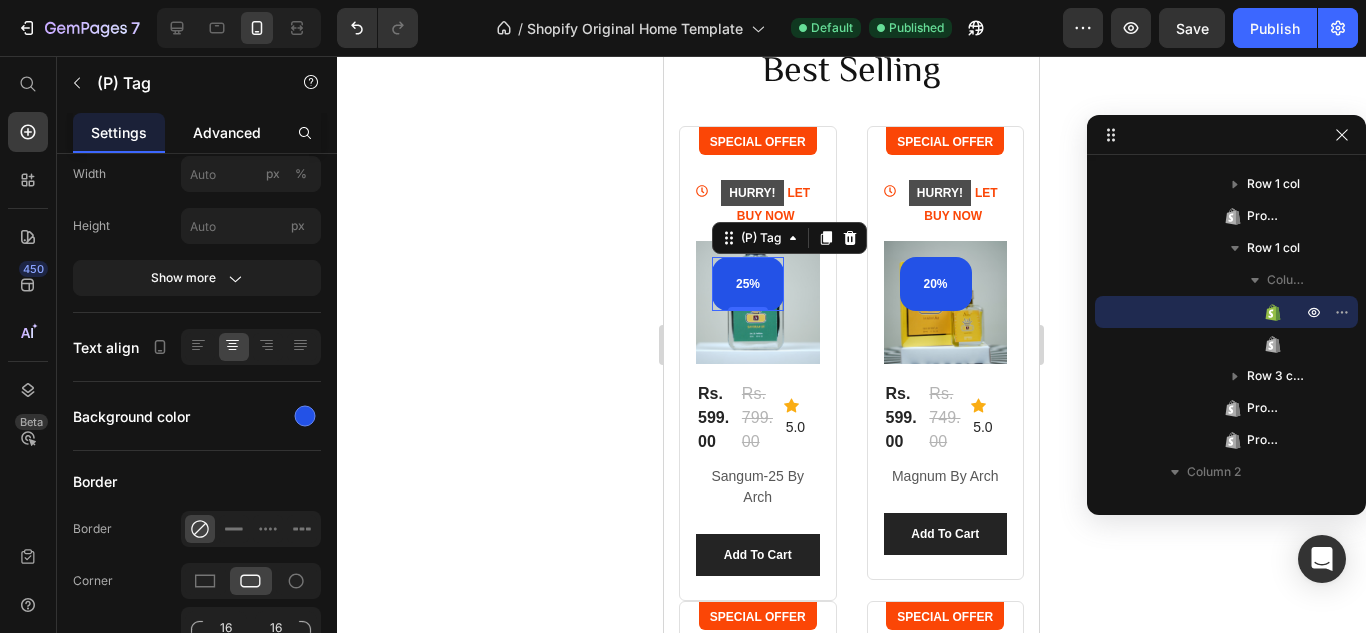 click on "Advanced" at bounding box center [227, 132] 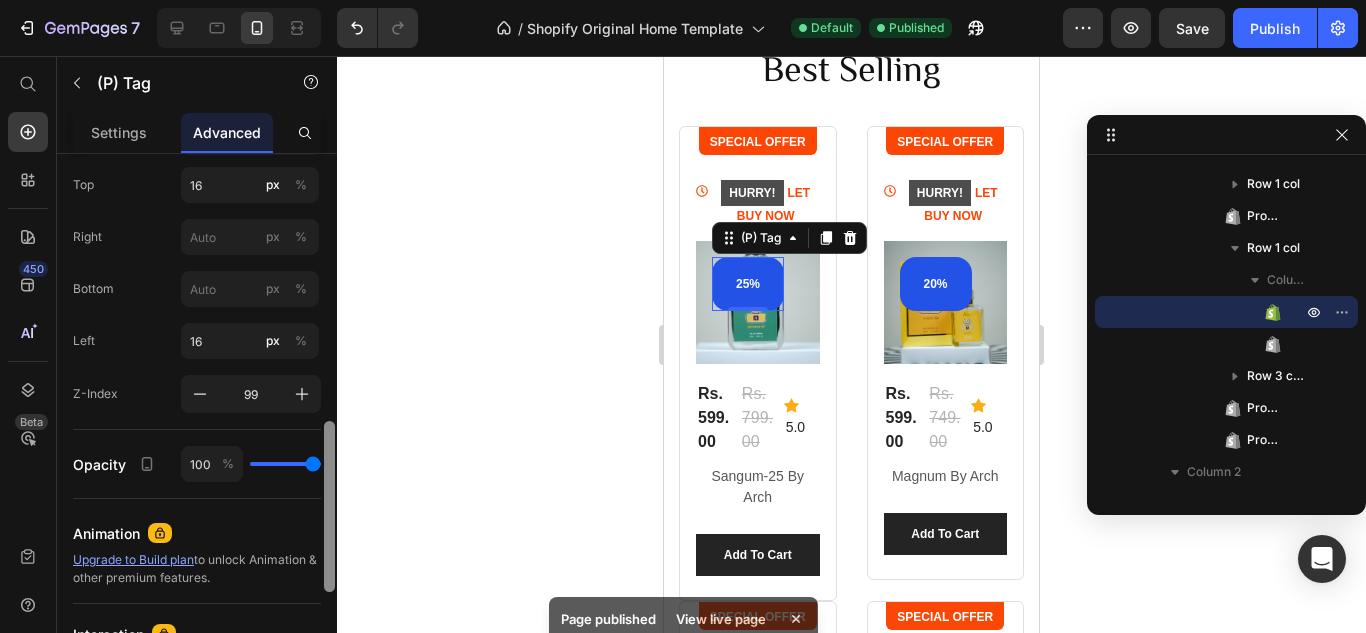 scroll, scrollTop: 861, scrollLeft: 0, axis: vertical 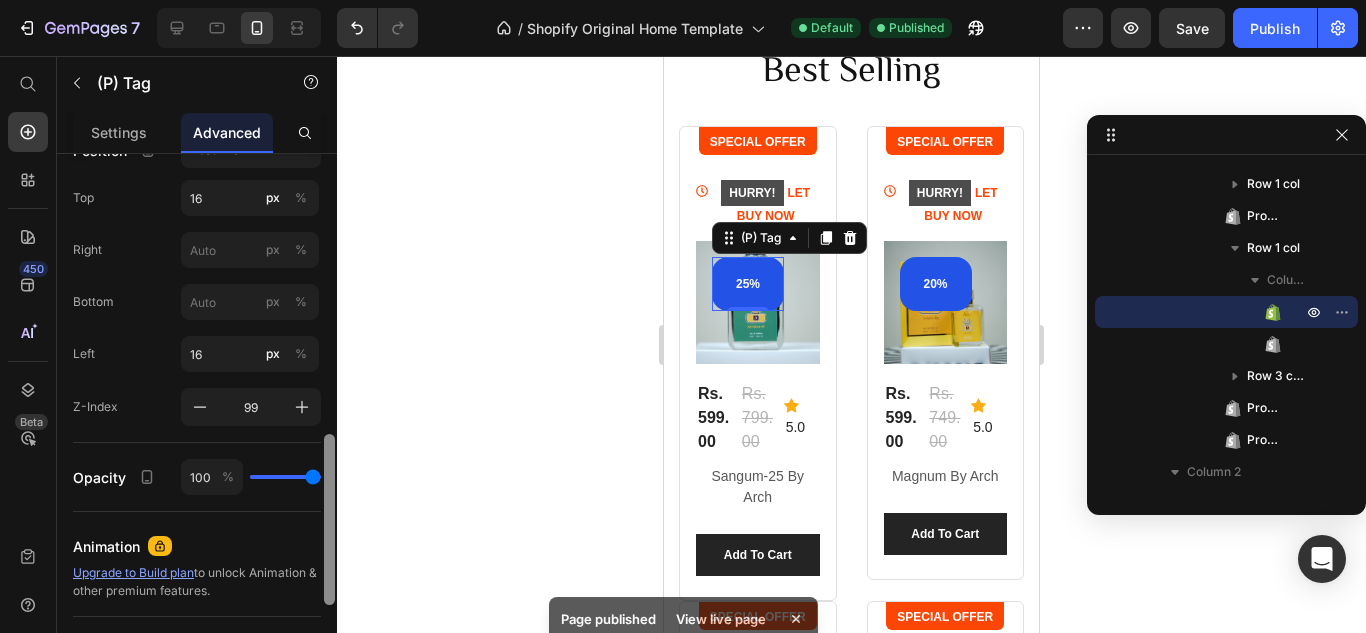 drag, startPoint x: 326, startPoint y: 227, endPoint x: 306, endPoint y: 504, distance: 277.72107 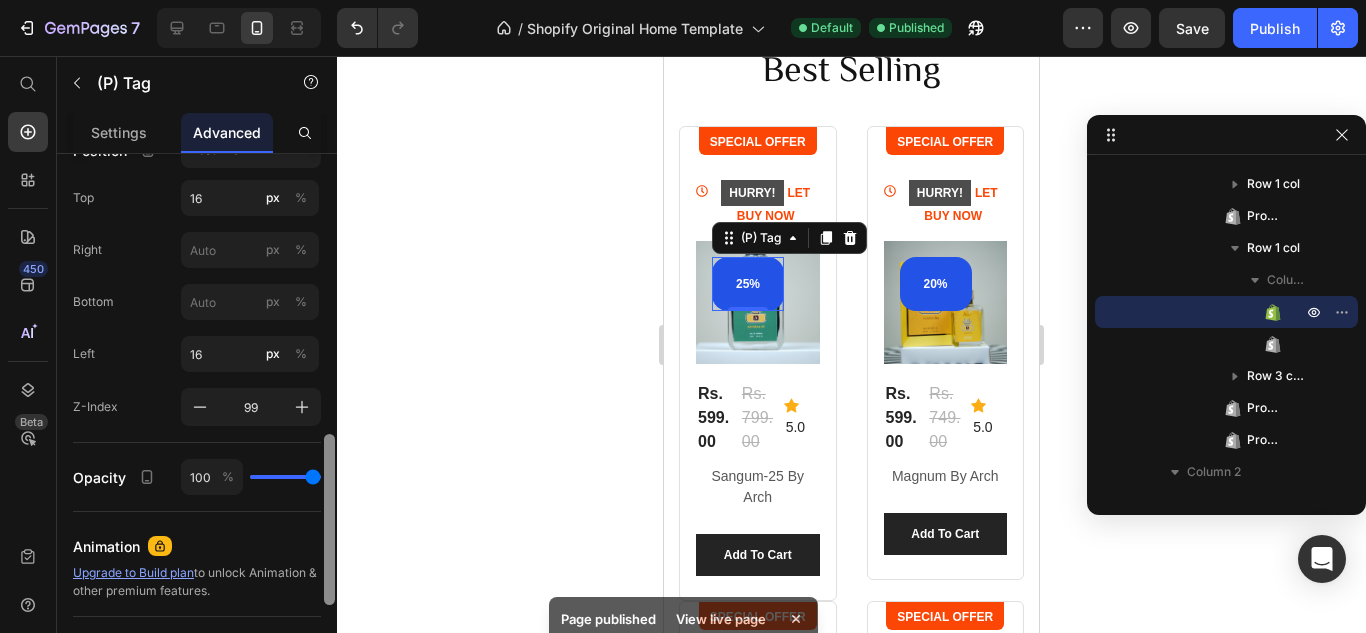 click on "Display on Desktop Tablet Mobile Spacing (px) 0 0 0 0 0 0 0 0 Shape Border Corner 3 3 3 3 Shadow Position Absolute Top 16 px % Right px % Bottom px % Left 16 px % Z-Index 99 Opacity 100 % Animation Upgrade to Build plan  to unlock Animation & other premium features. Interaction Upgrade to Optimize plan  to unlock Interaction & other premium features. CSS class  Delete element" at bounding box center [197, 422] 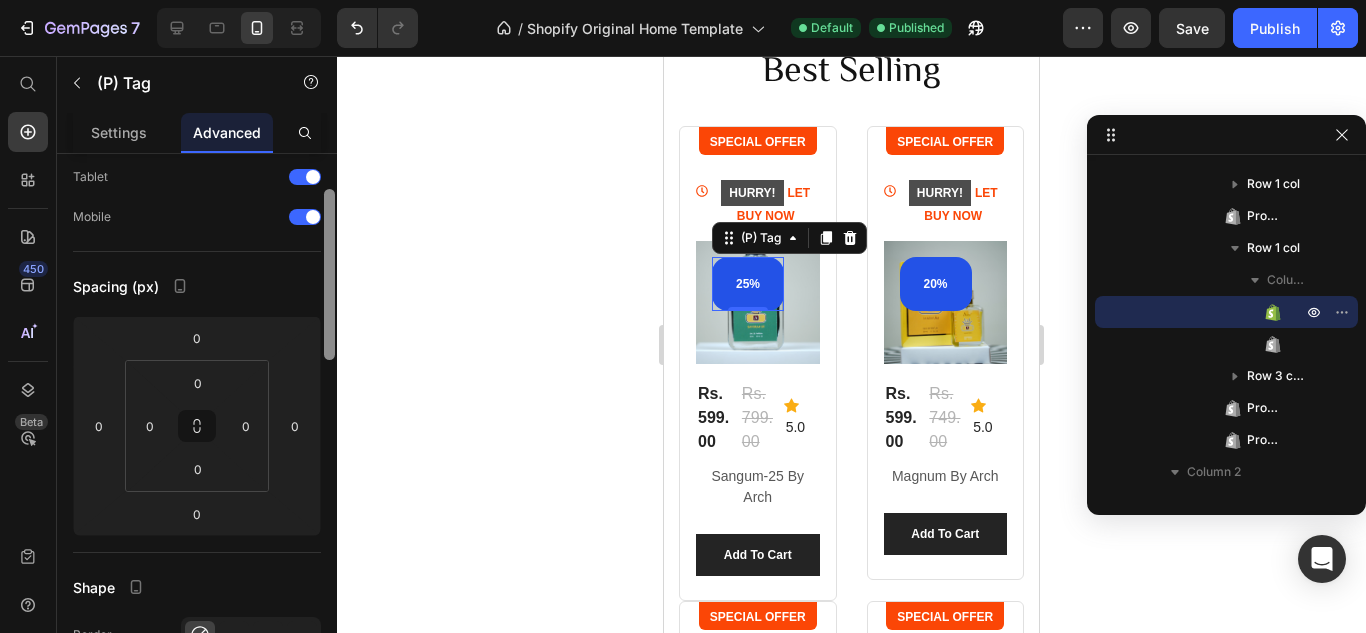 scroll, scrollTop: 102, scrollLeft: 0, axis: vertical 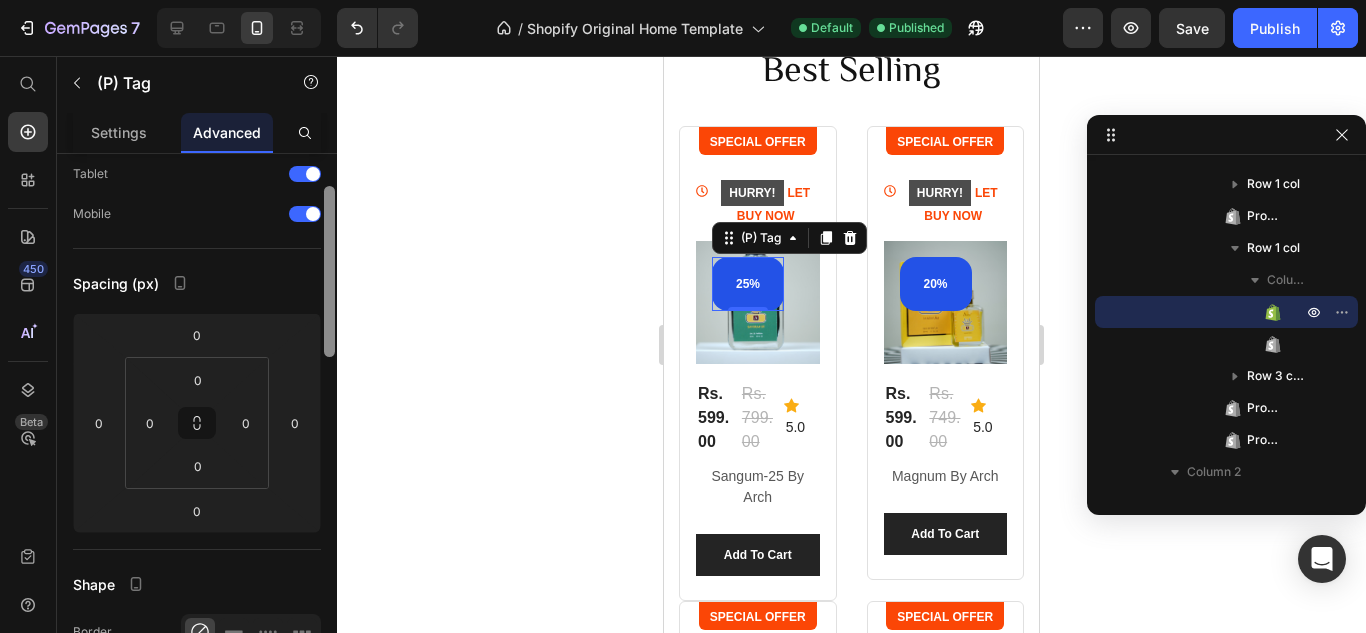 drag, startPoint x: 326, startPoint y: 480, endPoint x: 328, endPoint y: 236, distance: 244.0082 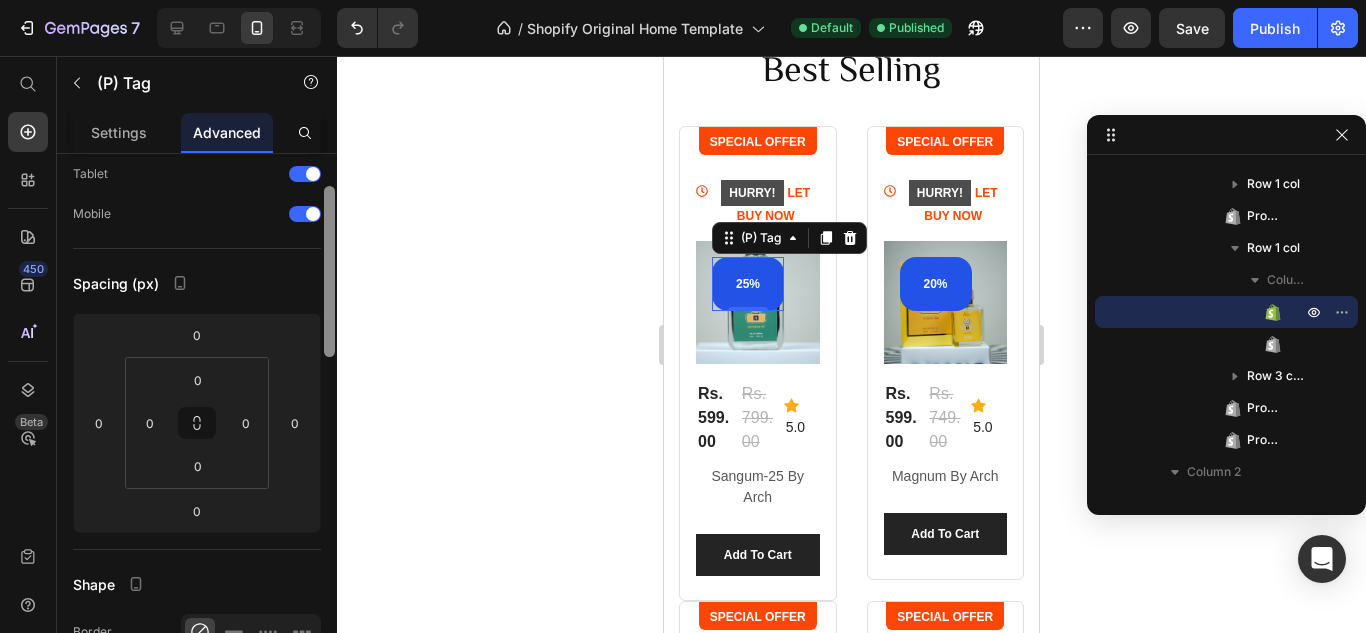 click at bounding box center [329, 271] 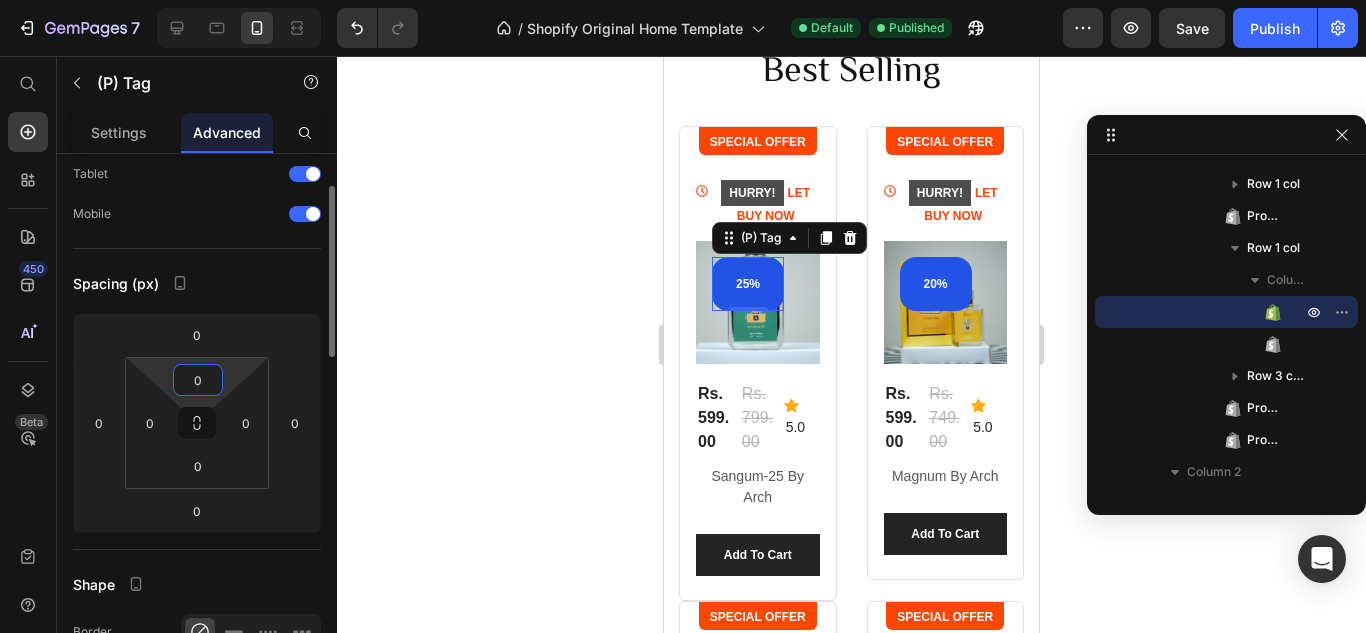 click on "0" at bounding box center [198, 380] 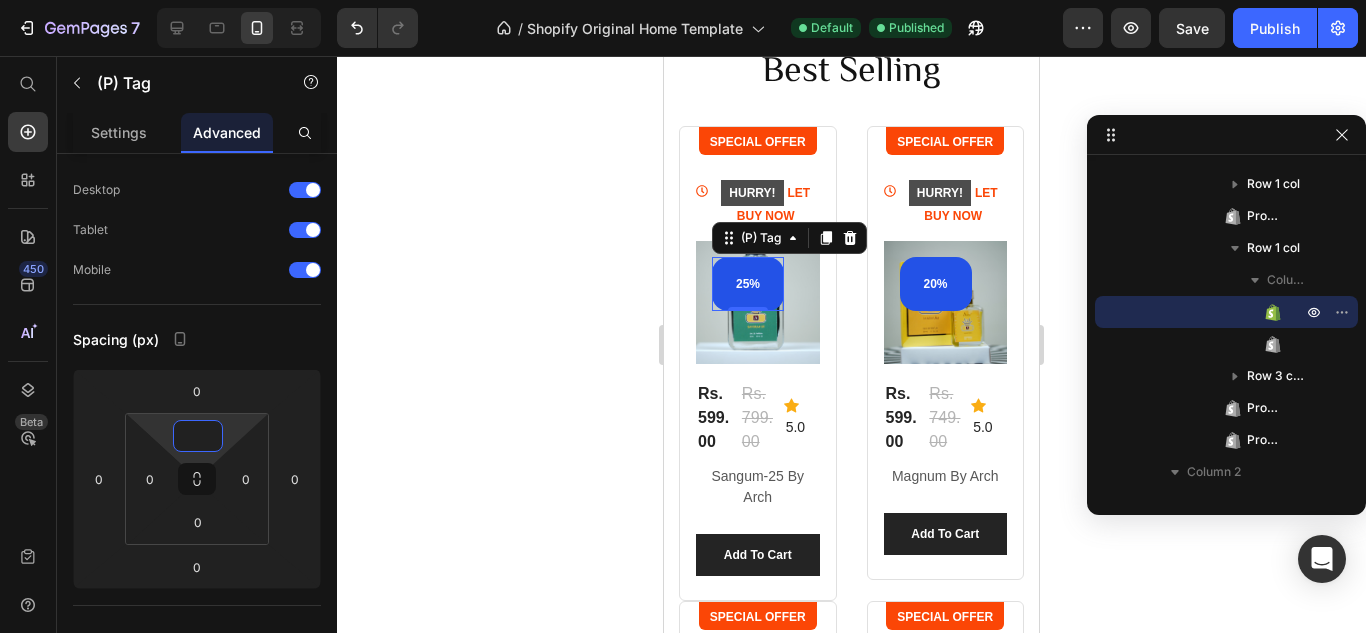 scroll, scrollTop: 0, scrollLeft: 0, axis: both 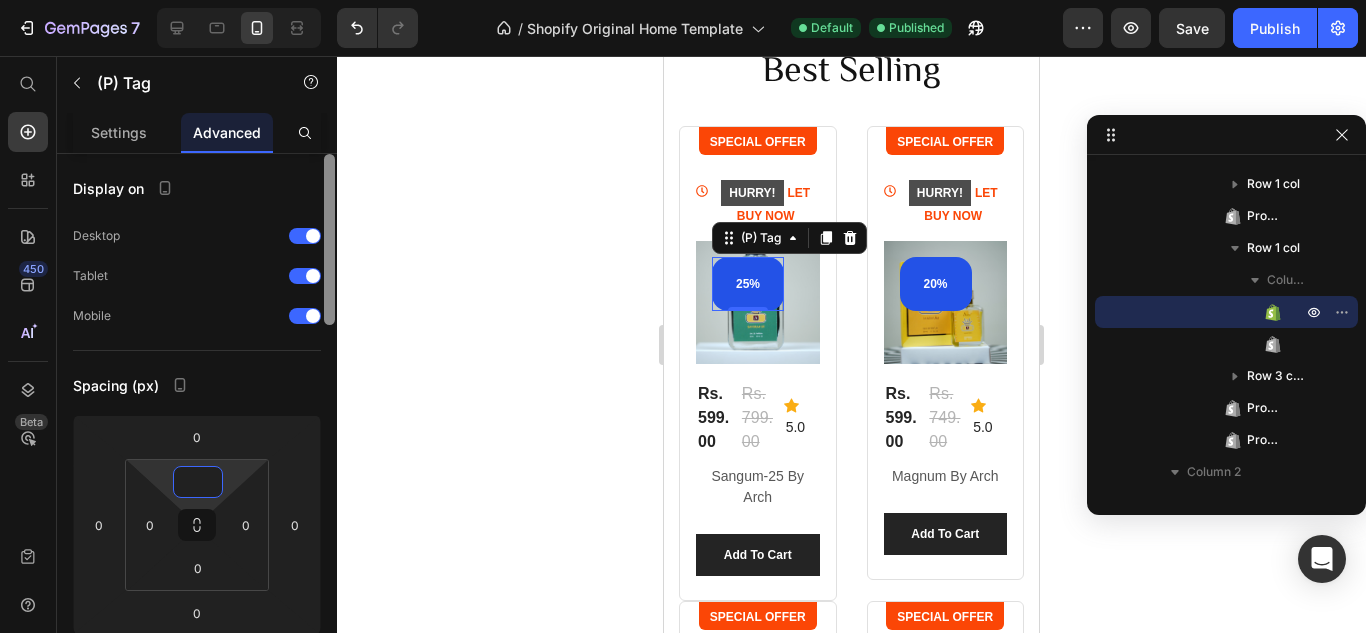 drag, startPoint x: 328, startPoint y: 280, endPoint x: 328, endPoint y: 168, distance: 112 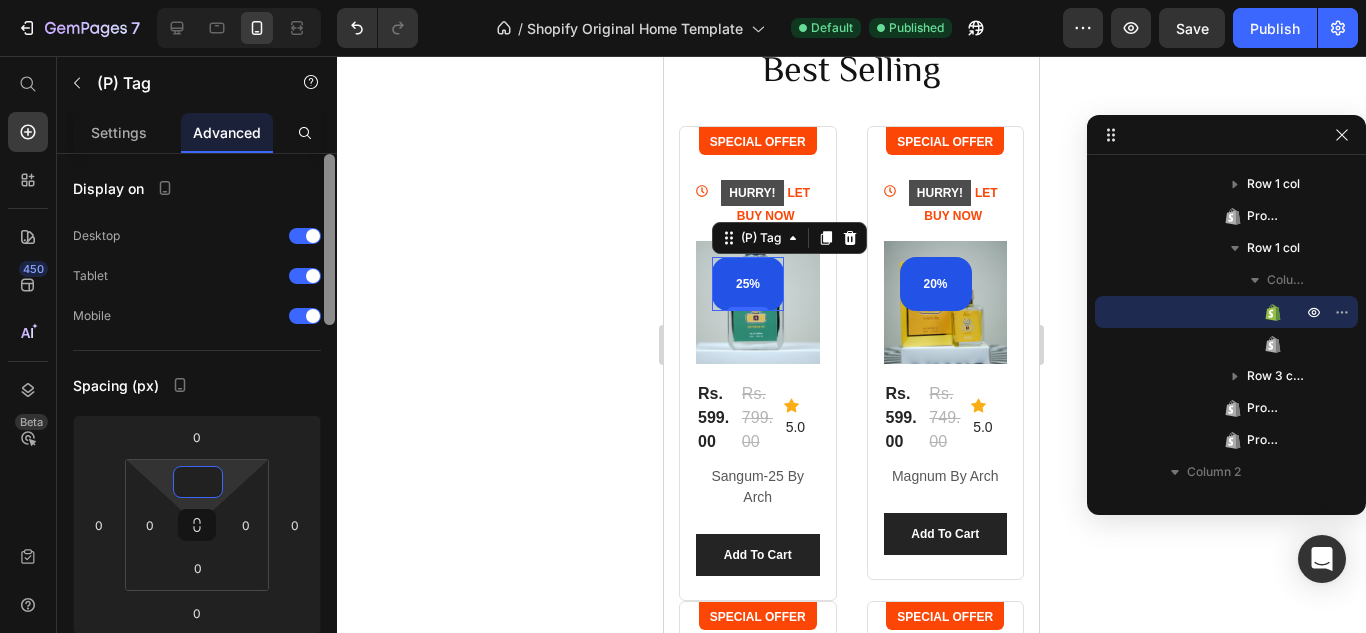 click at bounding box center (329, 239) 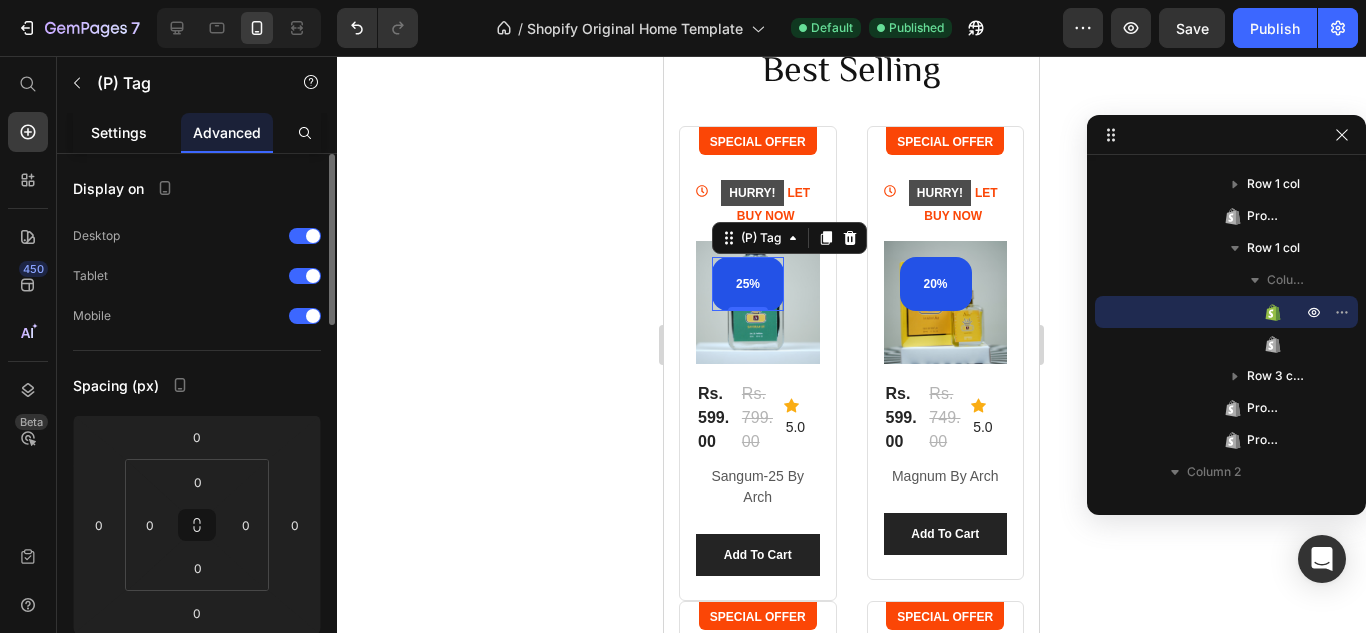 click on "Settings" 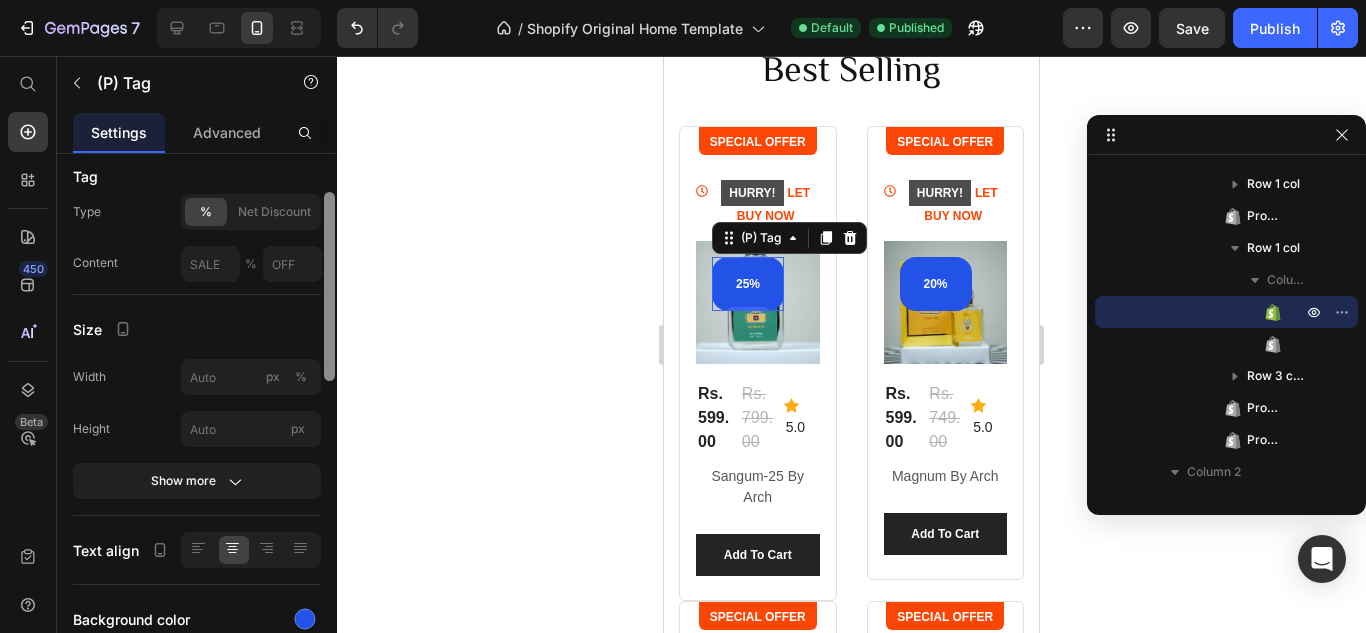 scroll, scrollTop: 156, scrollLeft: 0, axis: vertical 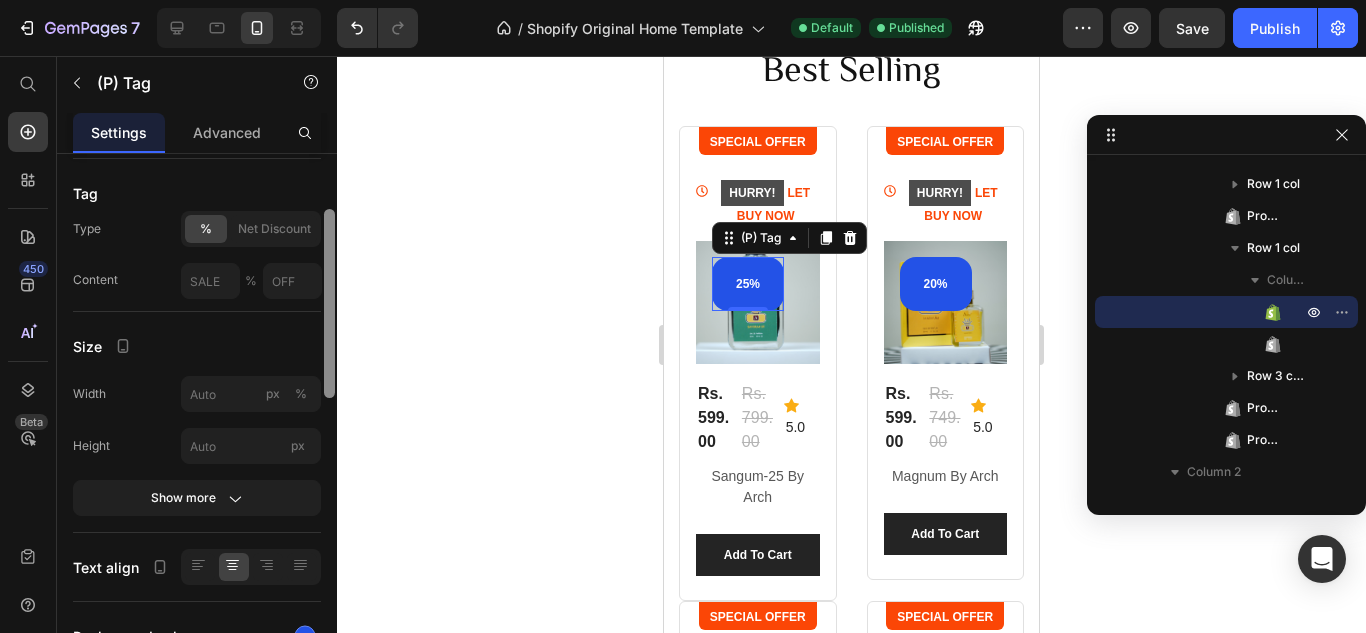 drag, startPoint x: 329, startPoint y: 219, endPoint x: 329, endPoint y: 274, distance: 55 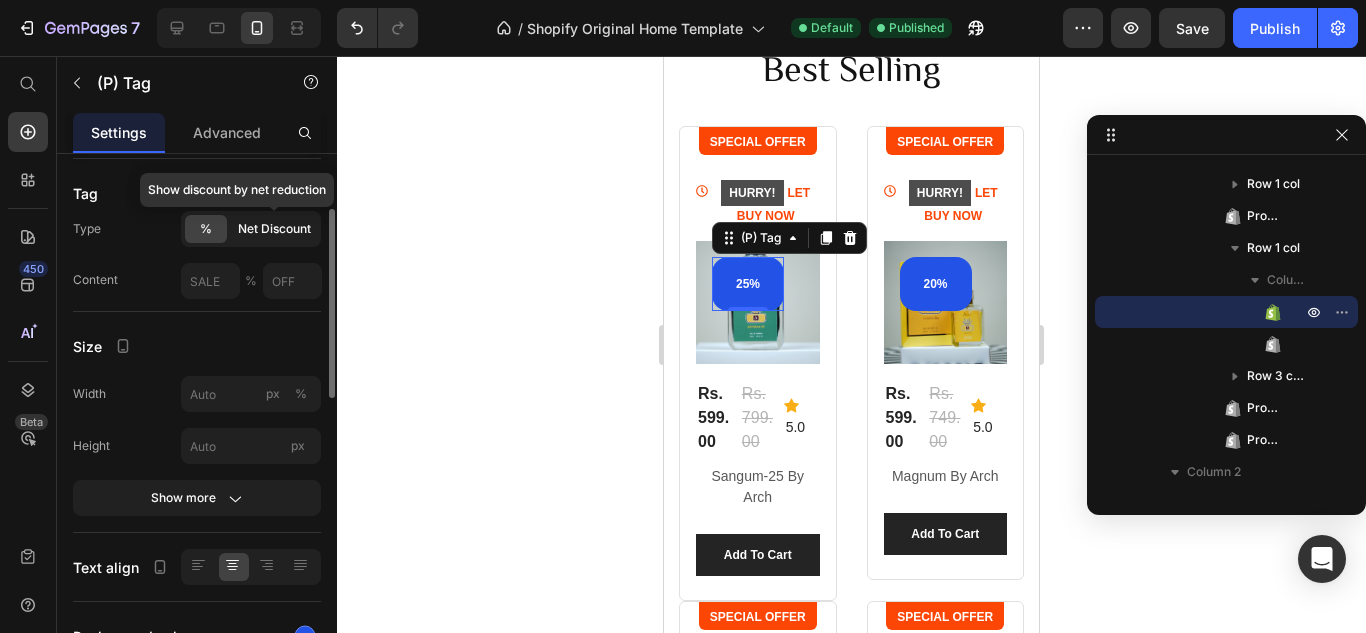 click on "Net Discount" 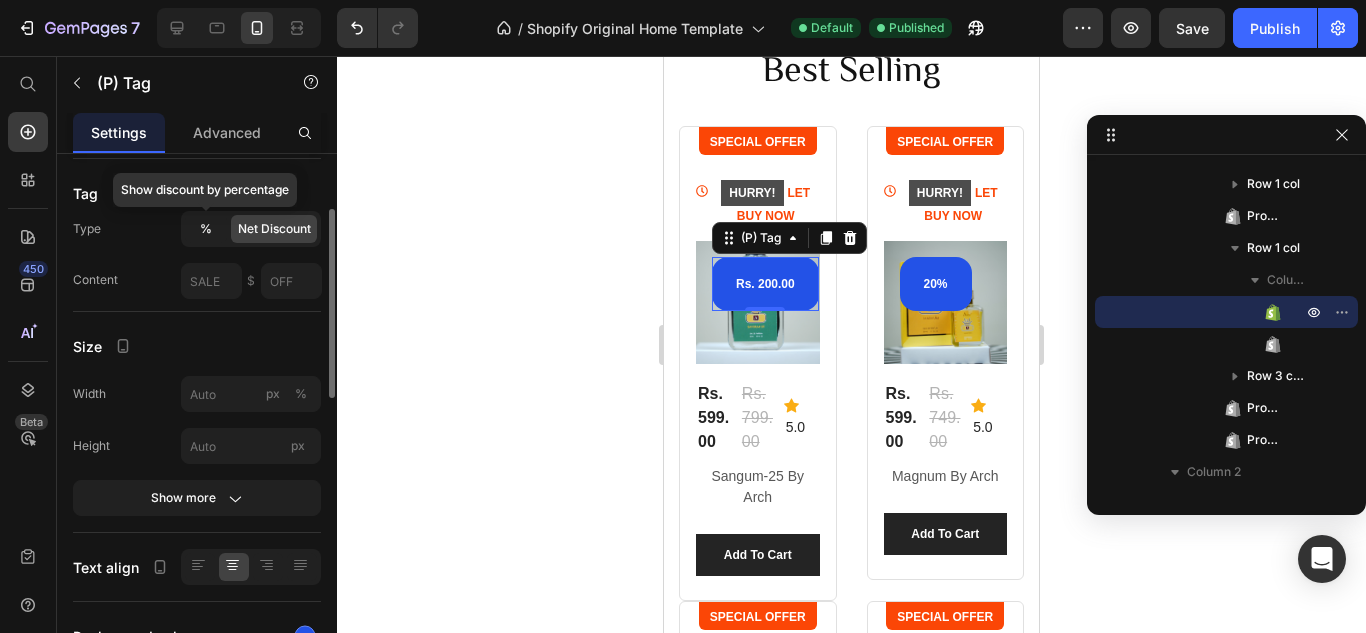 click on "%" 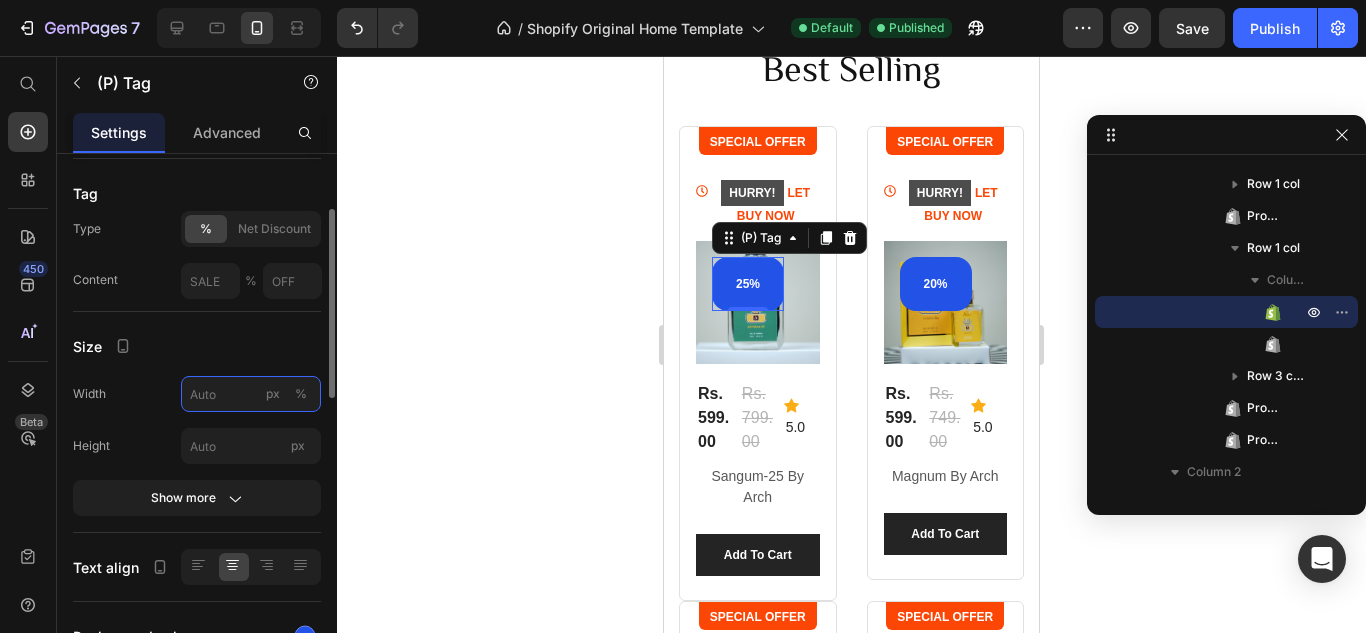 click on "px %" at bounding box center (251, 394) 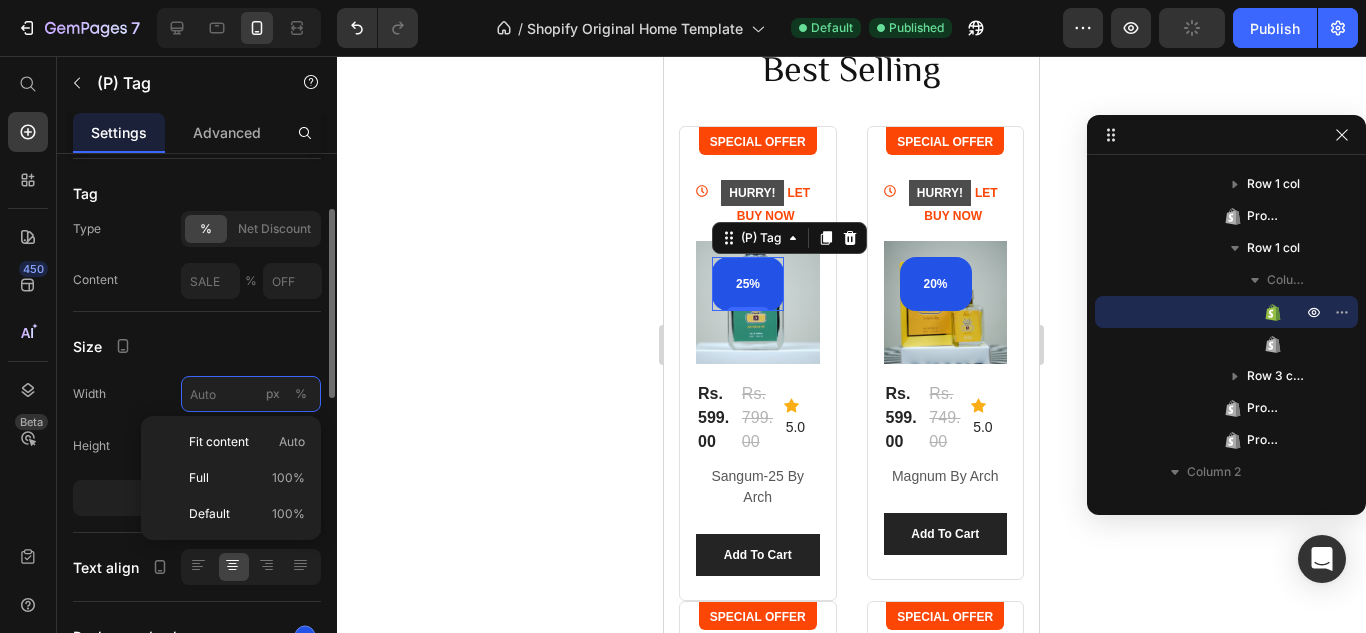 type on "1" 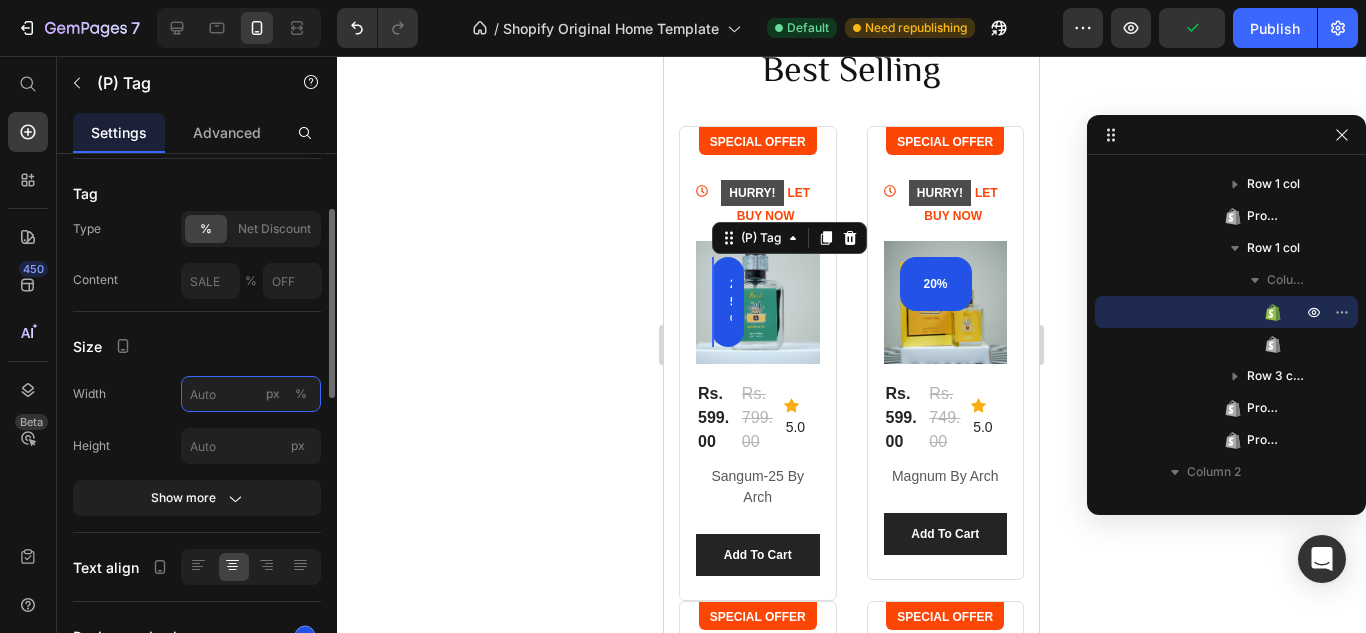 type on "1" 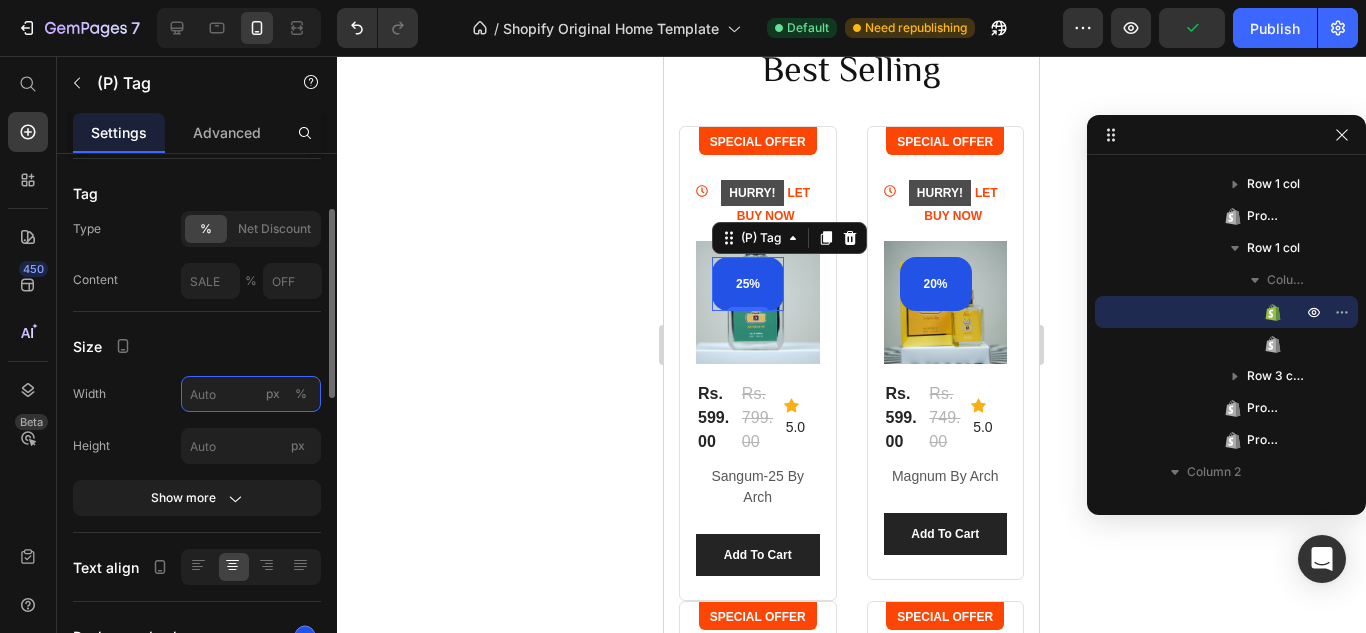 type on "2" 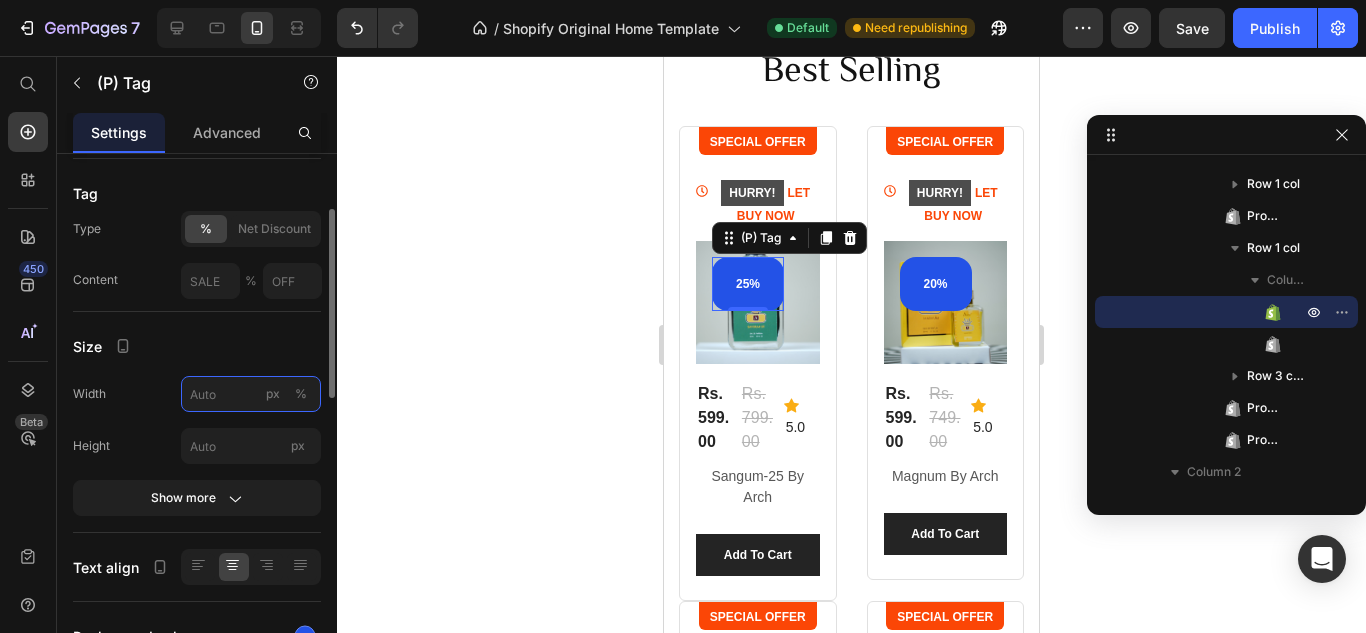 type on "2" 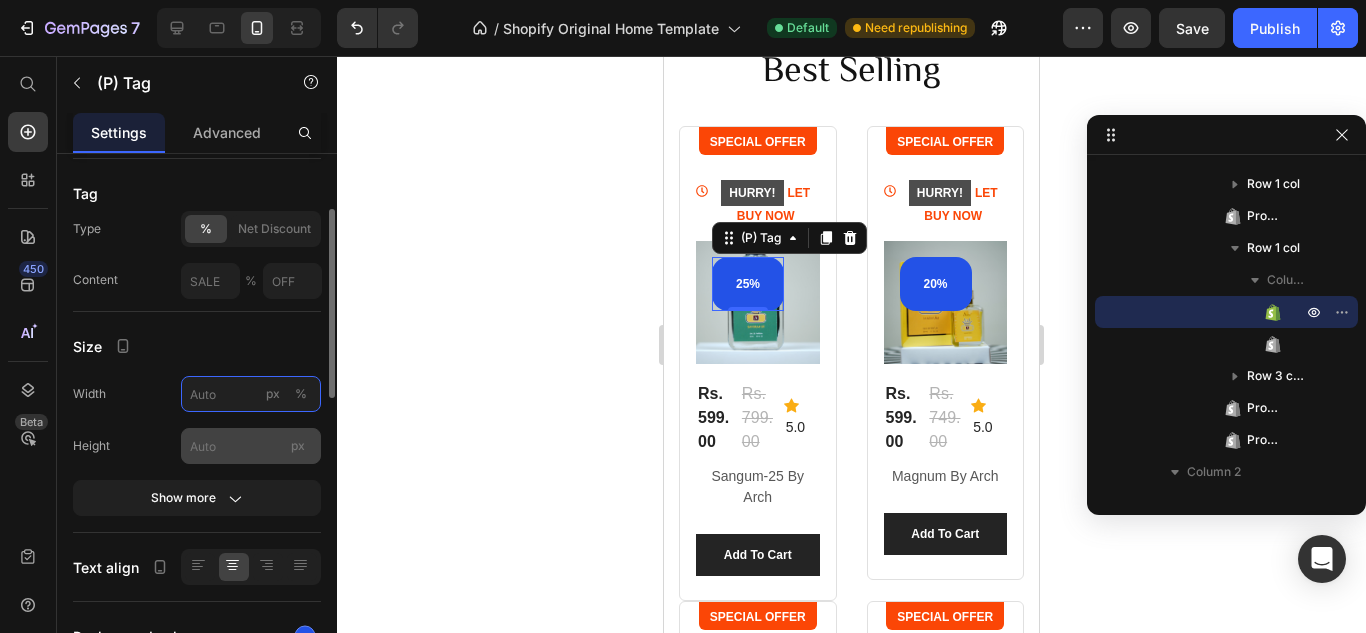 type 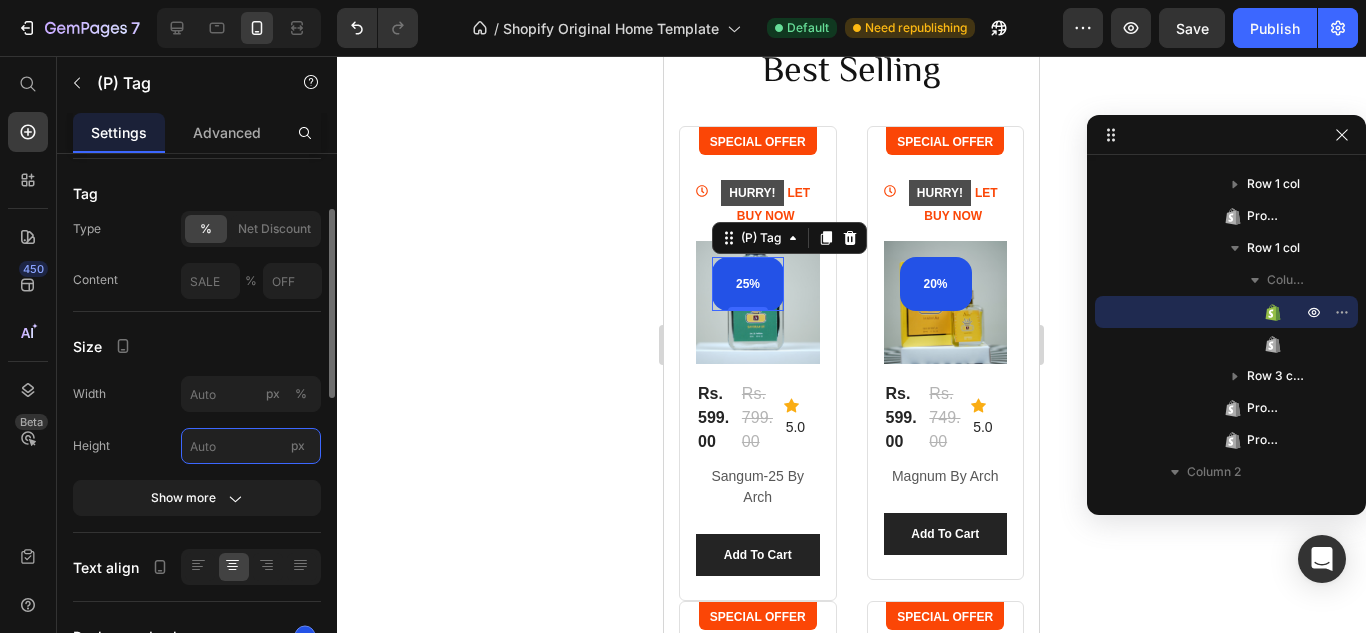 click on "px" at bounding box center [251, 446] 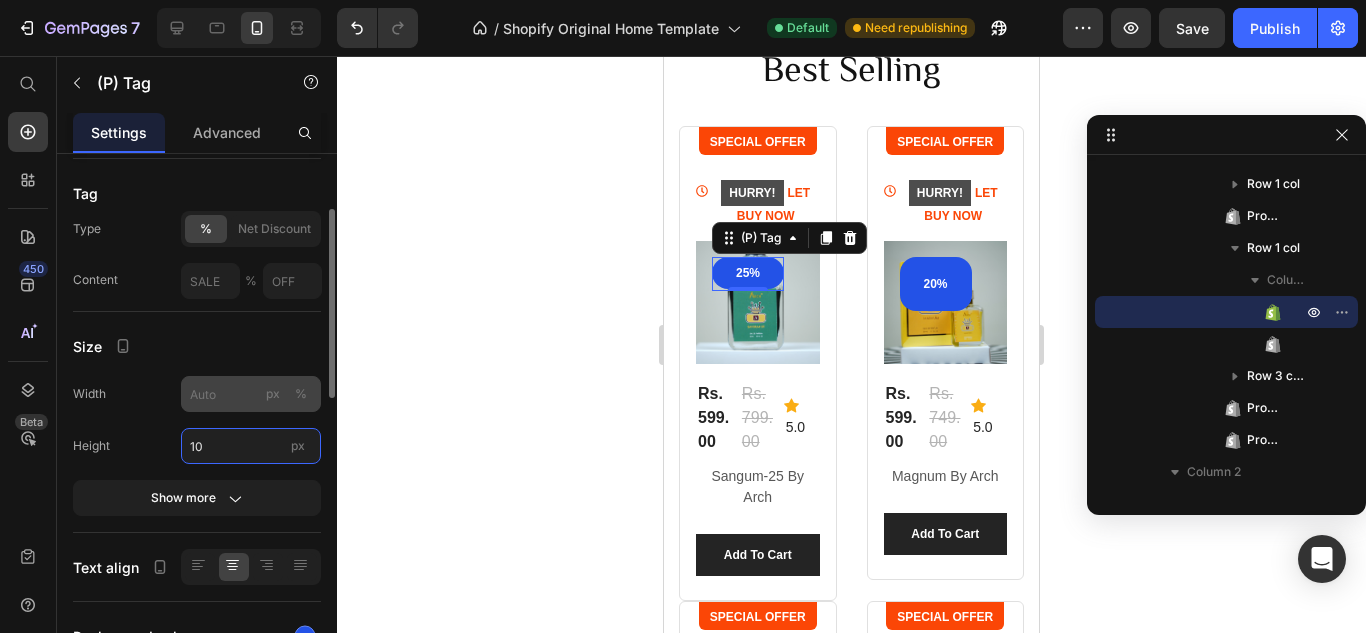 type on "10" 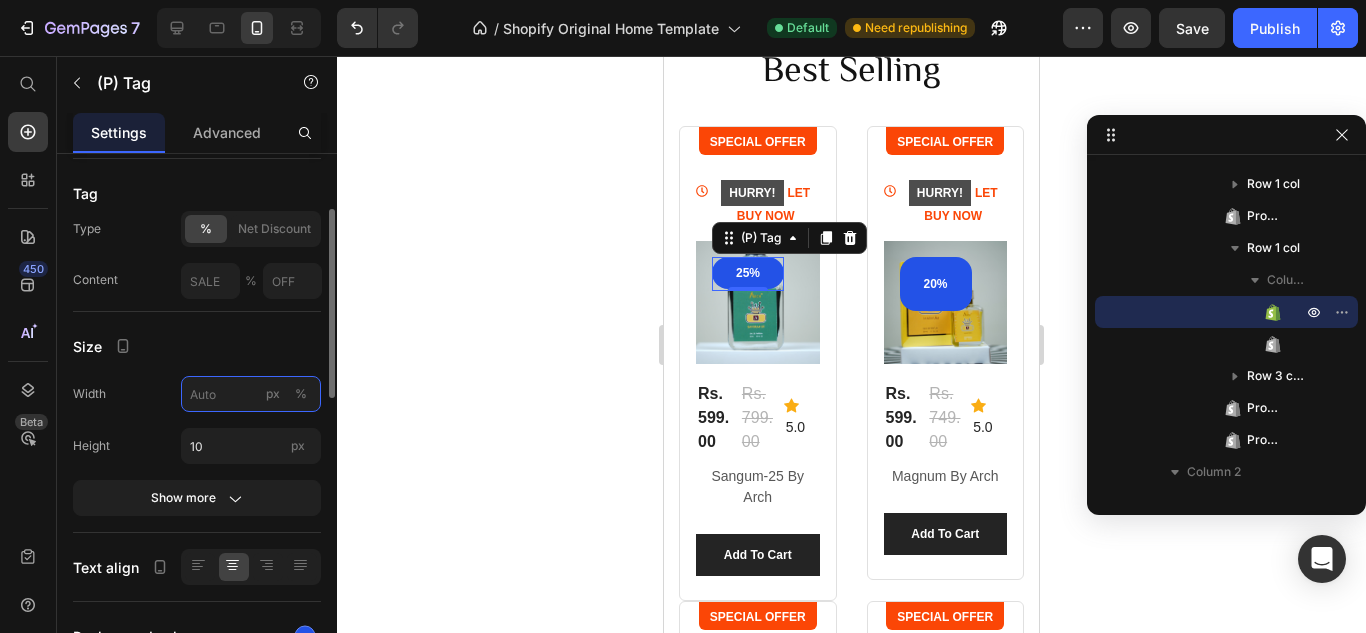 click on "px %" at bounding box center (251, 394) 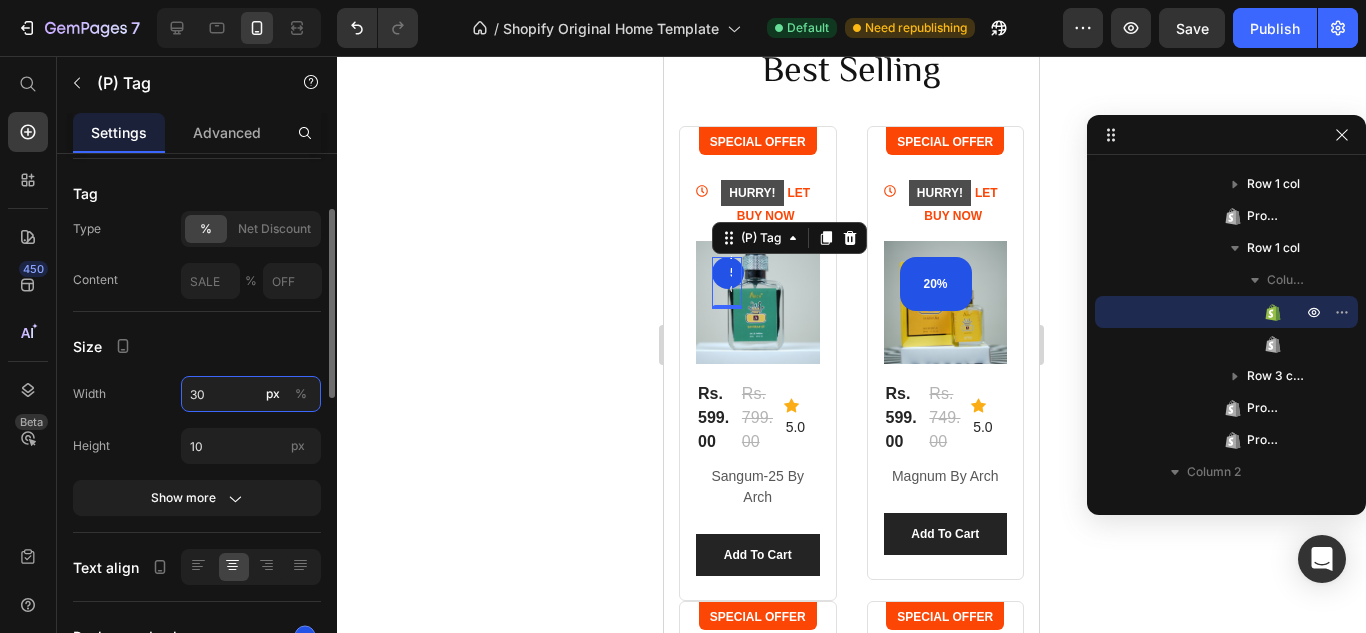 type on "3" 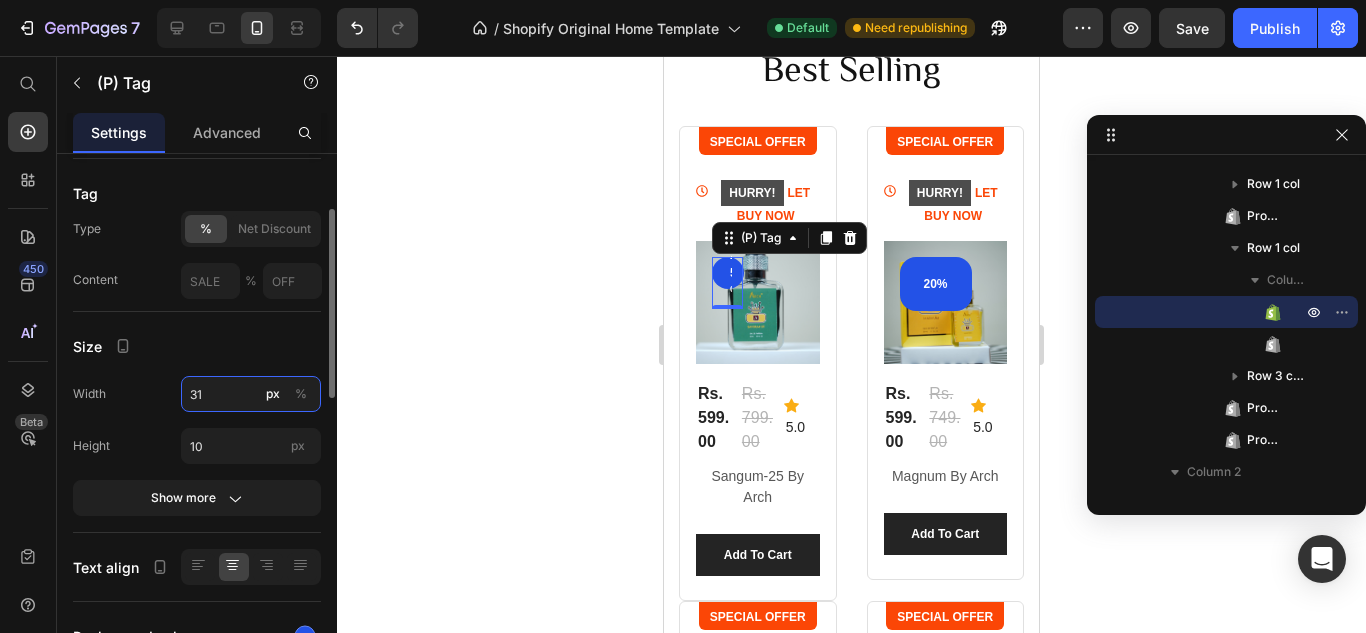 type on "3" 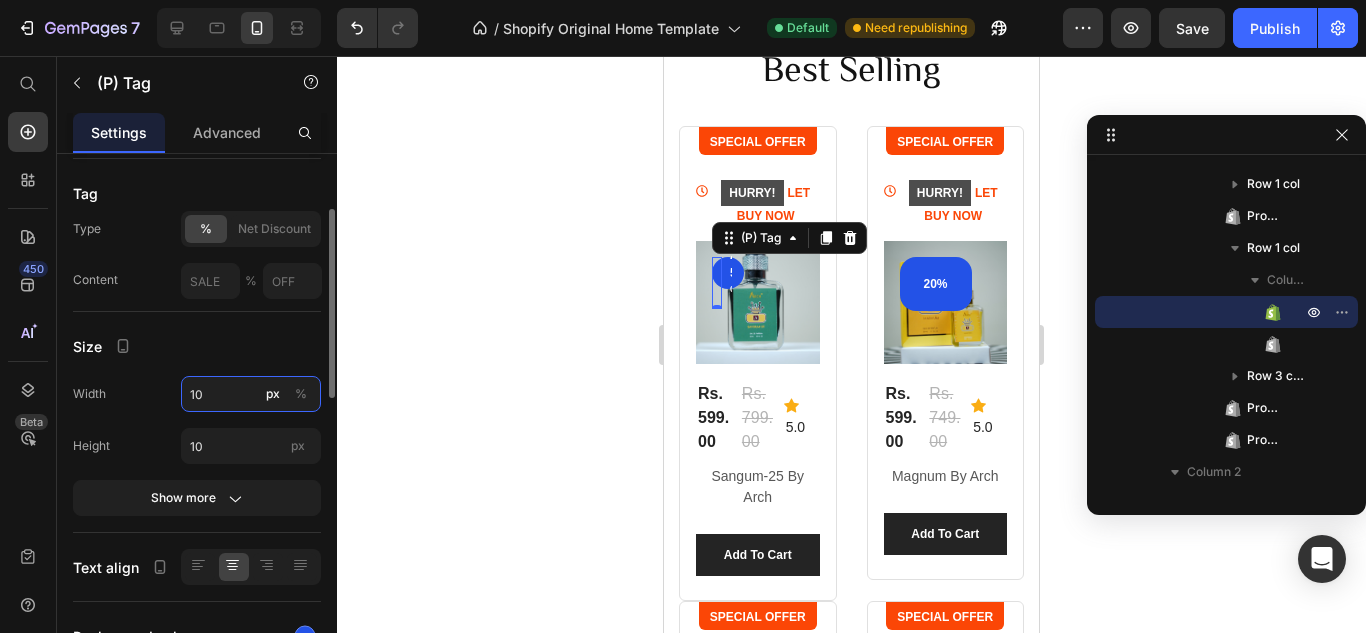 type on "1" 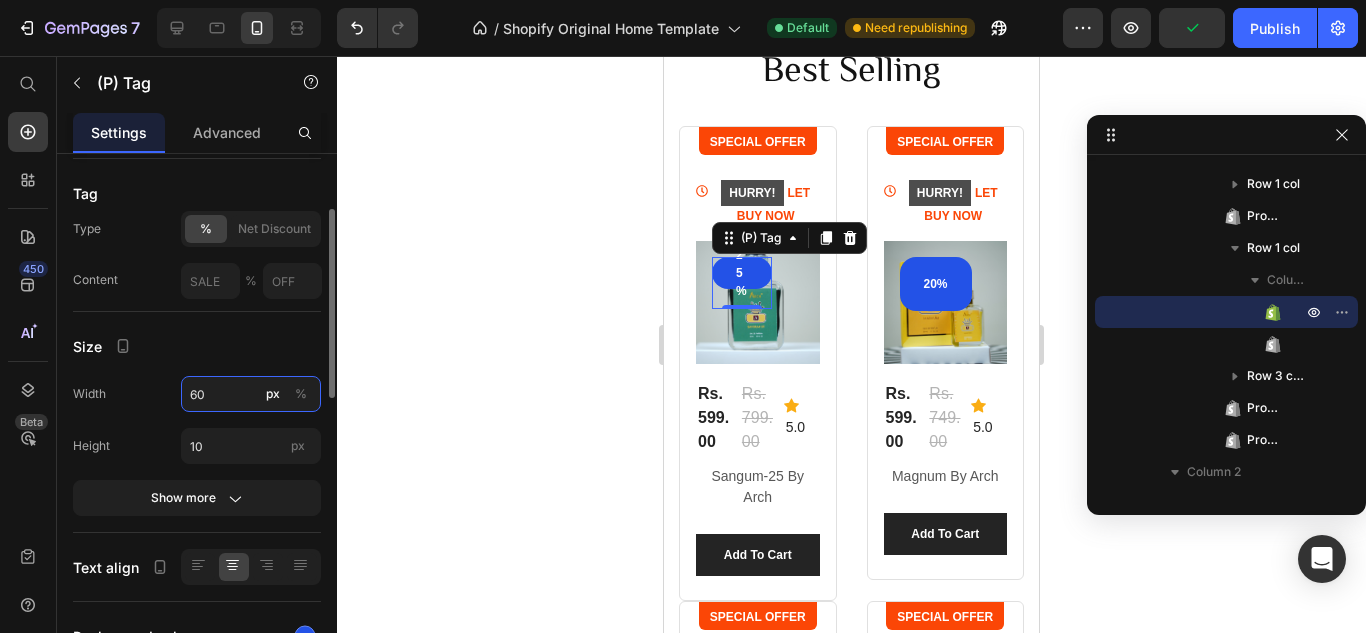 type on "6" 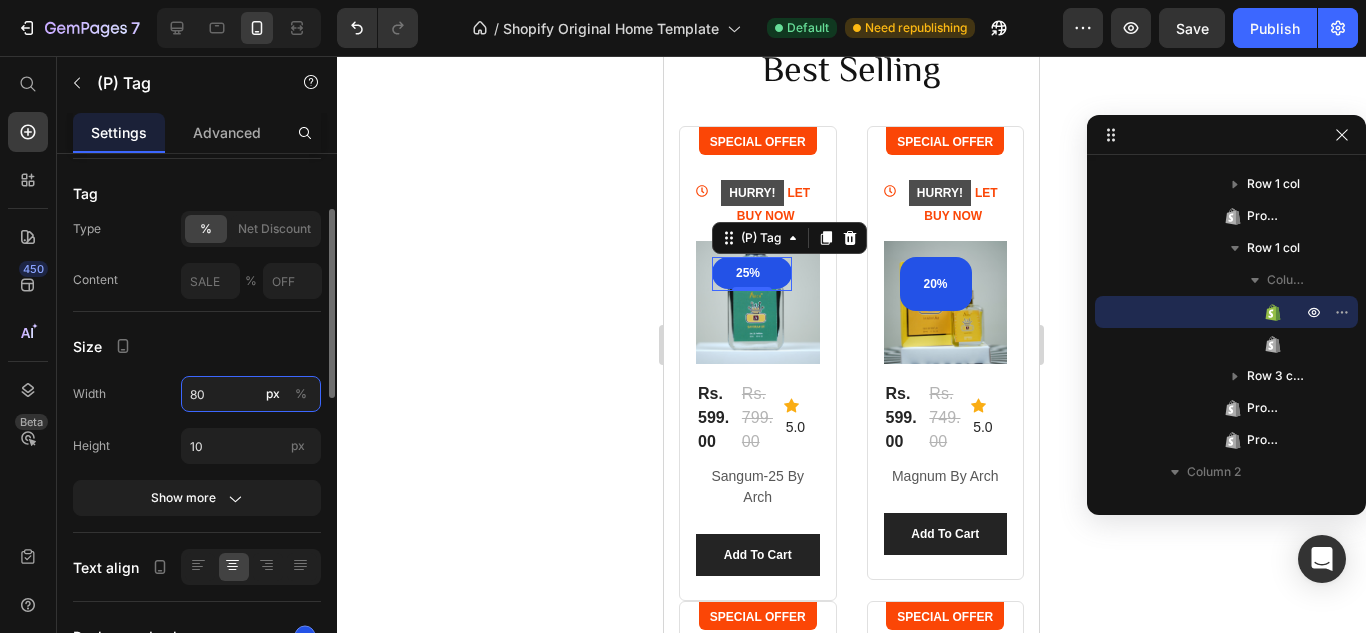 type on "8" 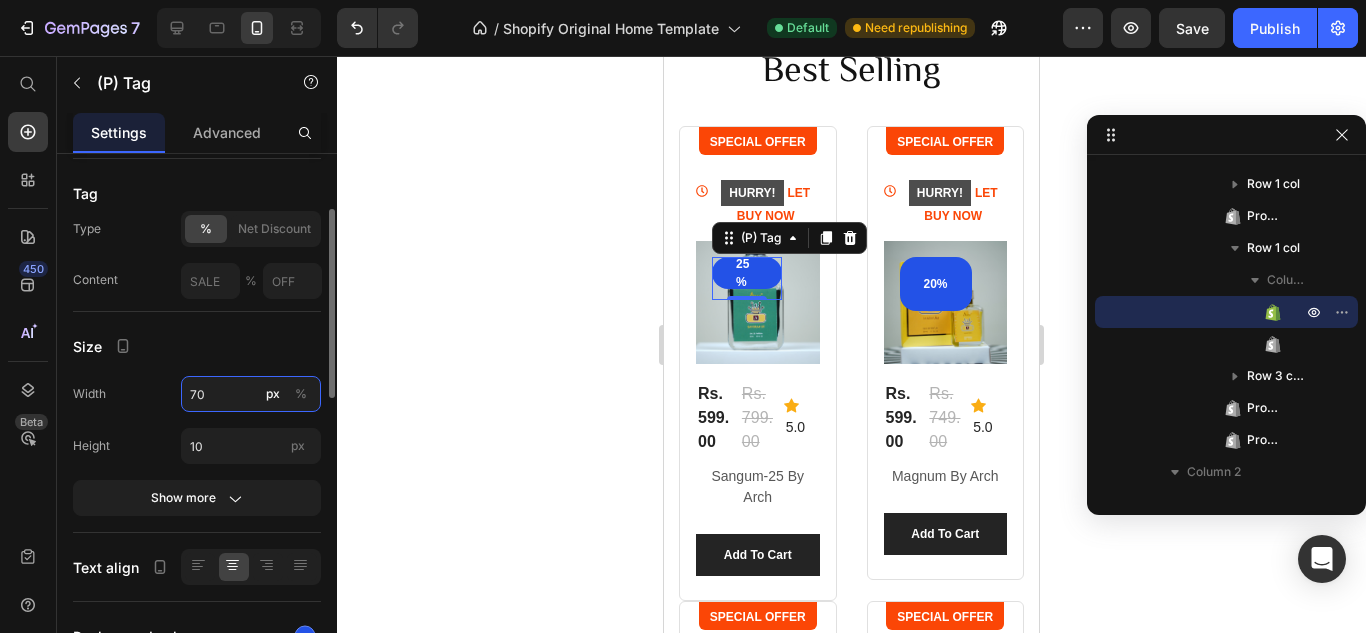 type on "7" 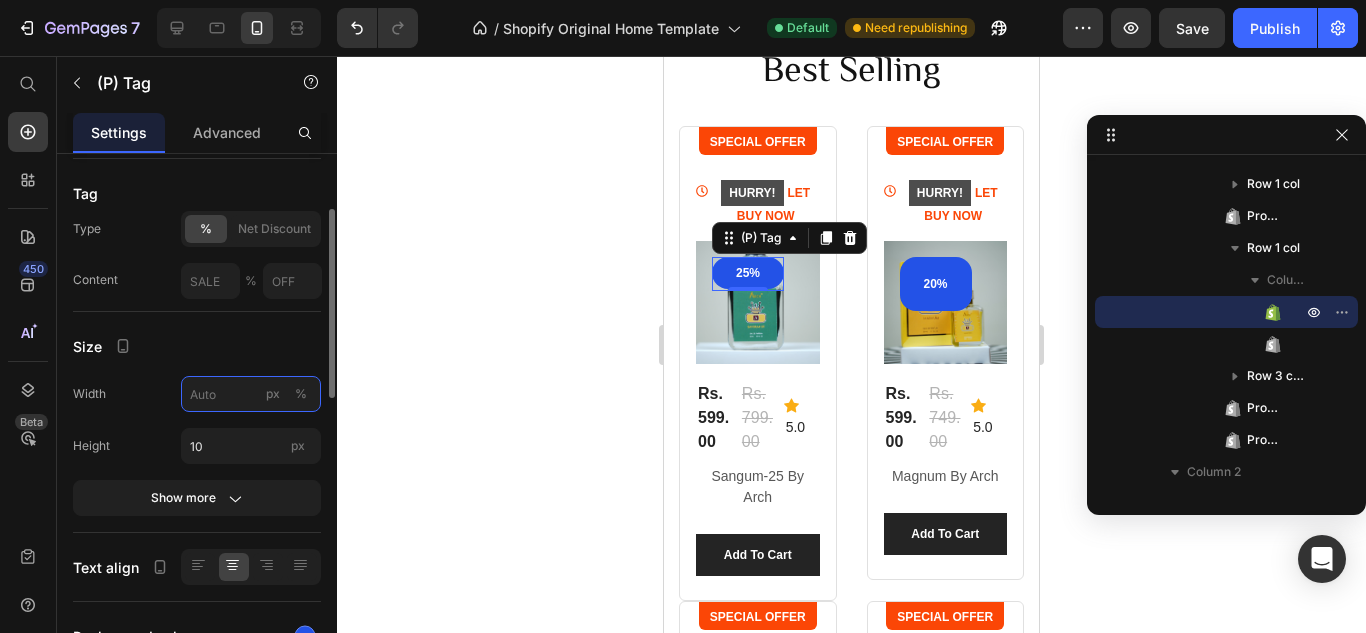 type on "7" 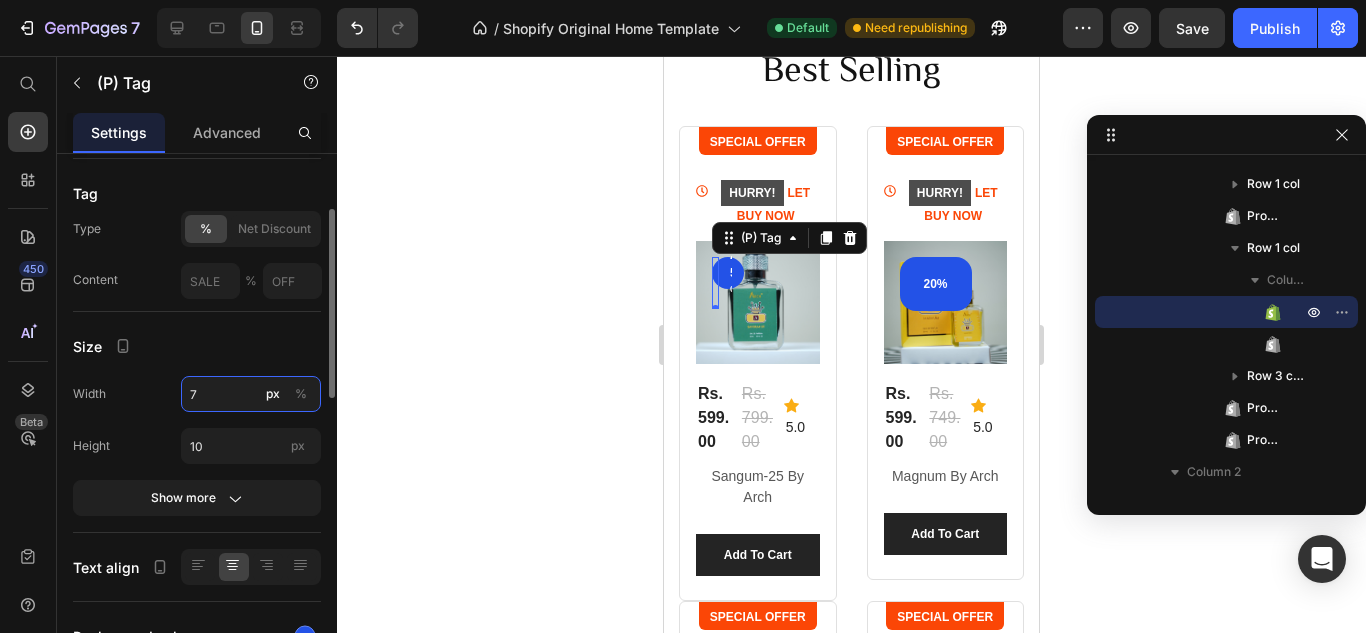 click on "7" at bounding box center [251, 394] 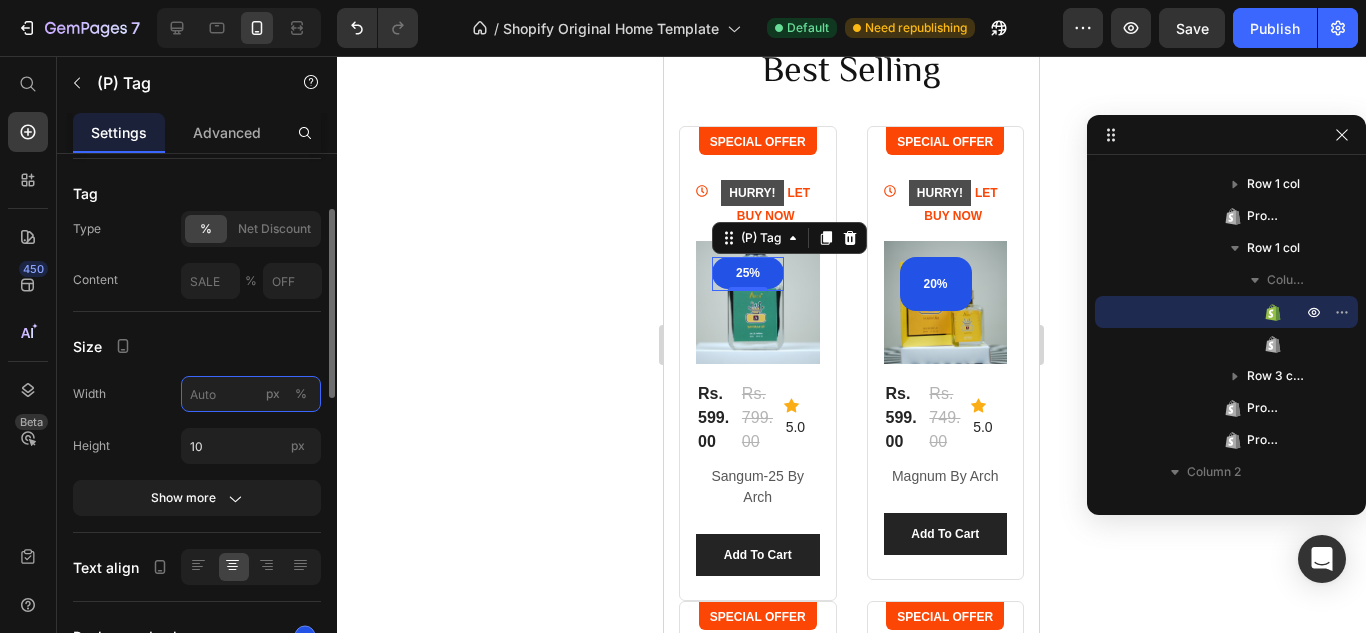 type 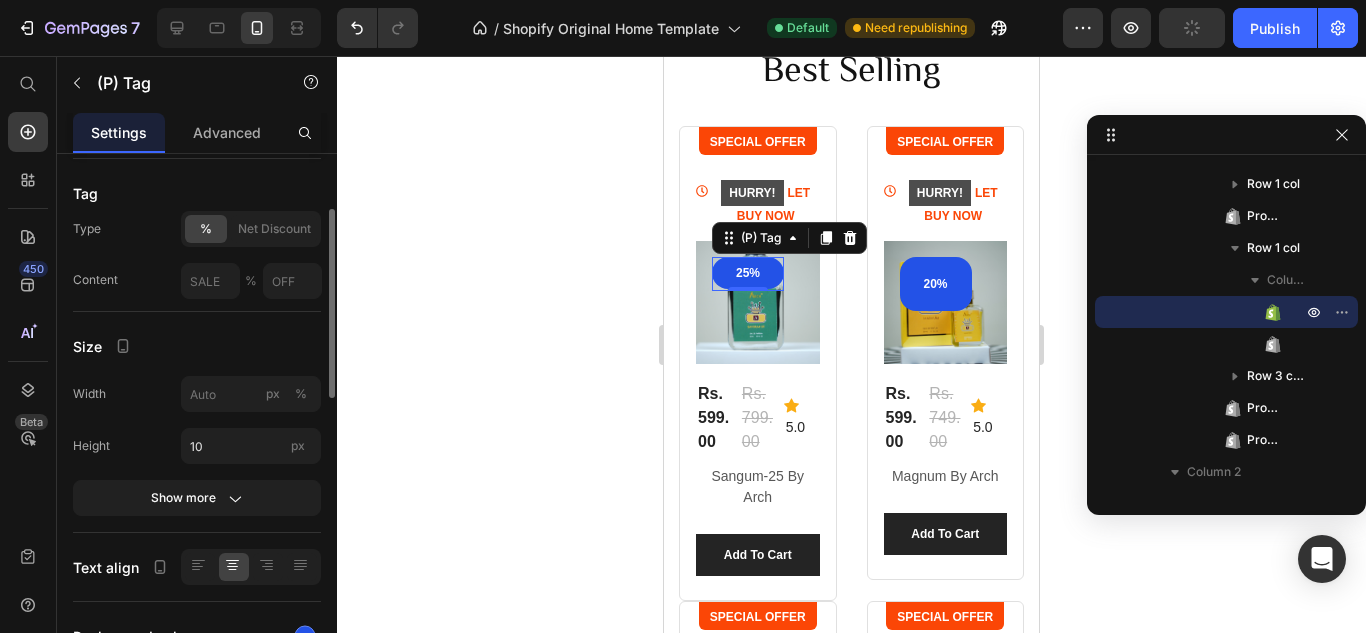 click on "Size" at bounding box center (197, 346) 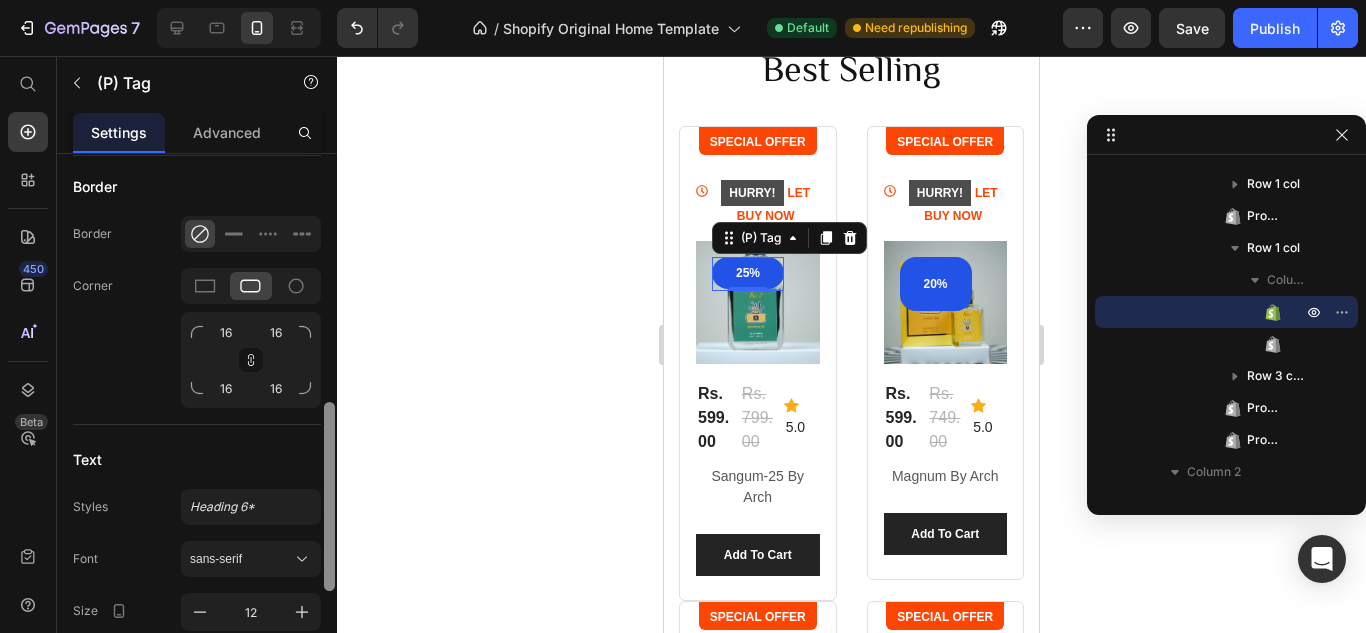 scroll, scrollTop: 668, scrollLeft: 0, axis: vertical 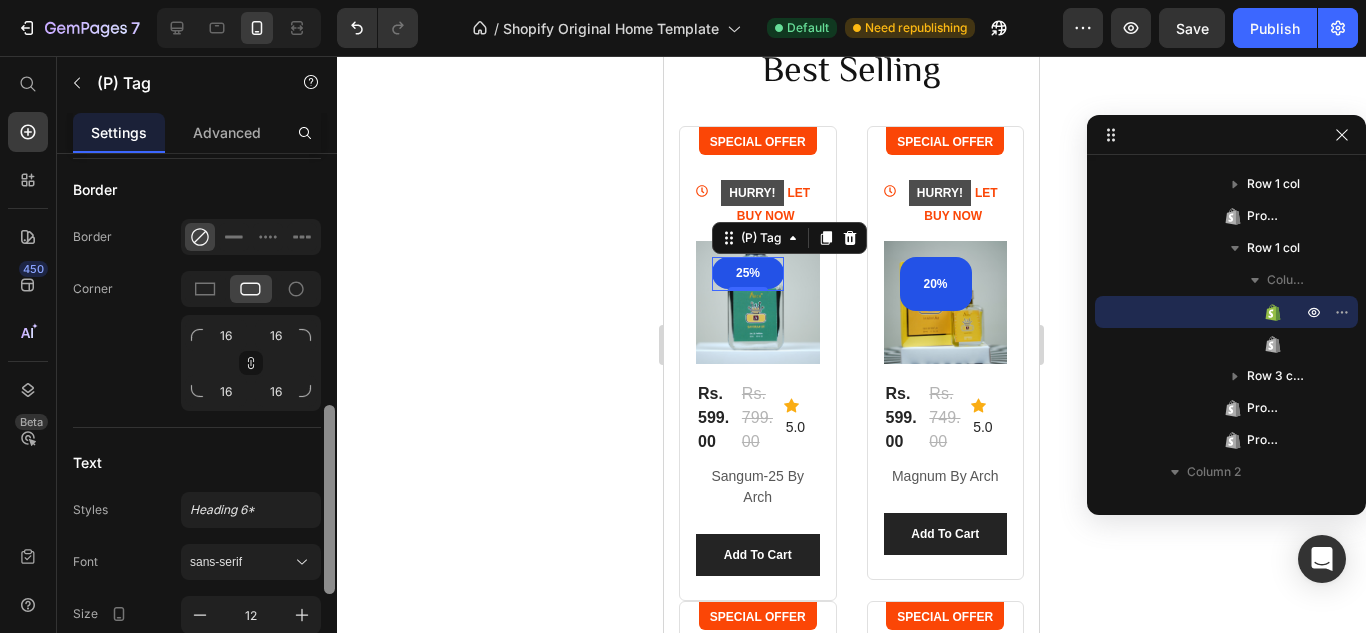 drag, startPoint x: 326, startPoint y: 309, endPoint x: 327, endPoint y: 490, distance: 181.00276 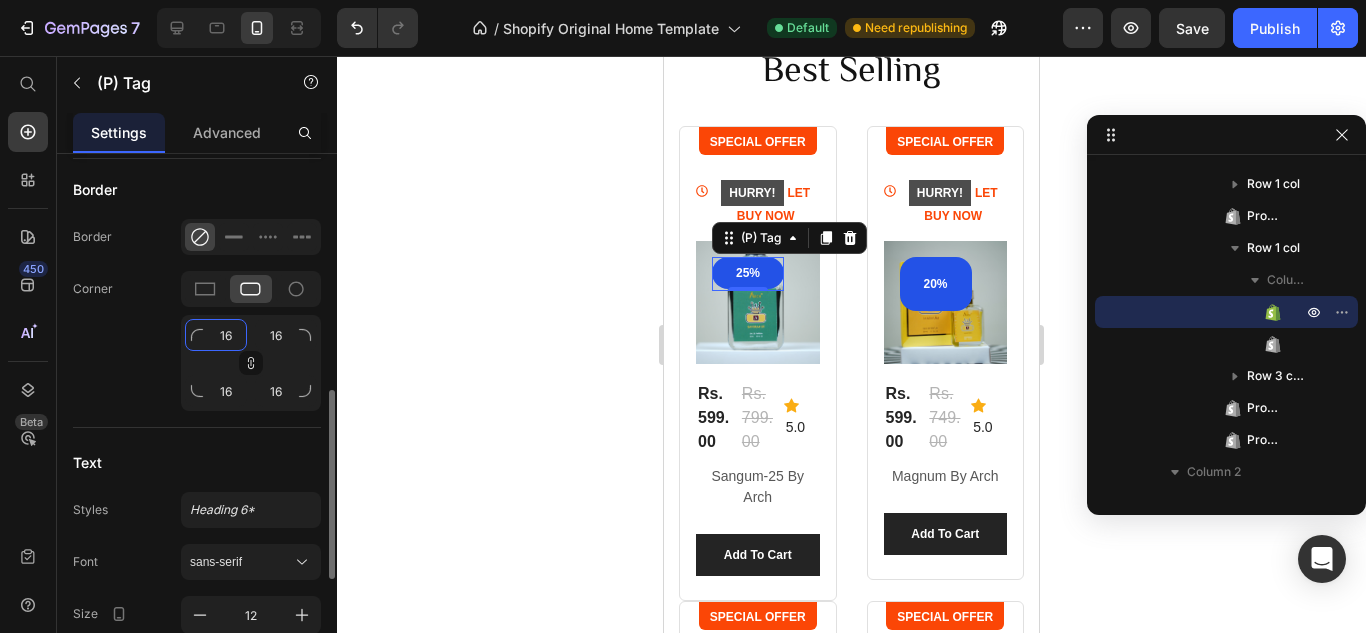 click on "16" 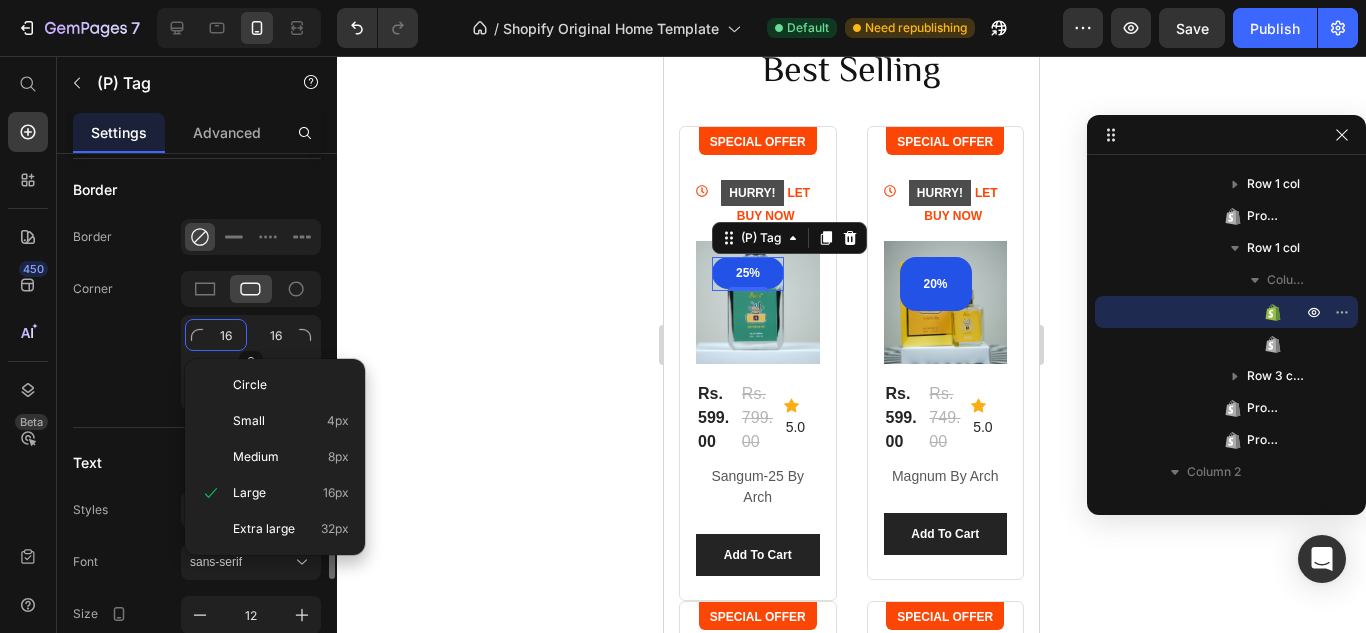 type 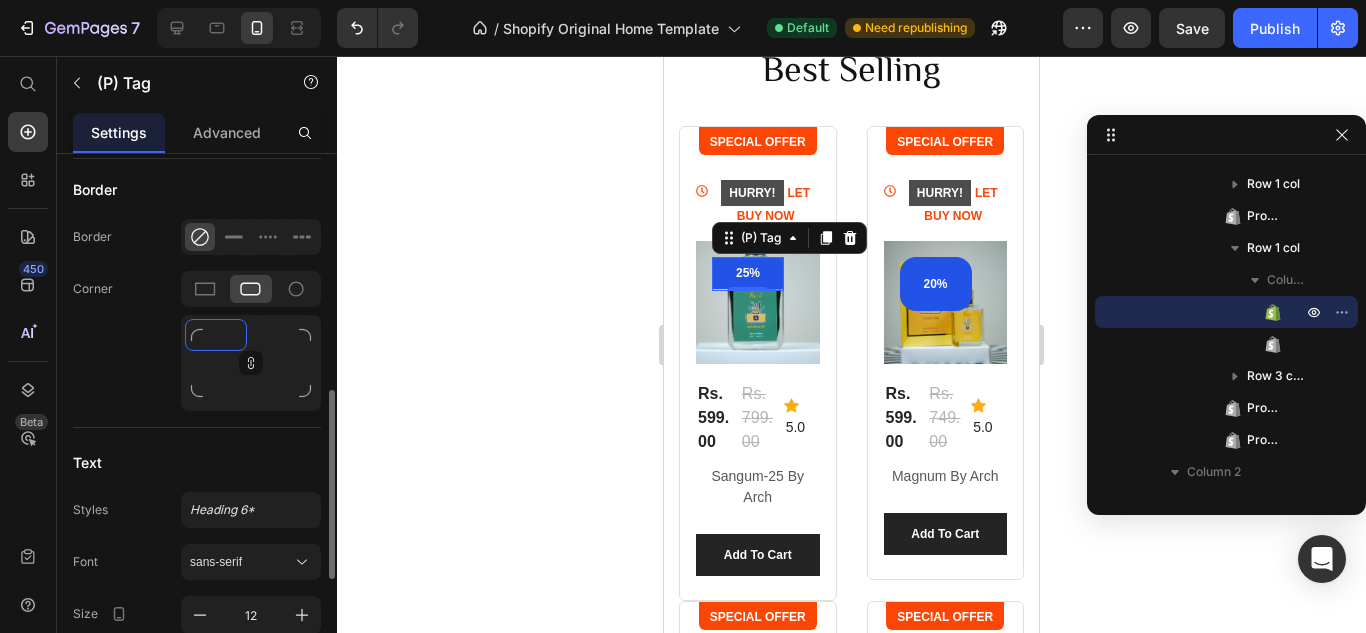 type on "1" 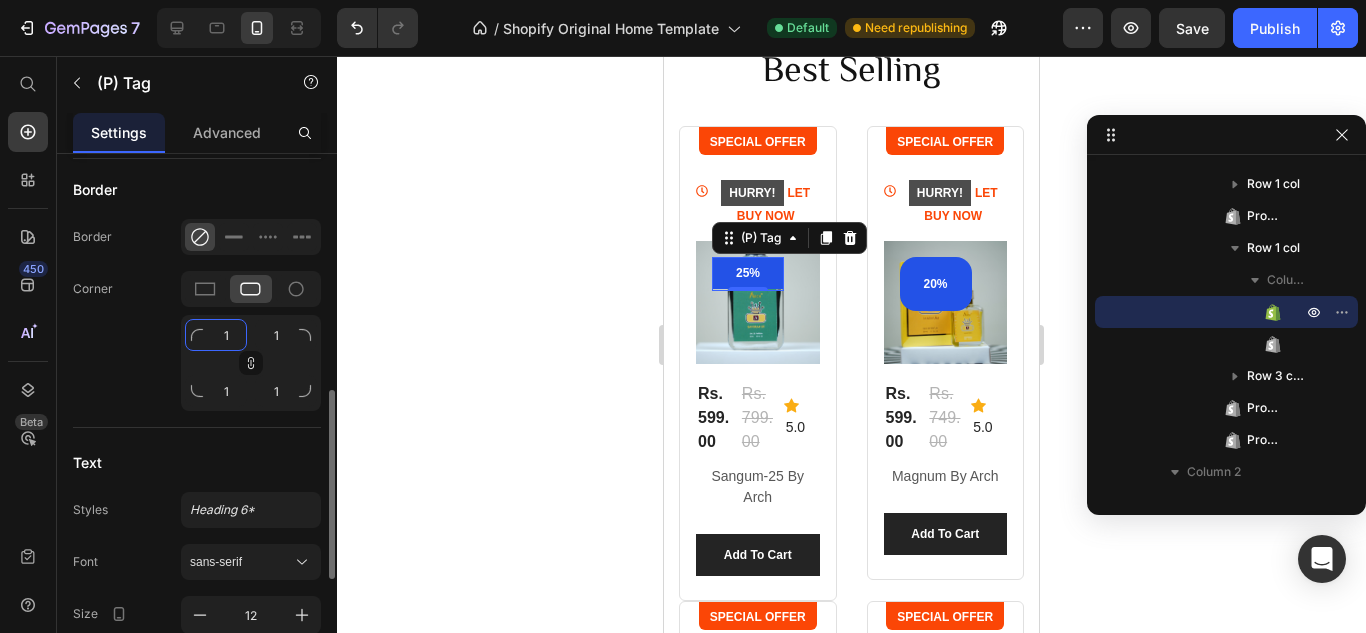 type on "10" 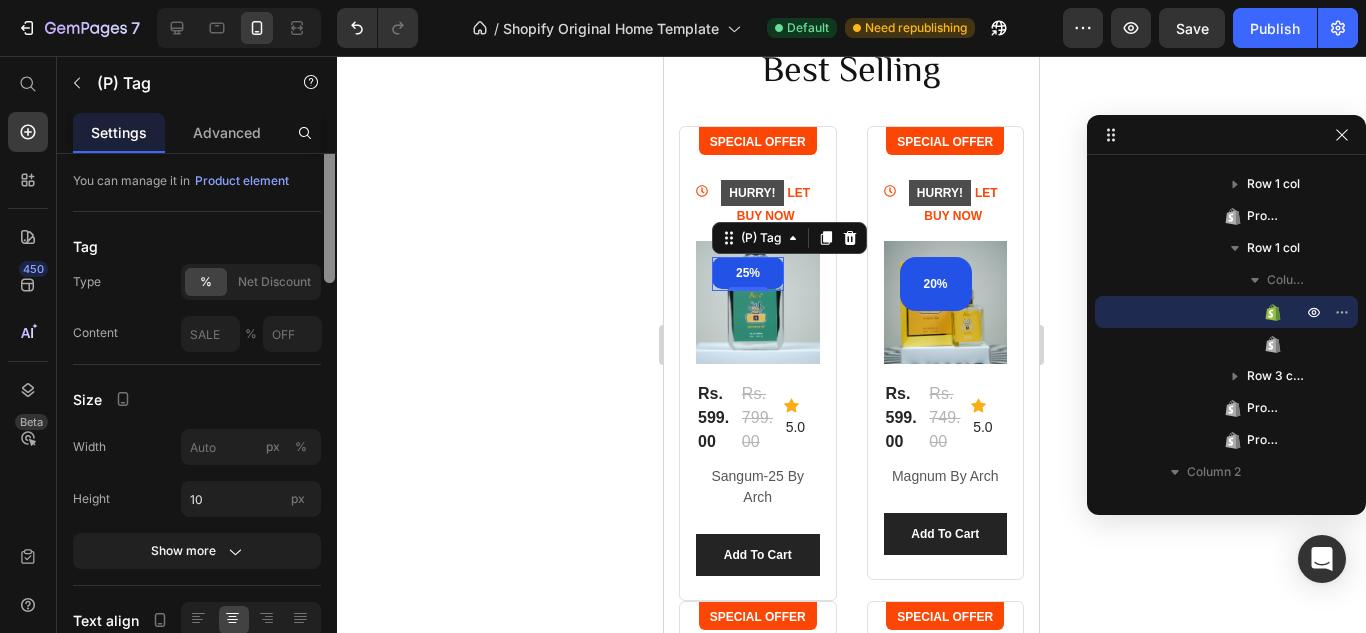 scroll, scrollTop: 0, scrollLeft: 0, axis: both 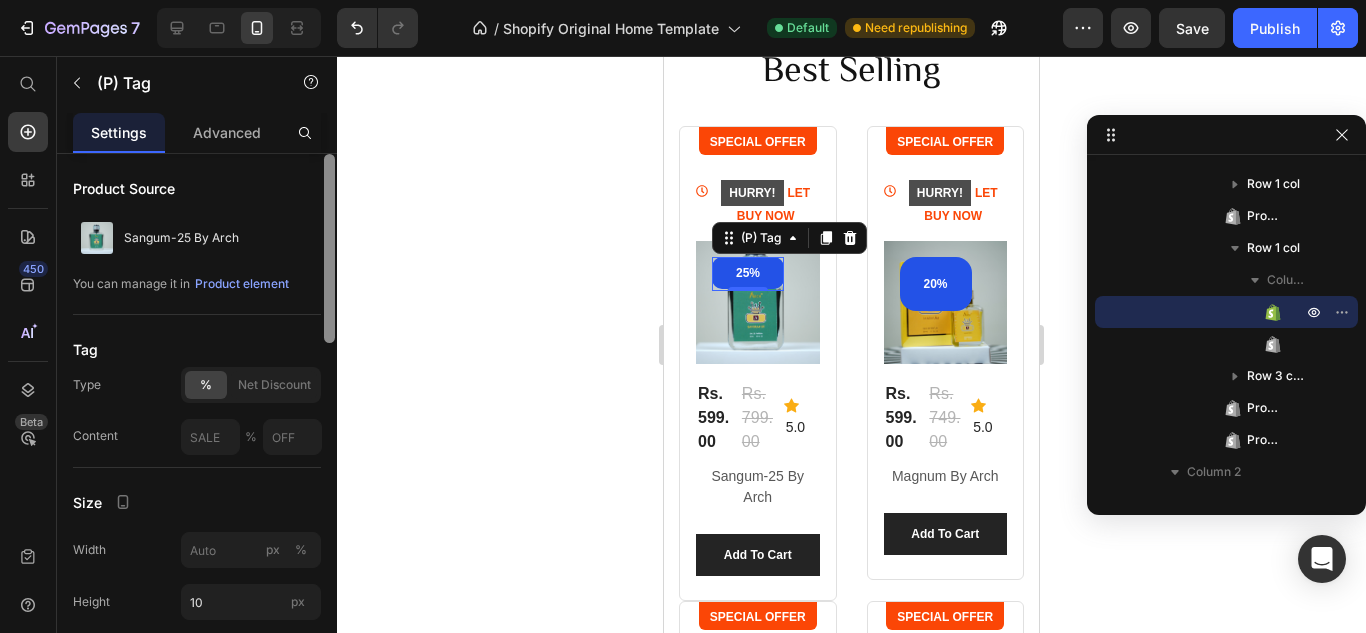 drag, startPoint x: 329, startPoint y: 406, endPoint x: 337, endPoint y: 107, distance: 299.107 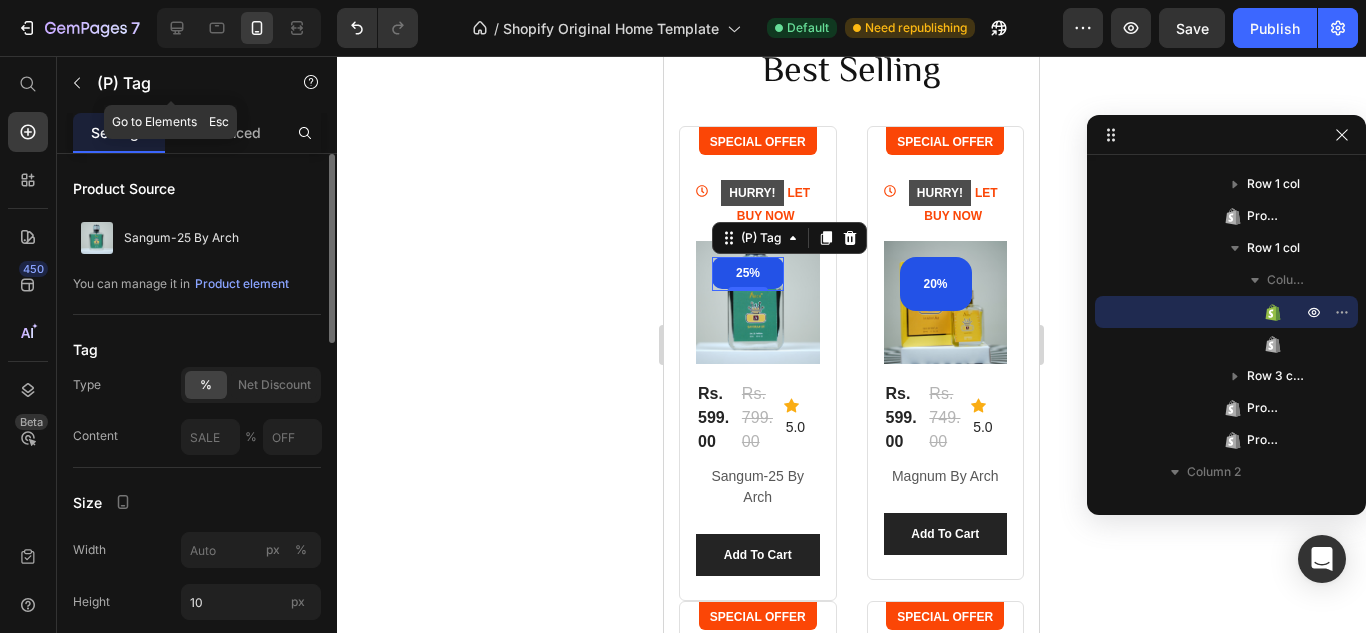 type on "10" 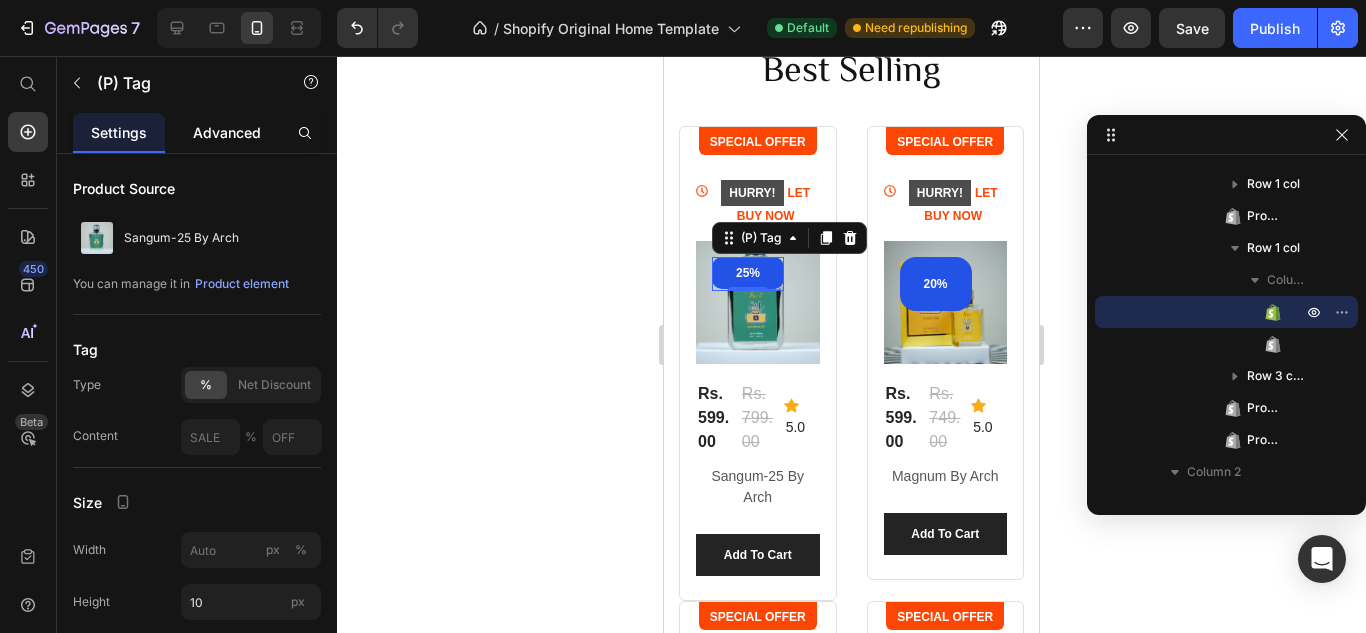 click on "Advanced" at bounding box center (227, 132) 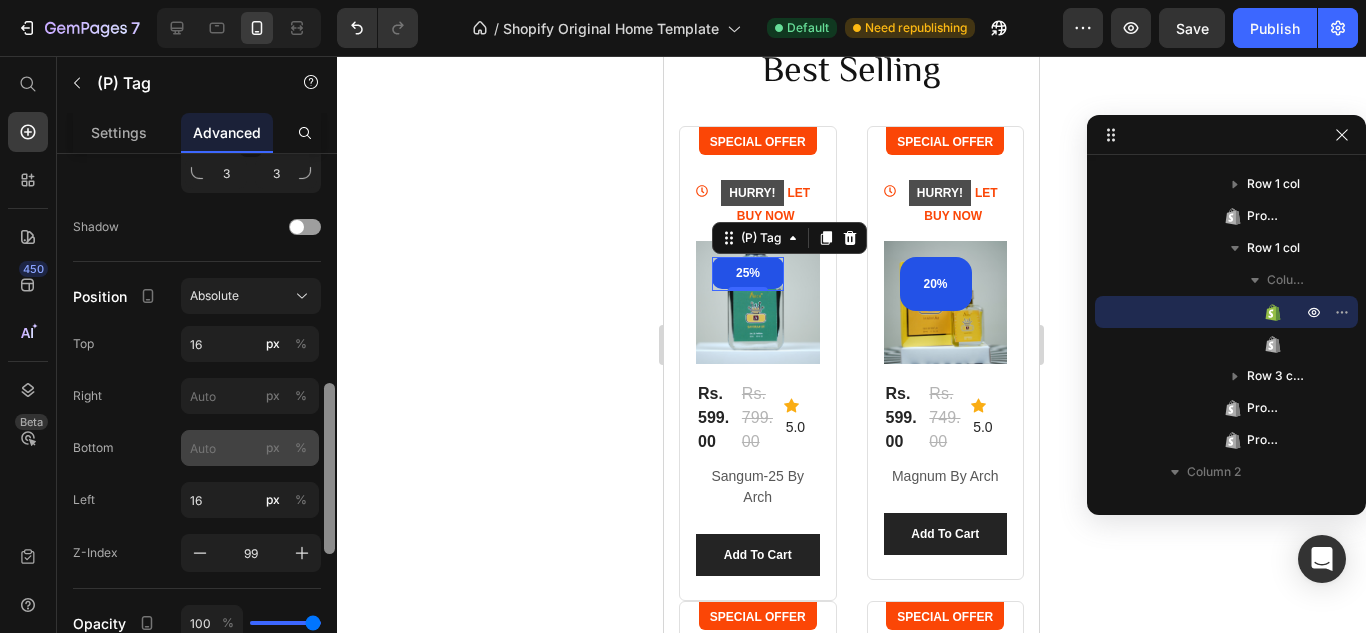 drag, startPoint x: 328, startPoint y: 237, endPoint x: 311, endPoint y: 466, distance: 229.63014 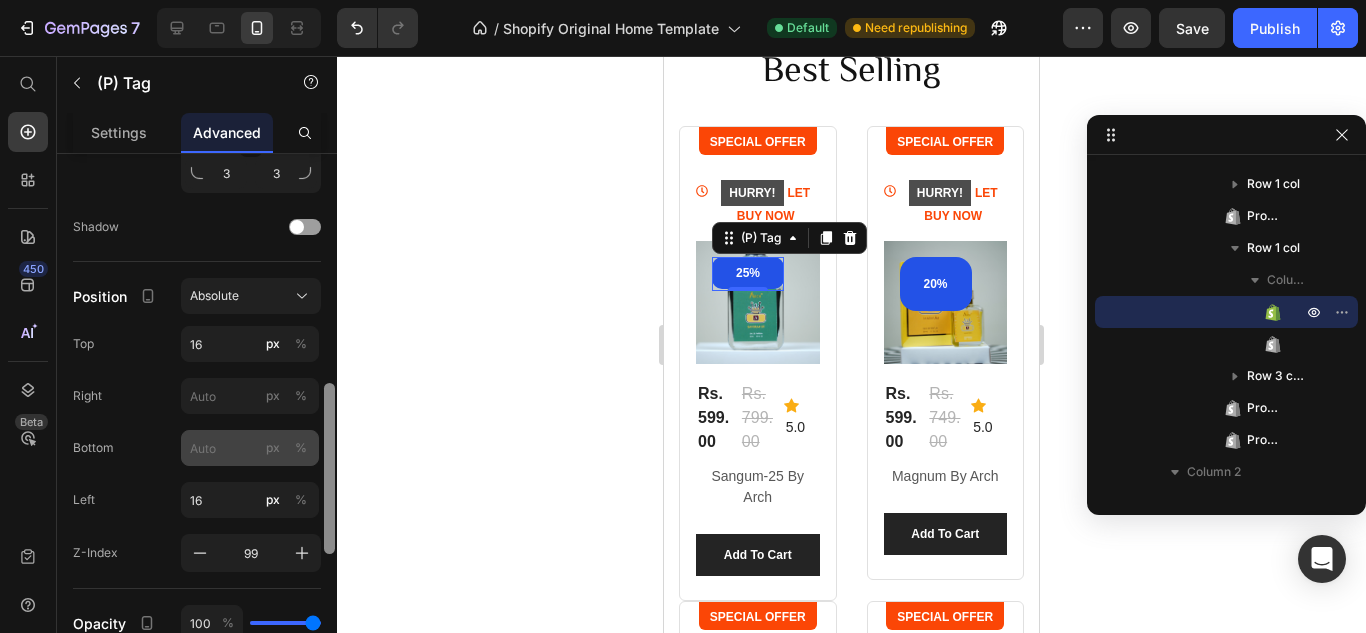 click on "Display on Desktop Tablet Mobile Spacing (px) 0 0 0 0 0 0 0 0 Shape Border Corner 3 3 3 3 Shadow Position Absolute Top 16 px % Right px % Bottom px % Left 16 px % Z-Index 99 Opacity 100 % Animation Upgrade to Build plan  to unlock Animation & other premium features. Interaction Upgrade to Optimize plan  to unlock Interaction & other premium features. CSS class  Delete element" at bounding box center (197, 422) 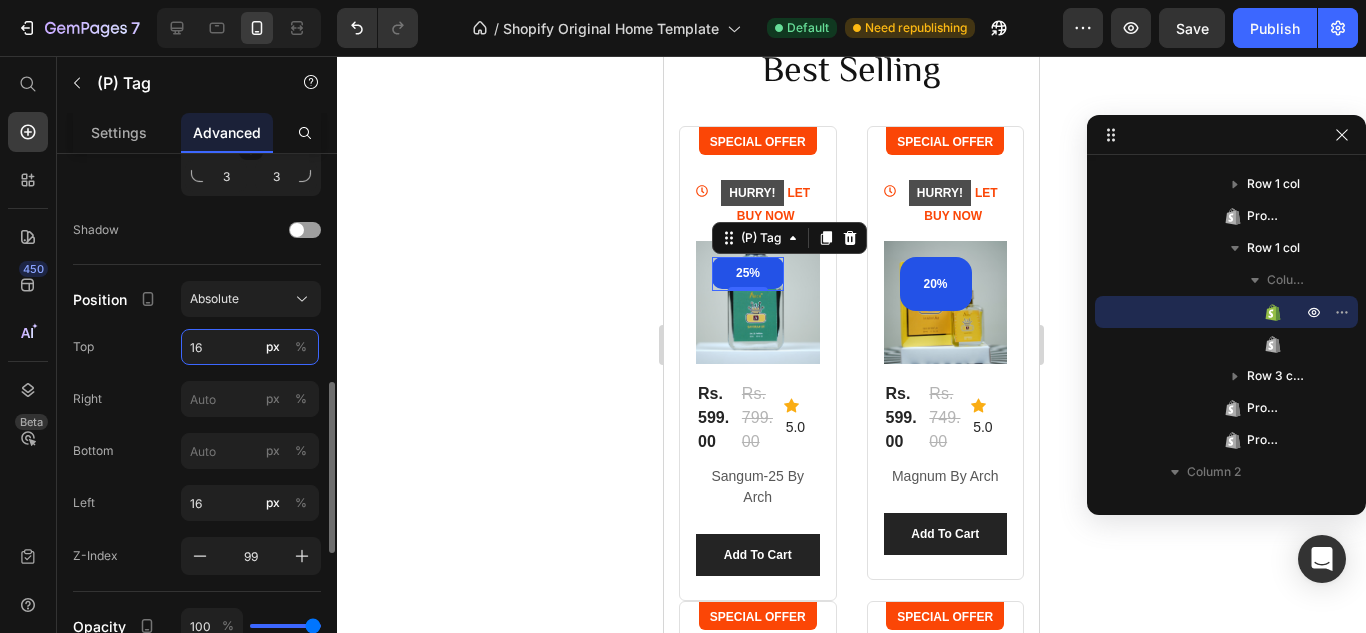 click on "16" at bounding box center (250, 347) 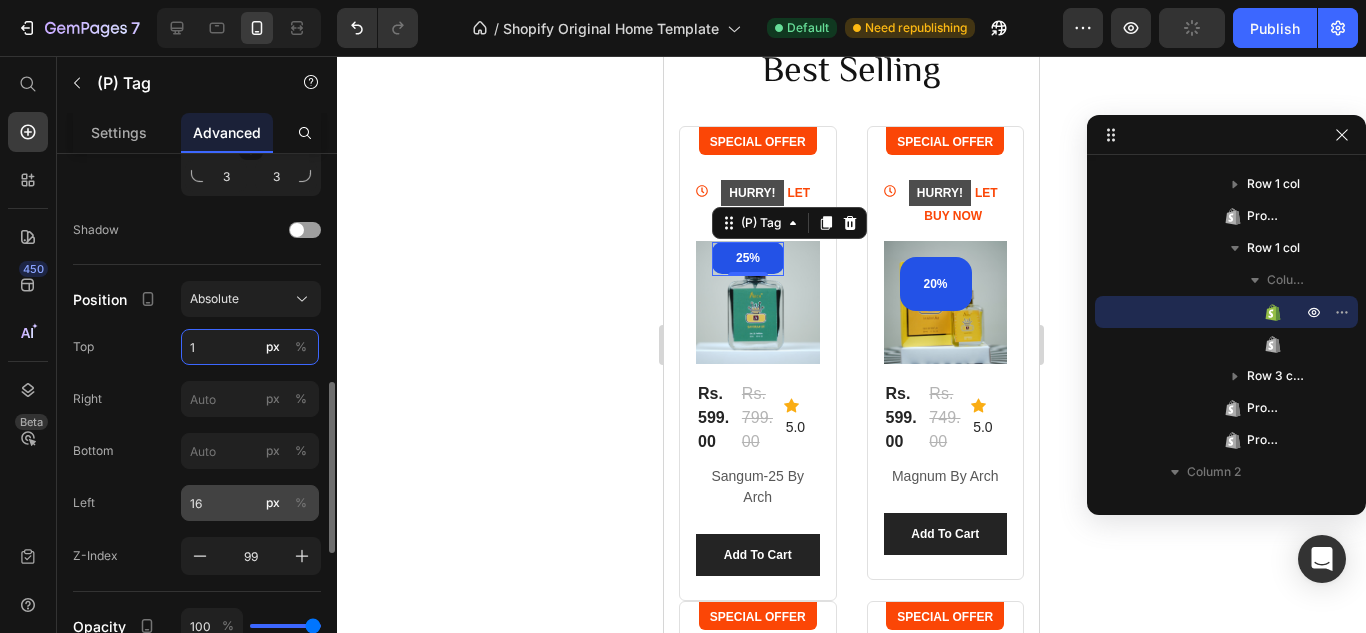 type on "16" 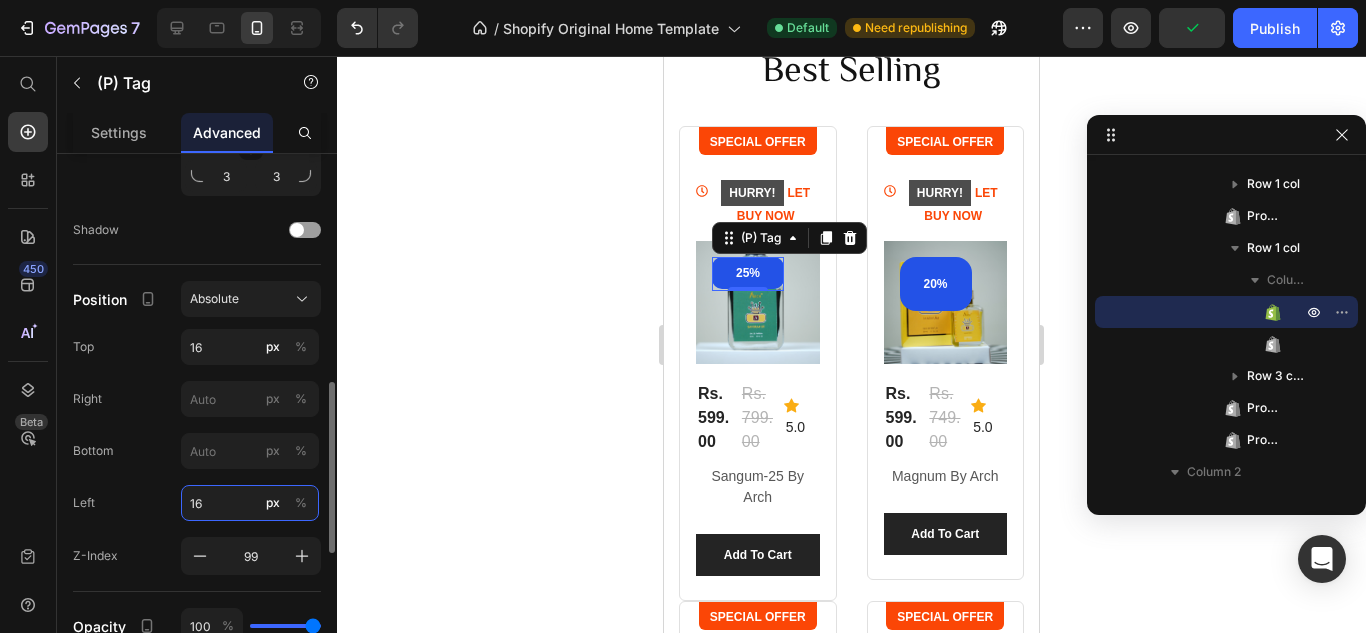 click on "16" at bounding box center (250, 503) 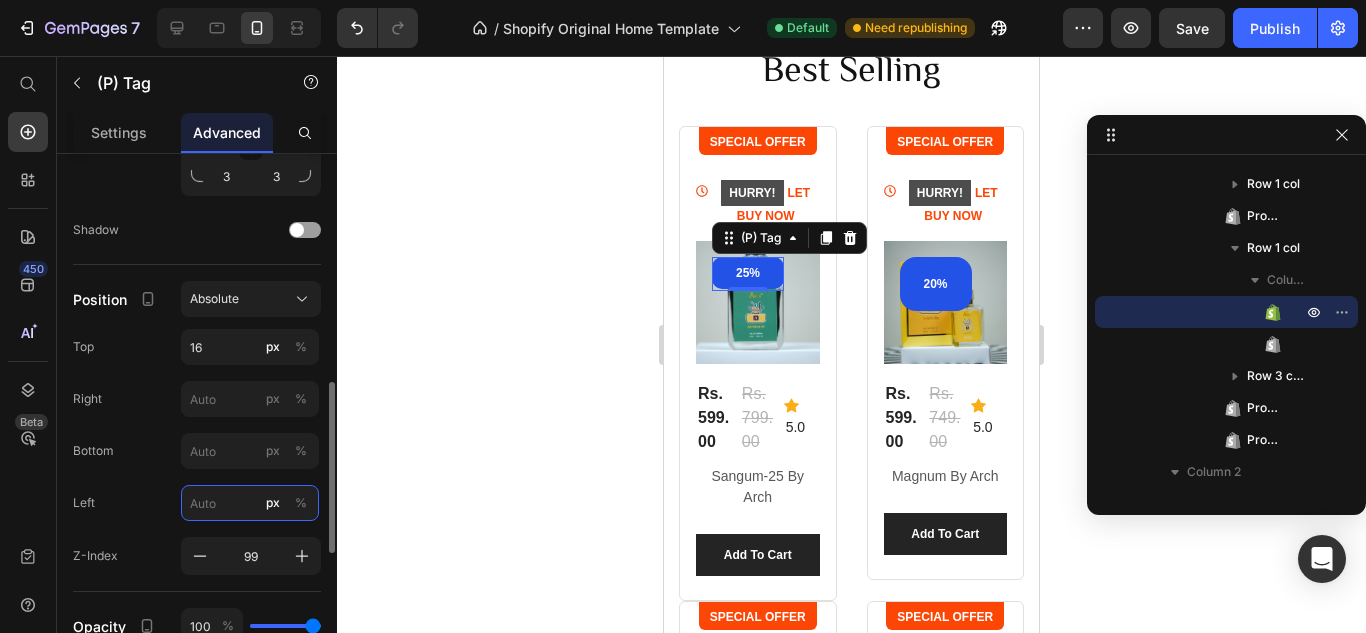 click on "px %" at bounding box center (250, 503) 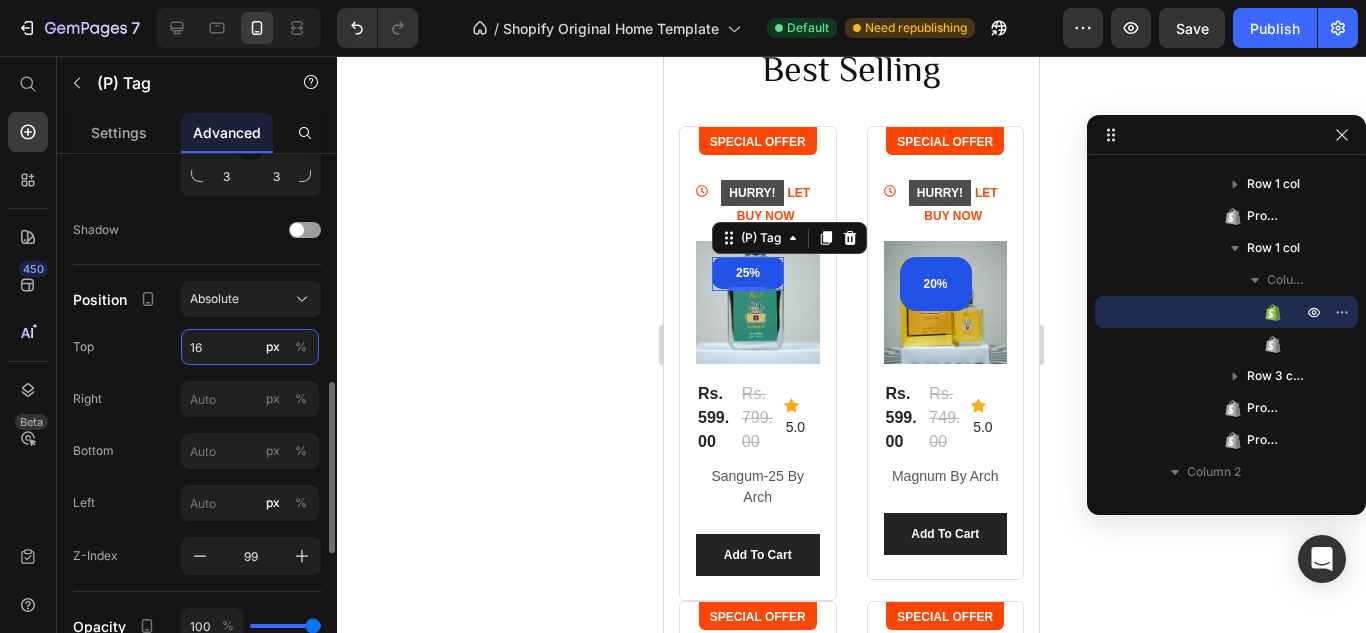 type on "16" 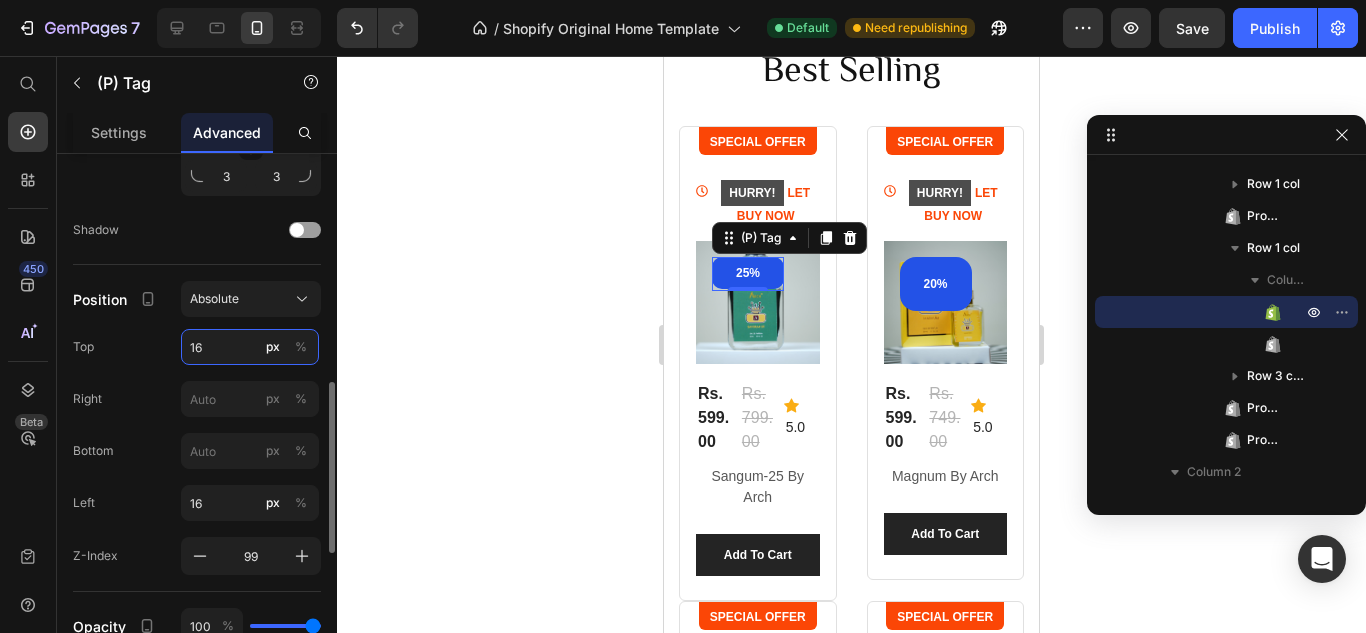 click on "16" at bounding box center (250, 347) 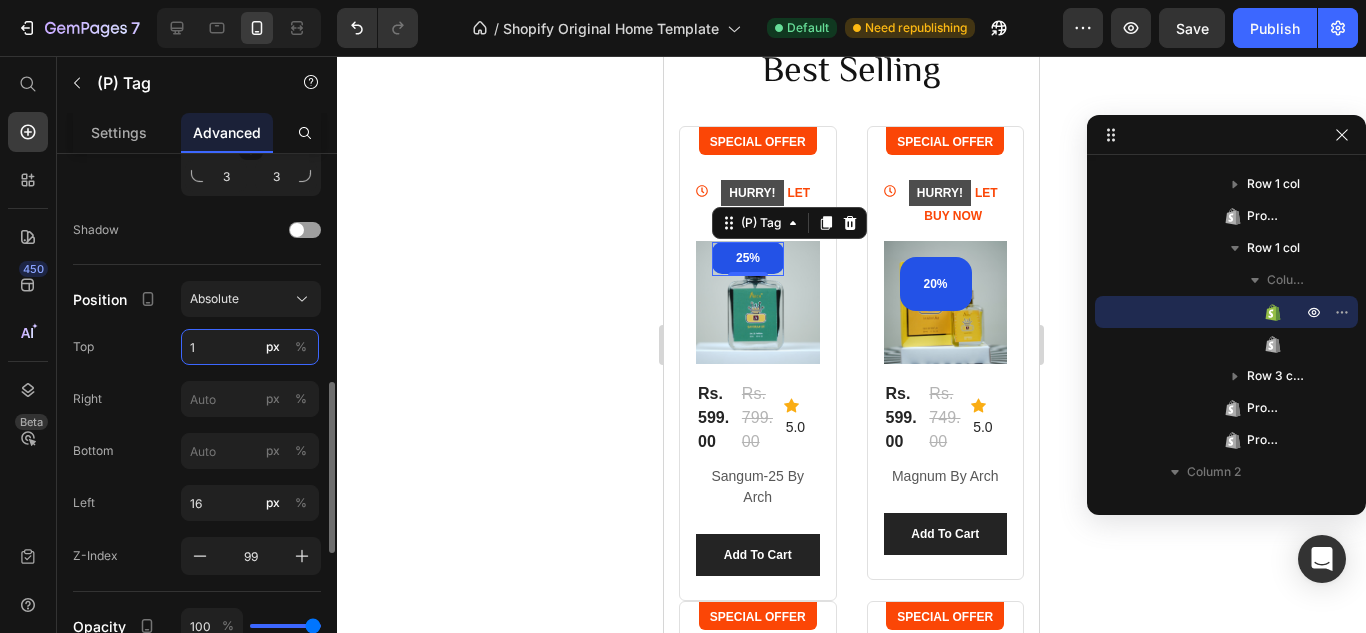 type on "1" 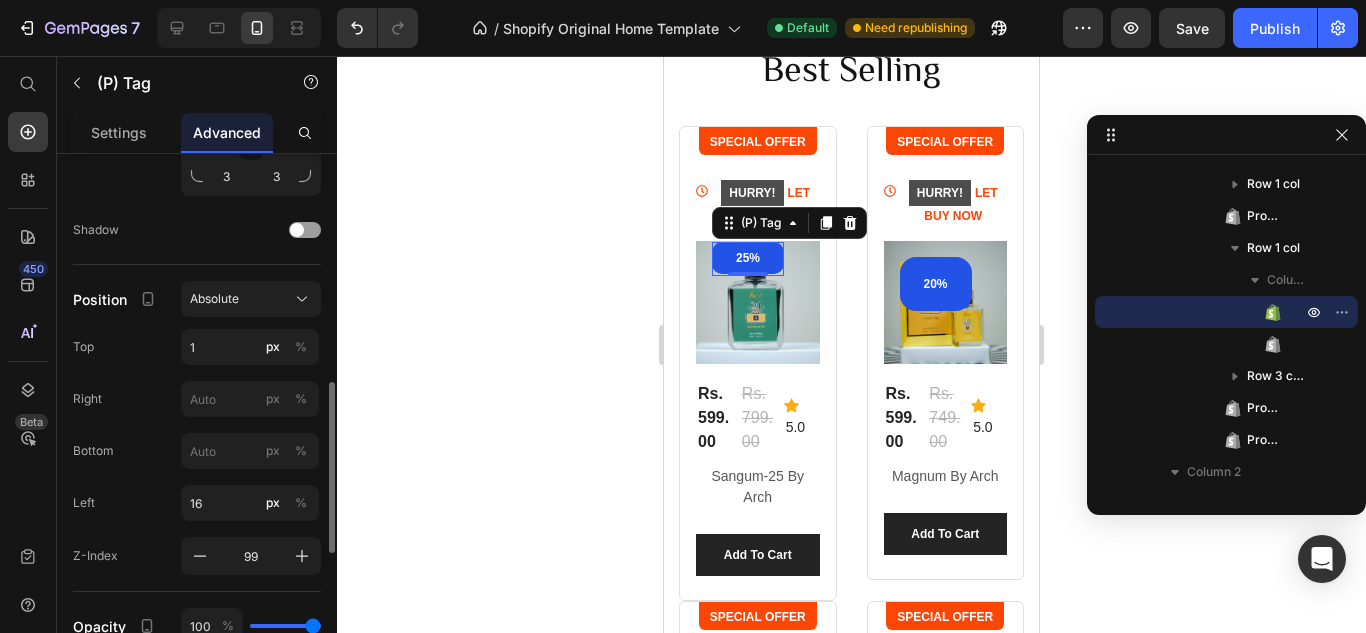 click on "Right px %" 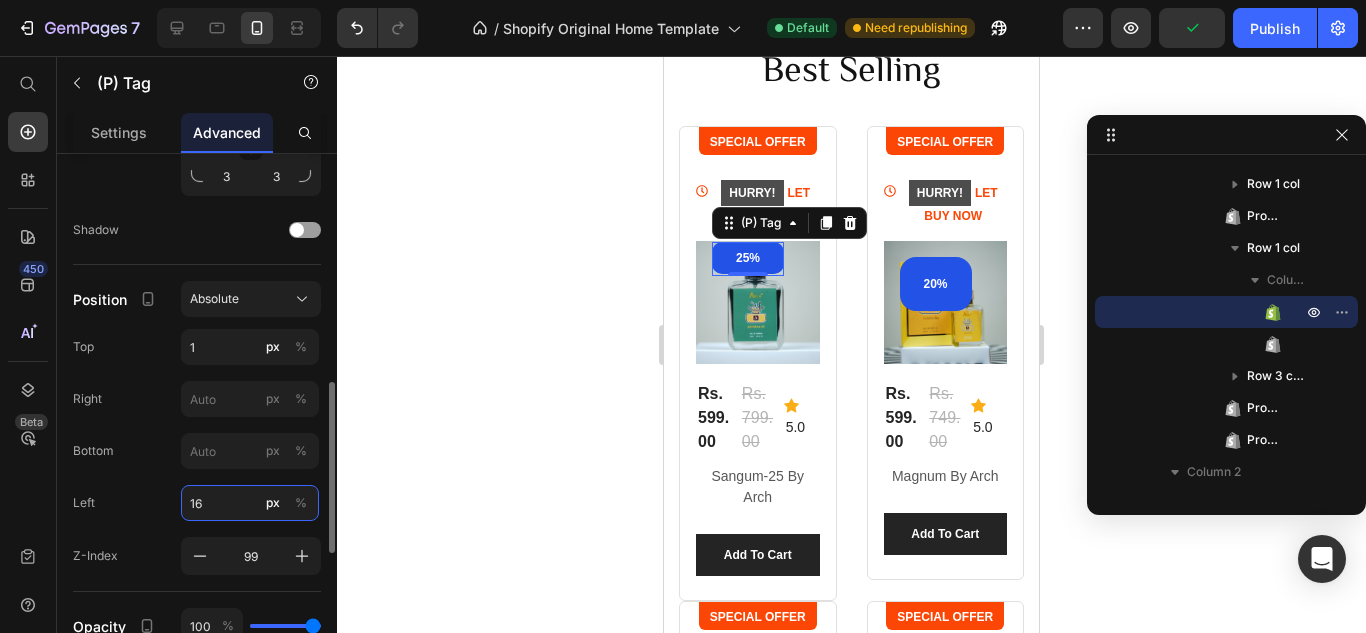 click on "16" at bounding box center (250, 503) 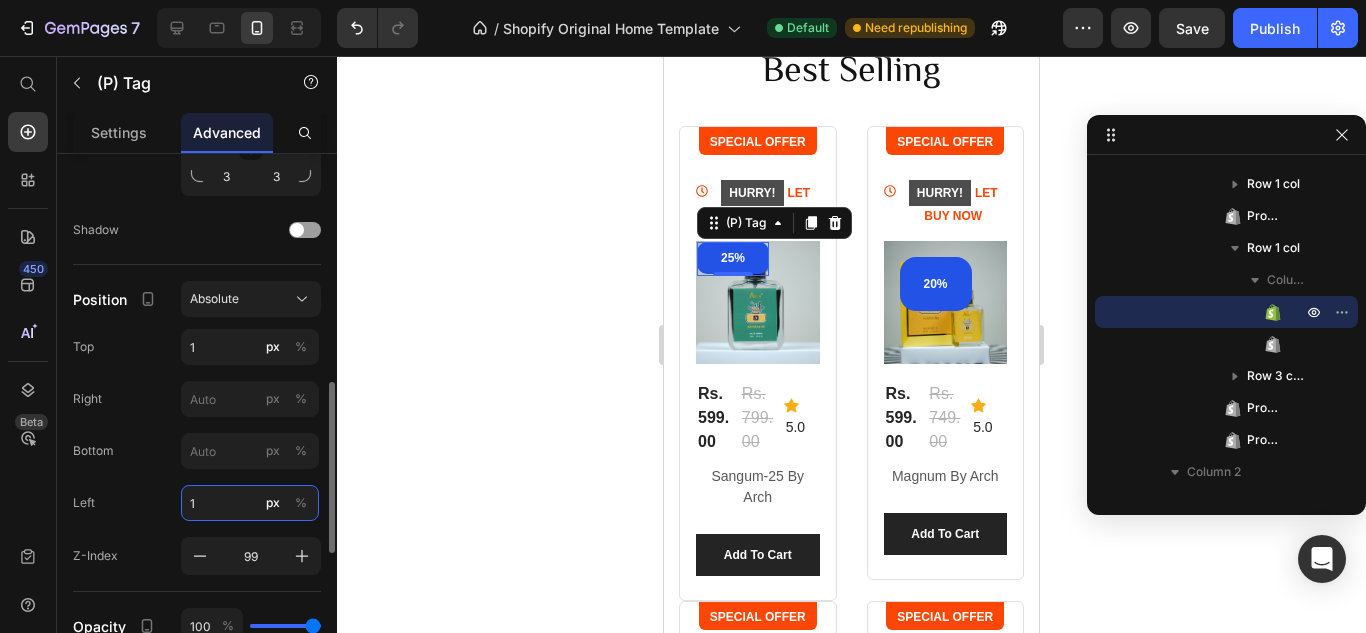 type on "1" 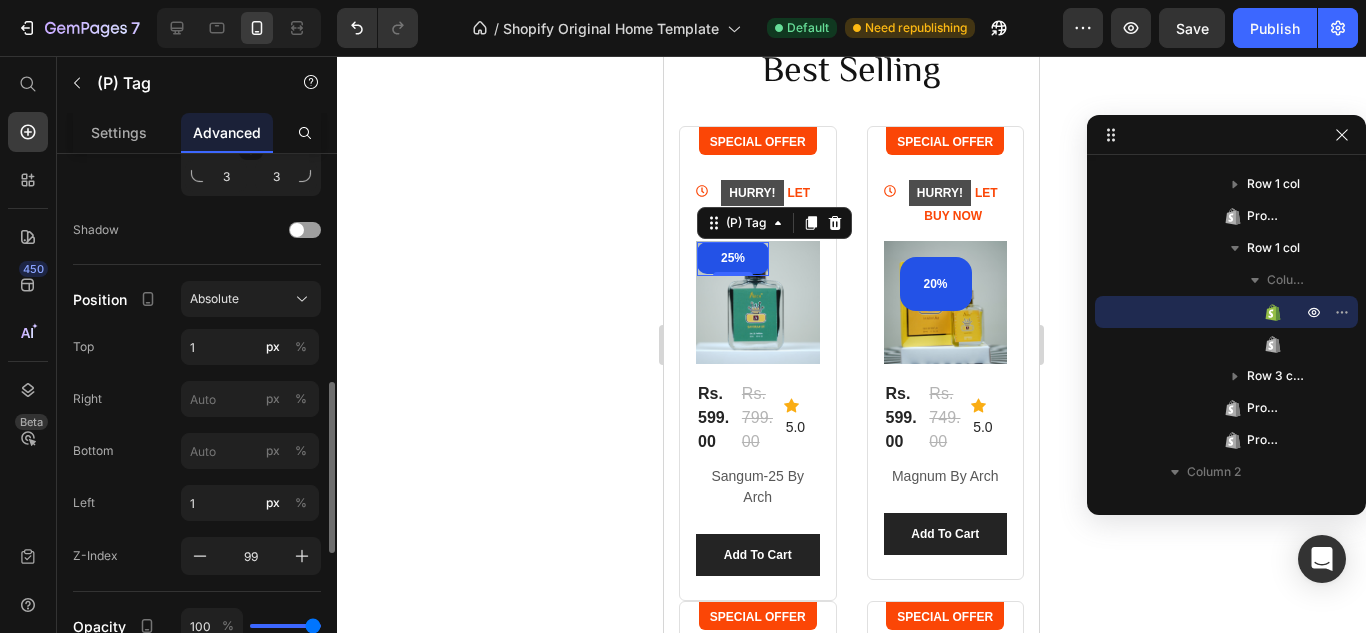 click on "Left 1 px %" 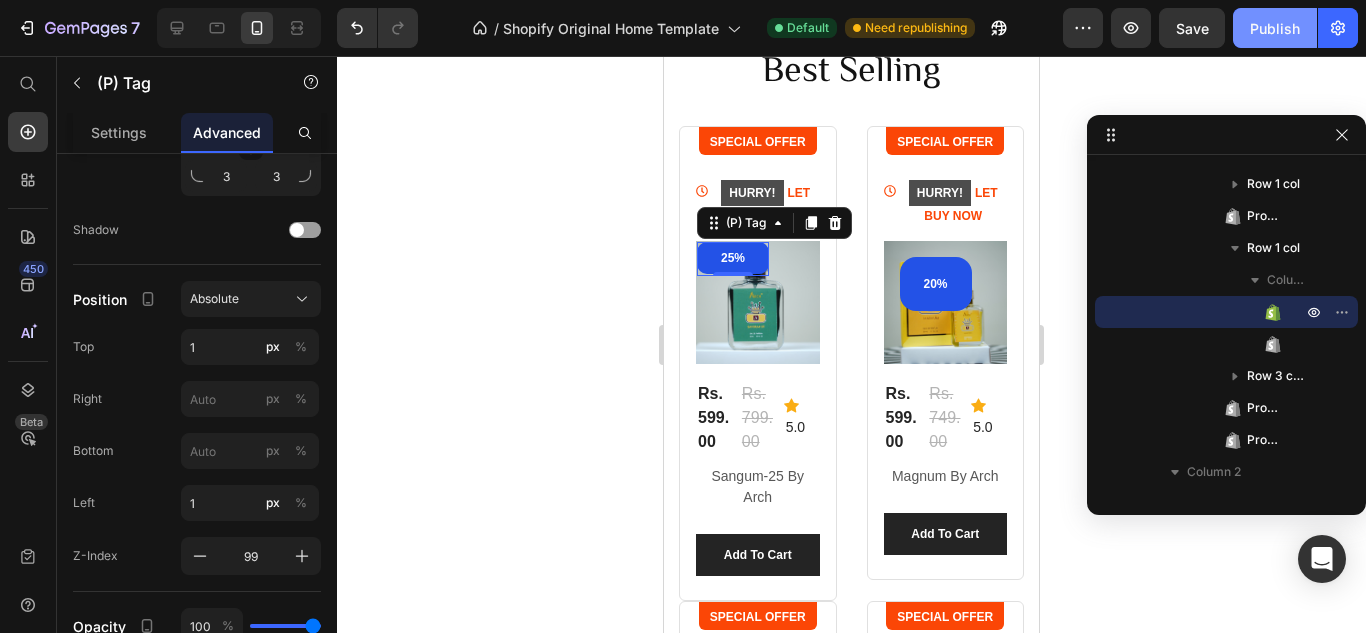 click on "Publish" at bounding box center (1275, 28) 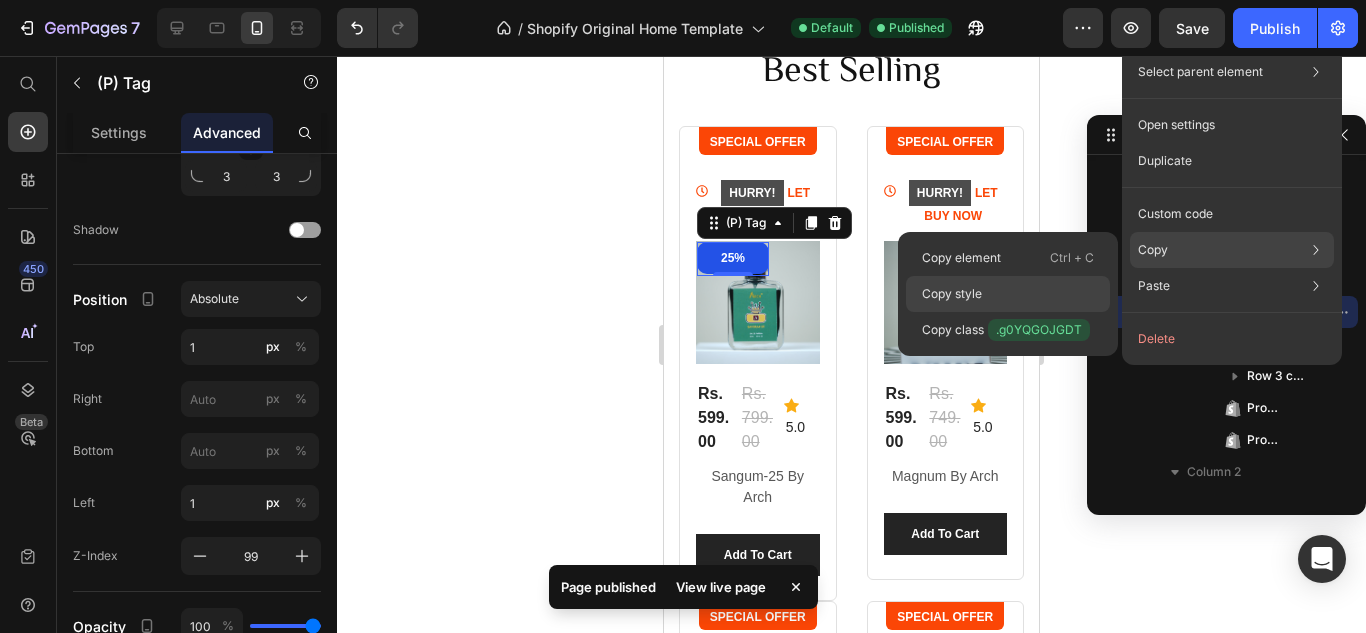 click on "Copy style" 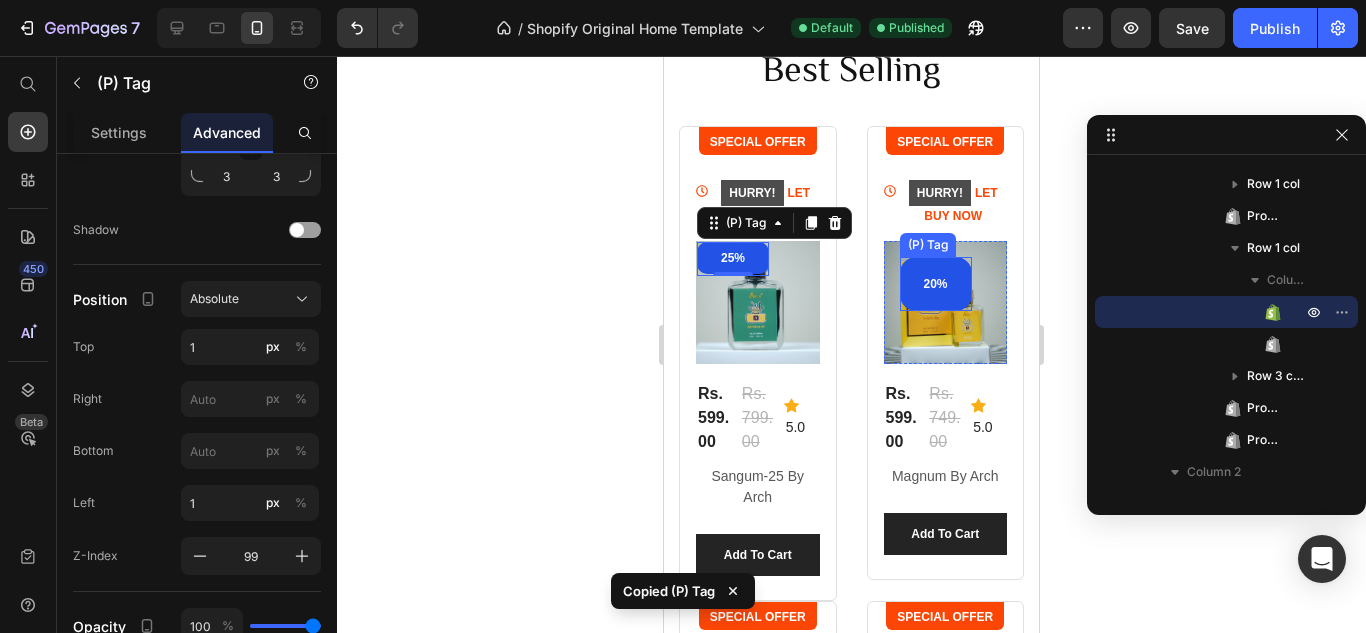 click at bounding box center (953, 276) 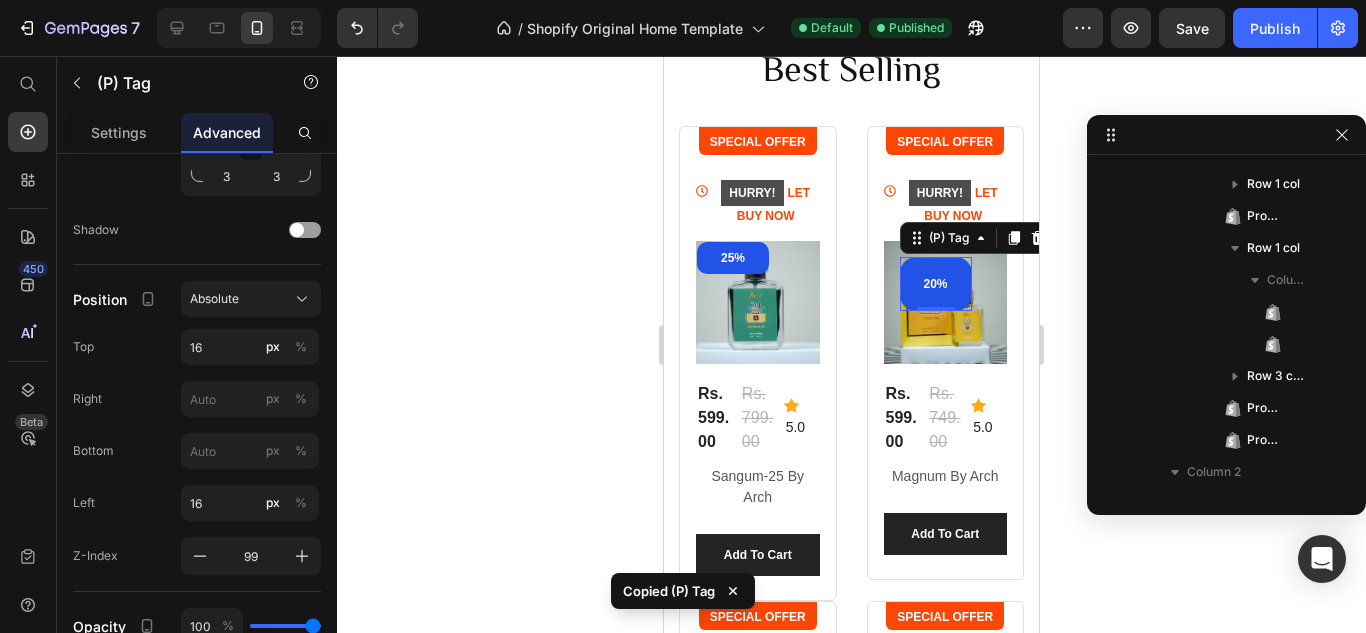 scroll, scrollTop: 731, scrollLeft: 0, axis: vertical 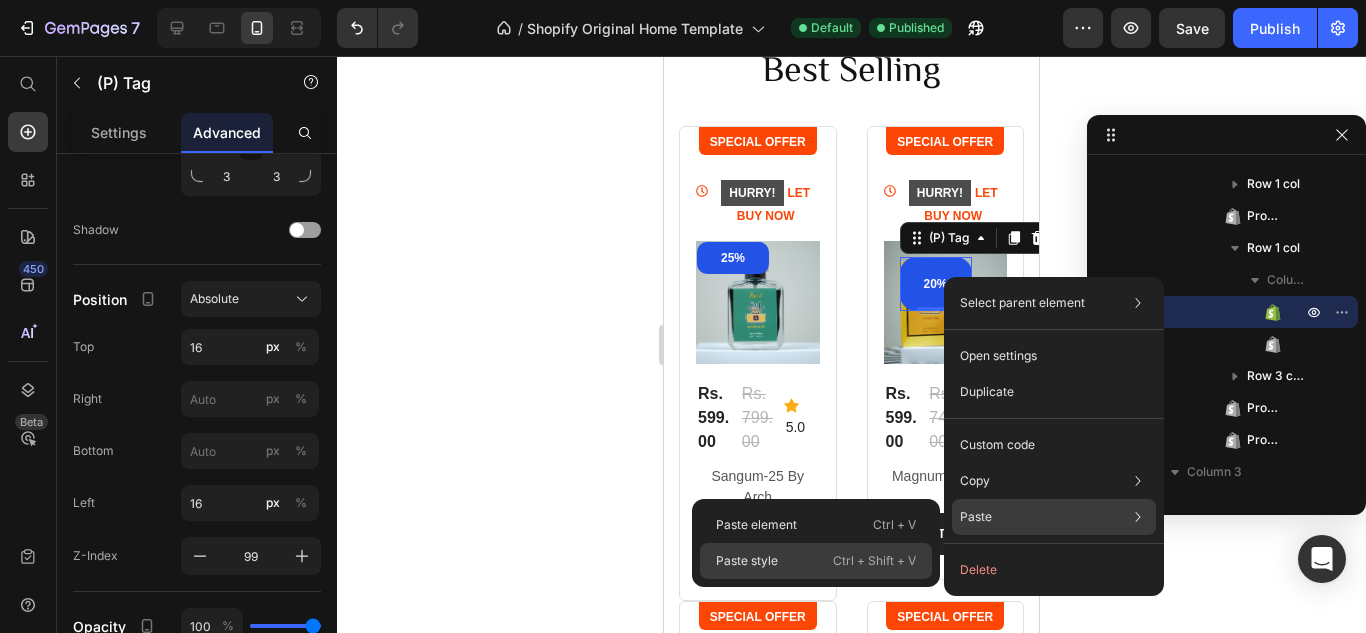 click on "Paste style  Ctrl + Shift + V" 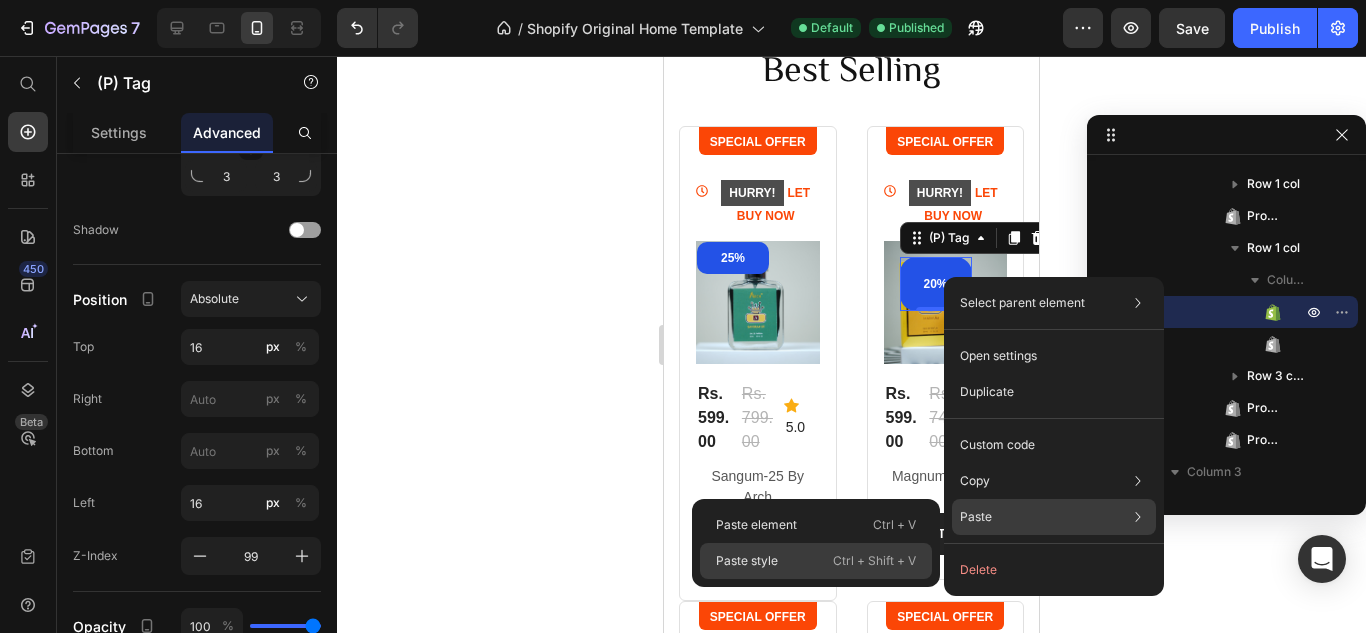 type on "1" 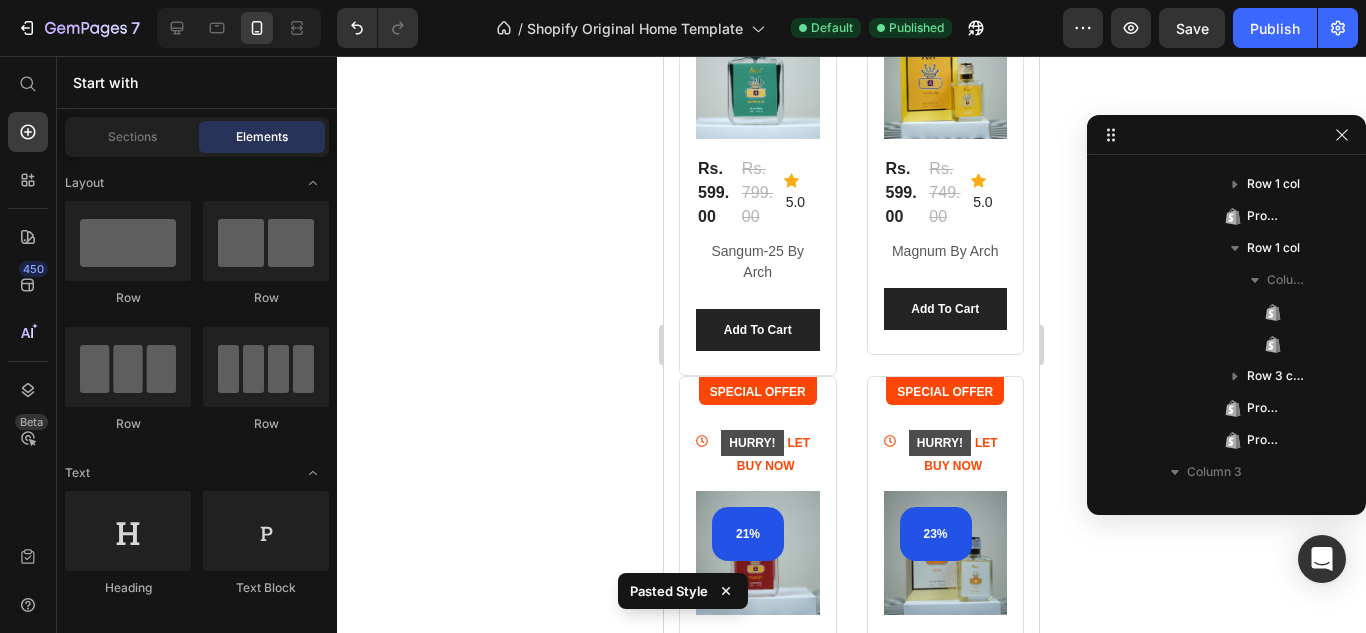 scroll, scrollTop: 1541, scrollLeft: 0, axis: vertical 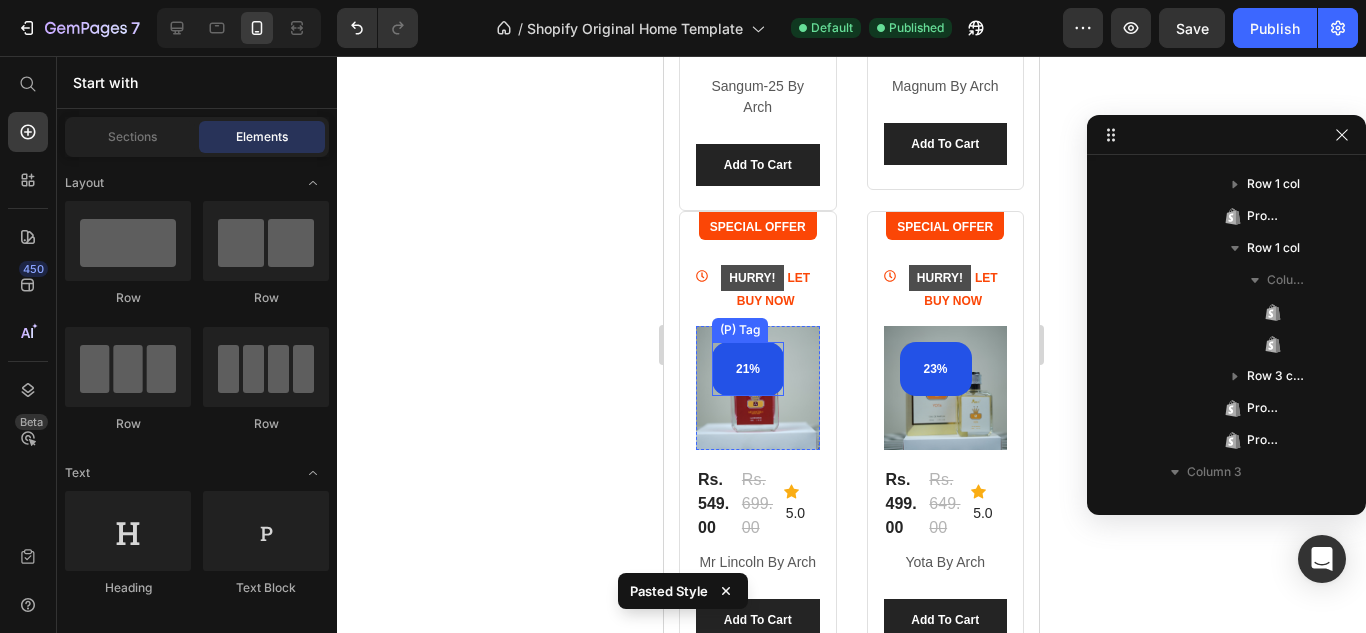click on "21%" at bounding box center (748, 369) 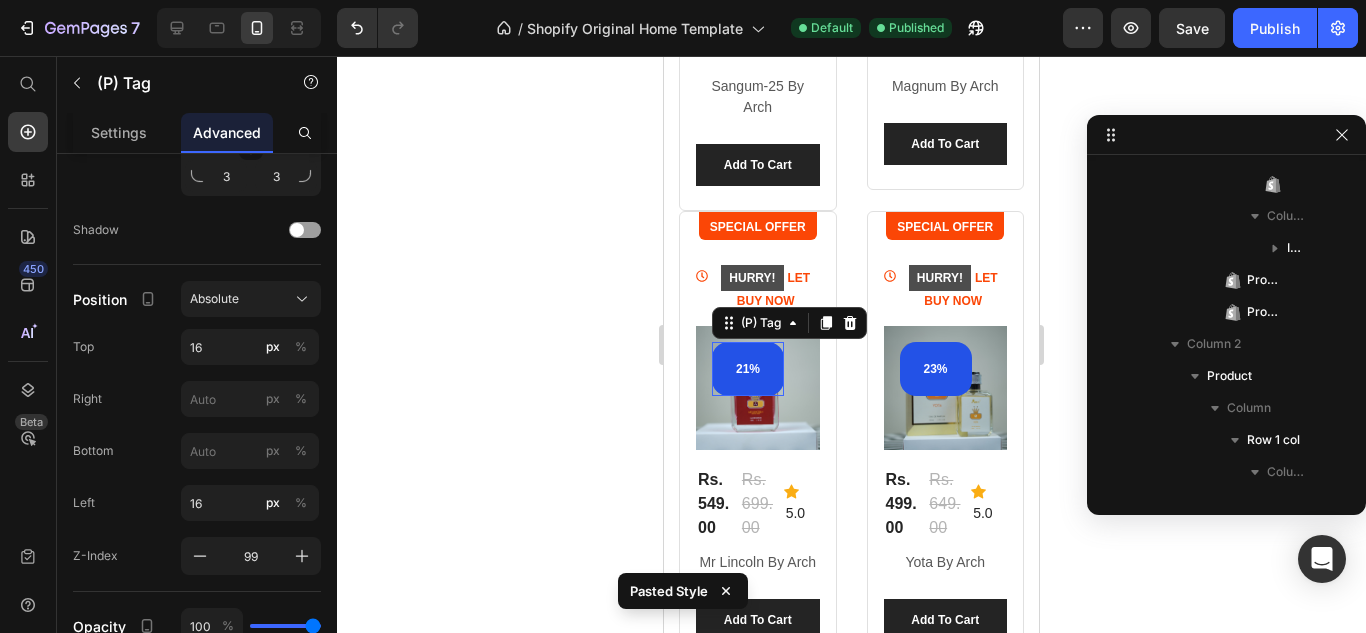 scroll, scrollTop: 1627, scrollLeft: 0, axis: vertical 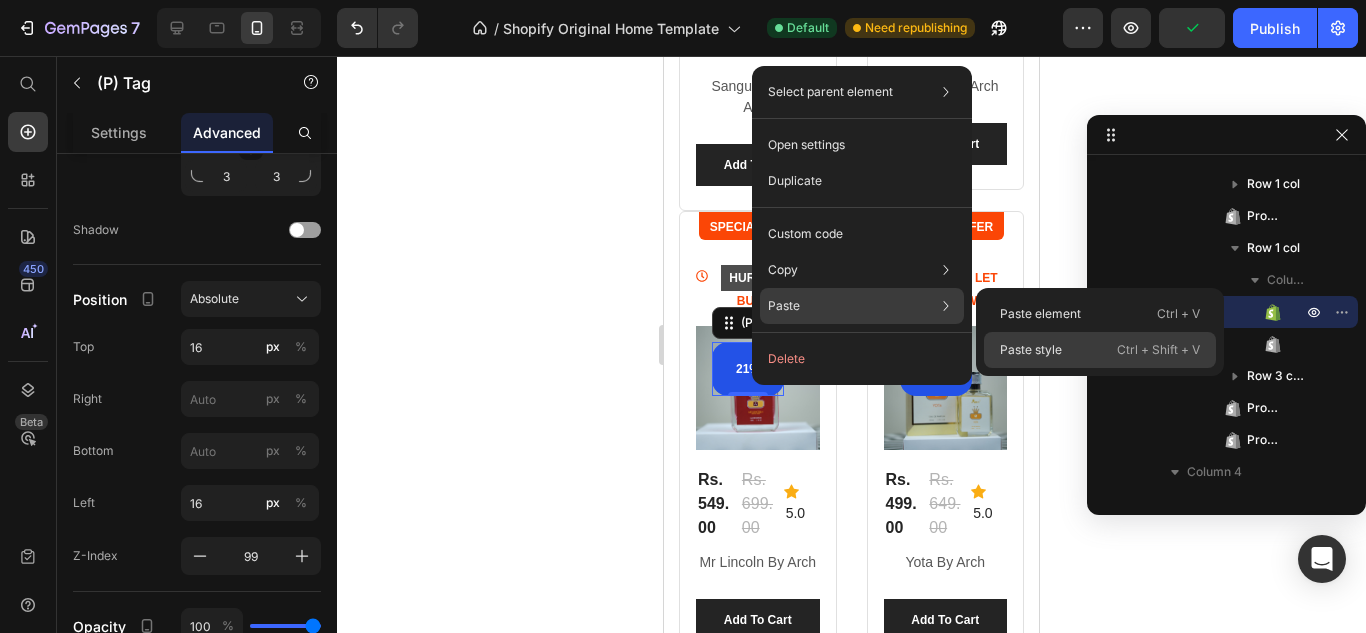 click on "Paste style  Ctrl + Shift + V" 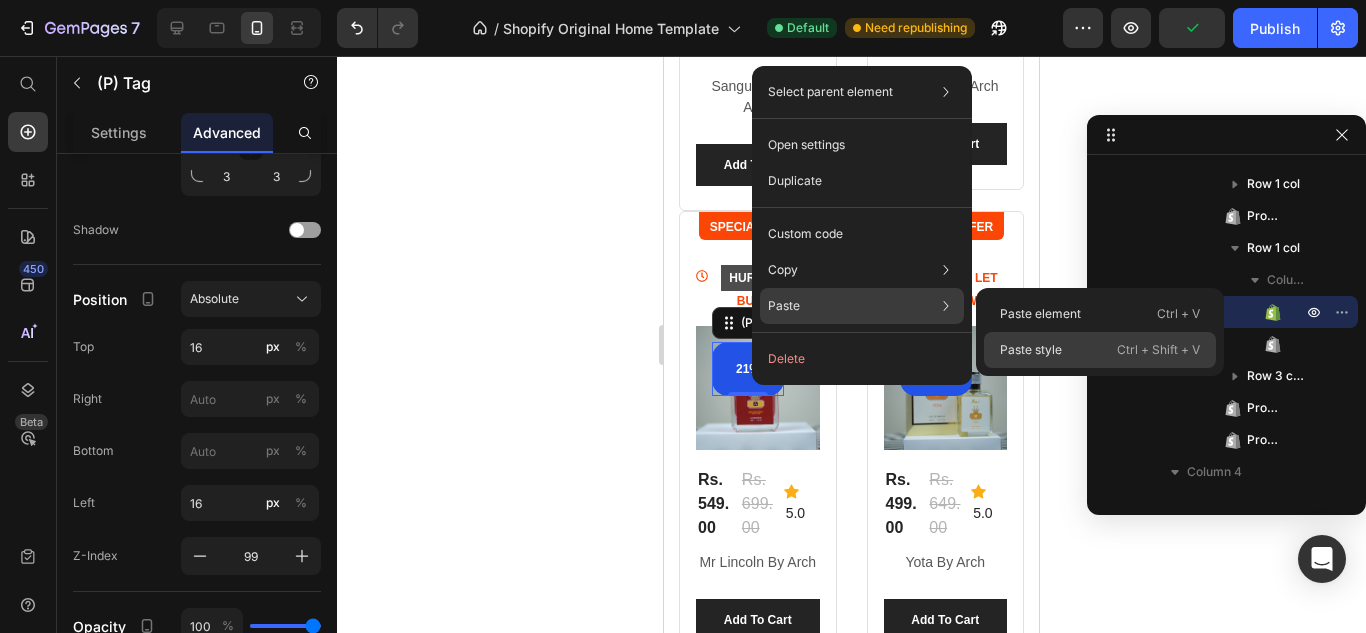 type on "1" 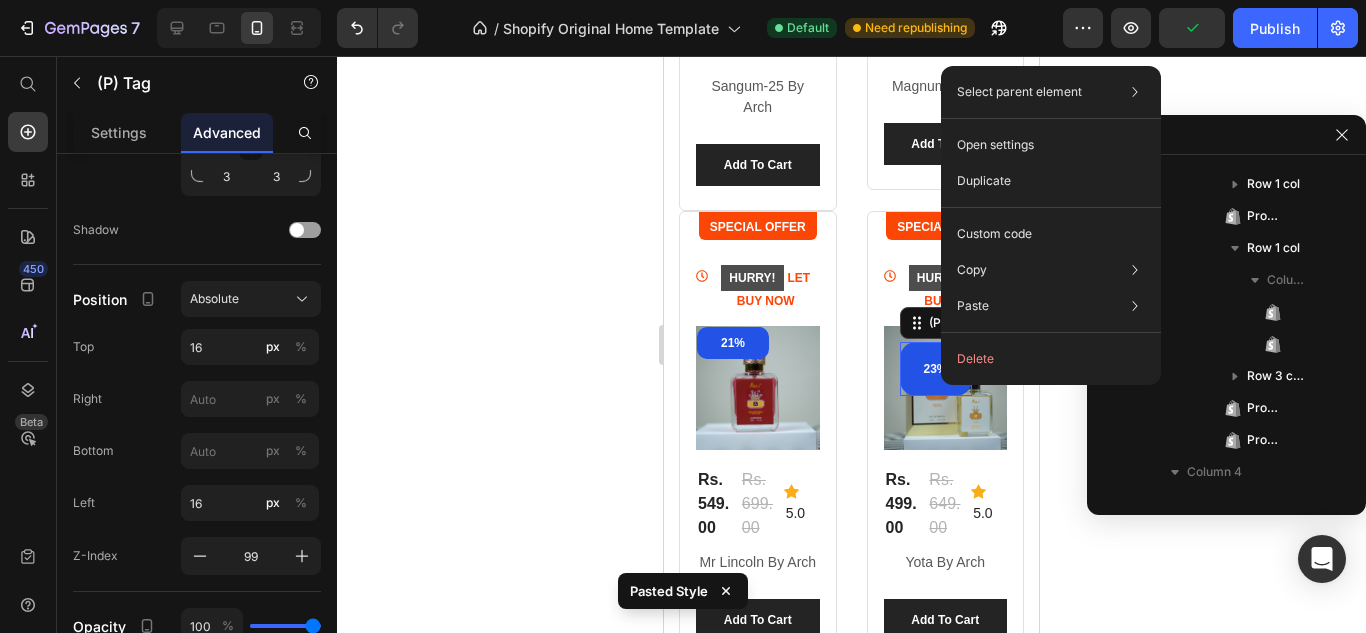scroll, scrollTop: 2011, scrollLeft: 0, axis: vertical 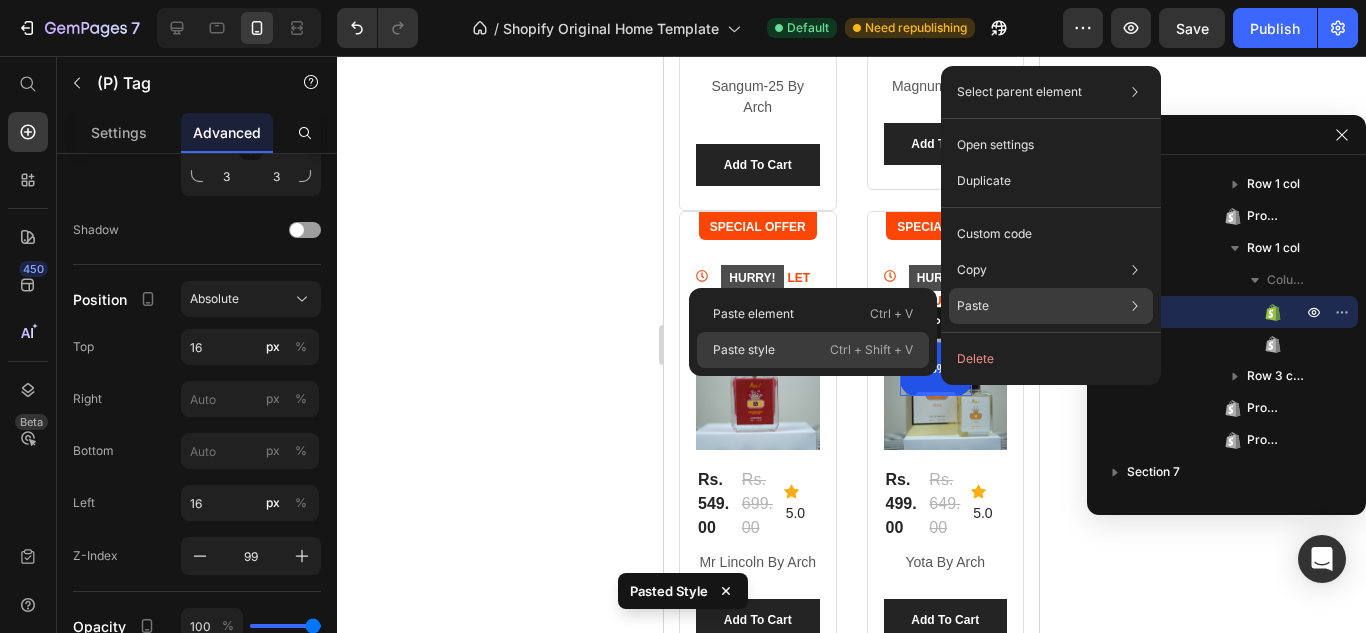 click on "Paste style  Ctrl + Shift + V" 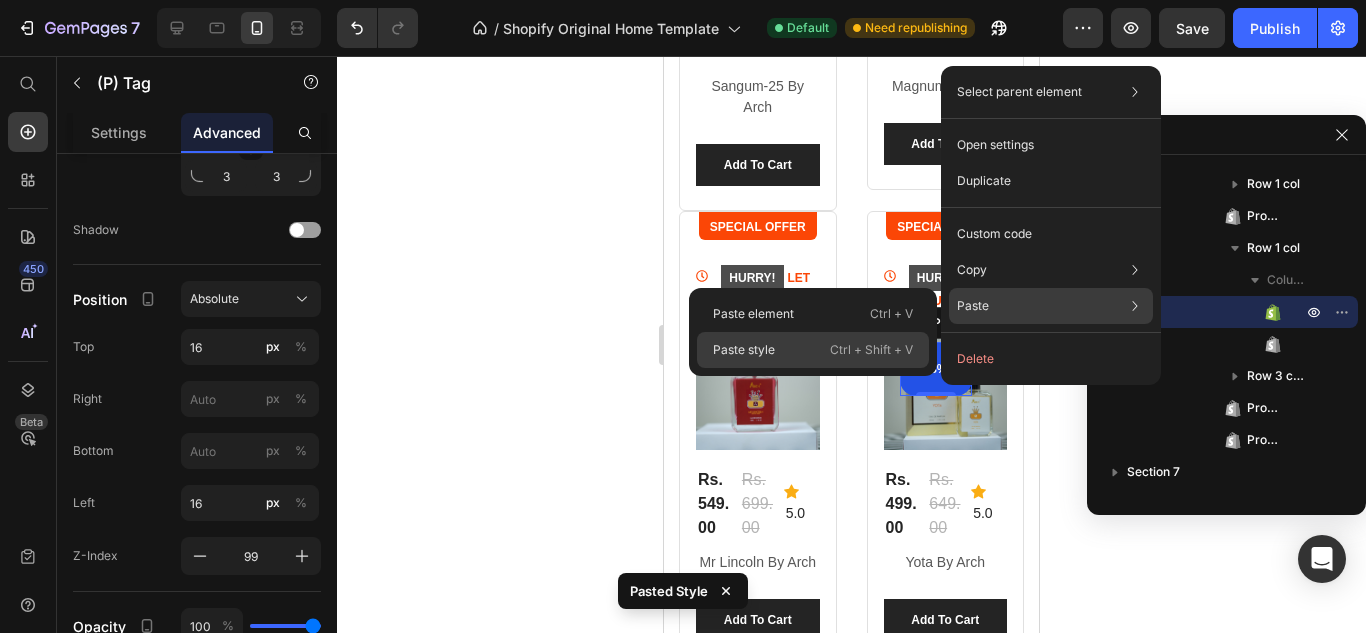 type on "1" 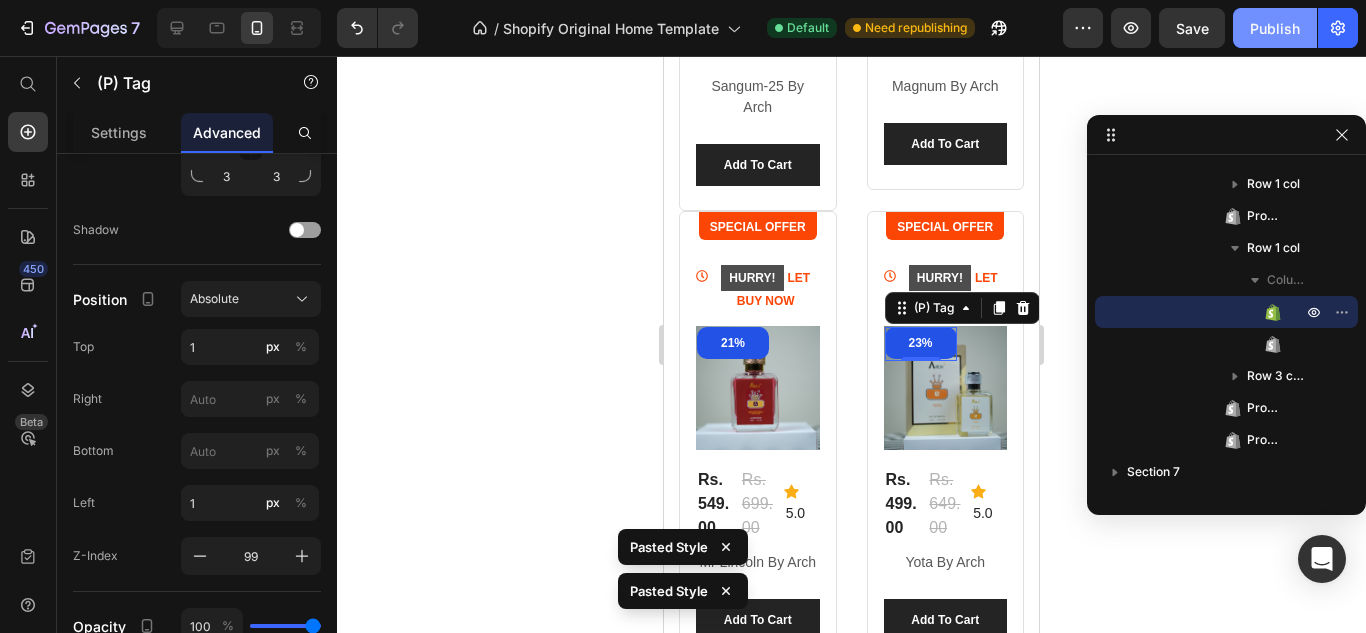 click on "Publish" at bounding box center [1275, 28] 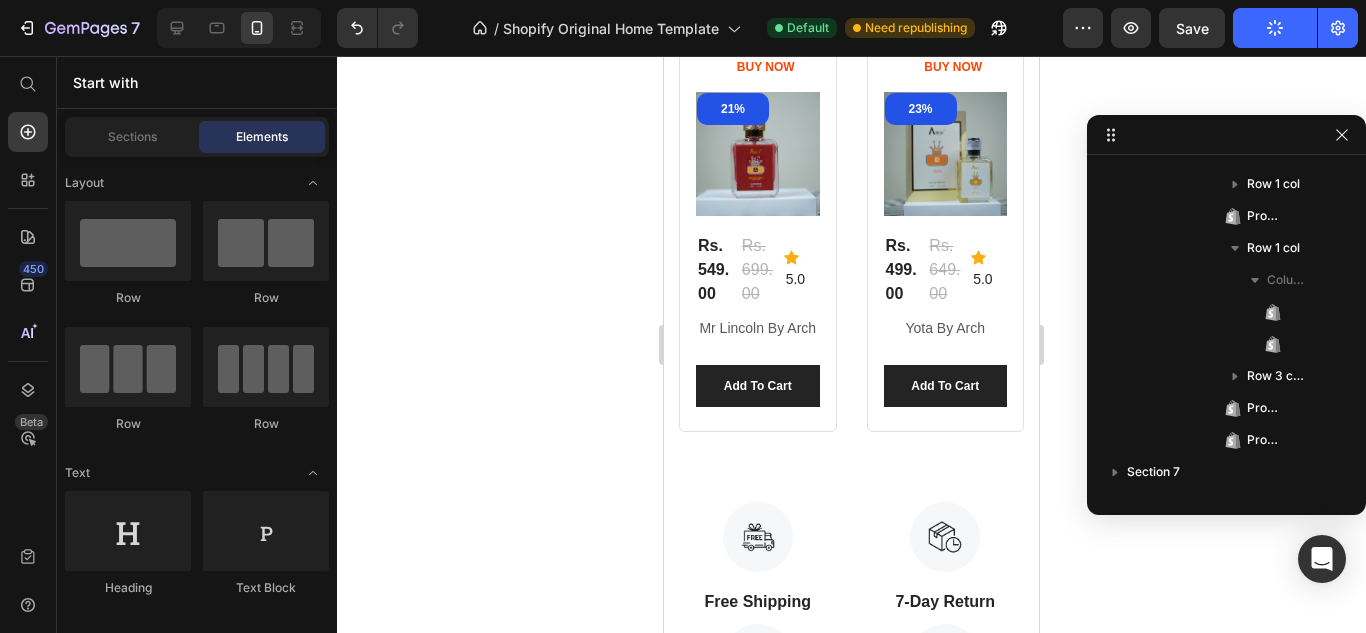 scroll, scrollTop: 1754, scrollLeft: 0, axis: vertical 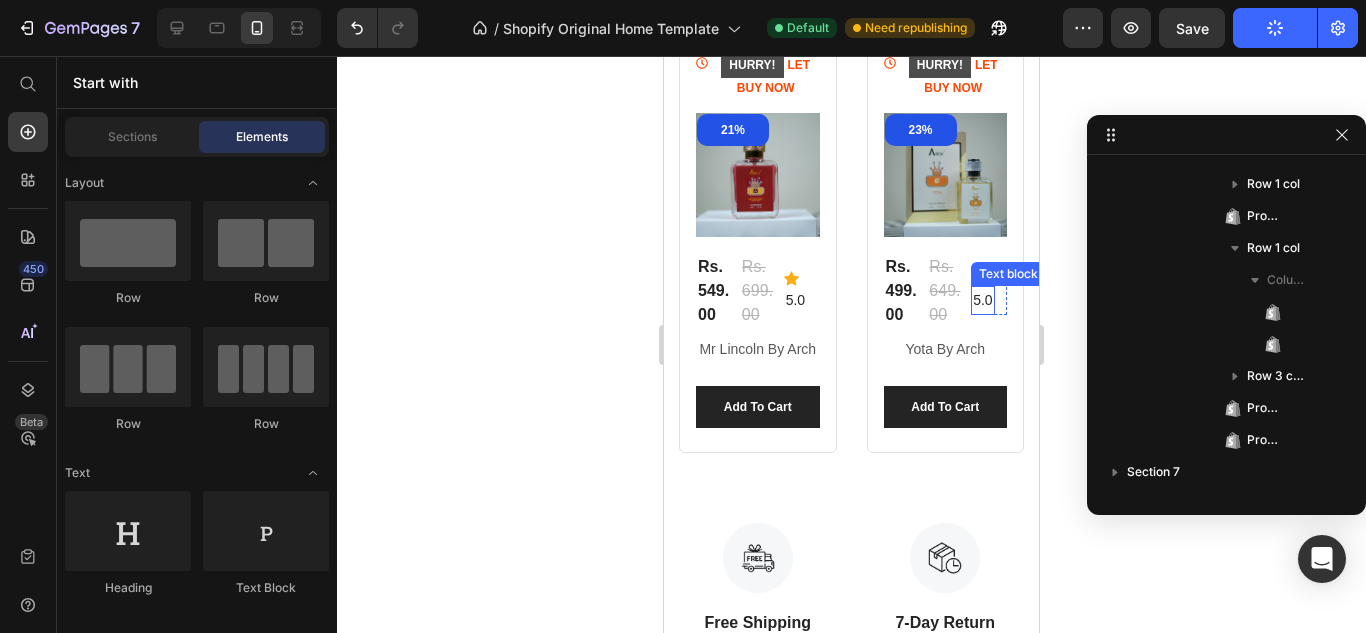 click on "5.0" at bounding box center [982, 300] 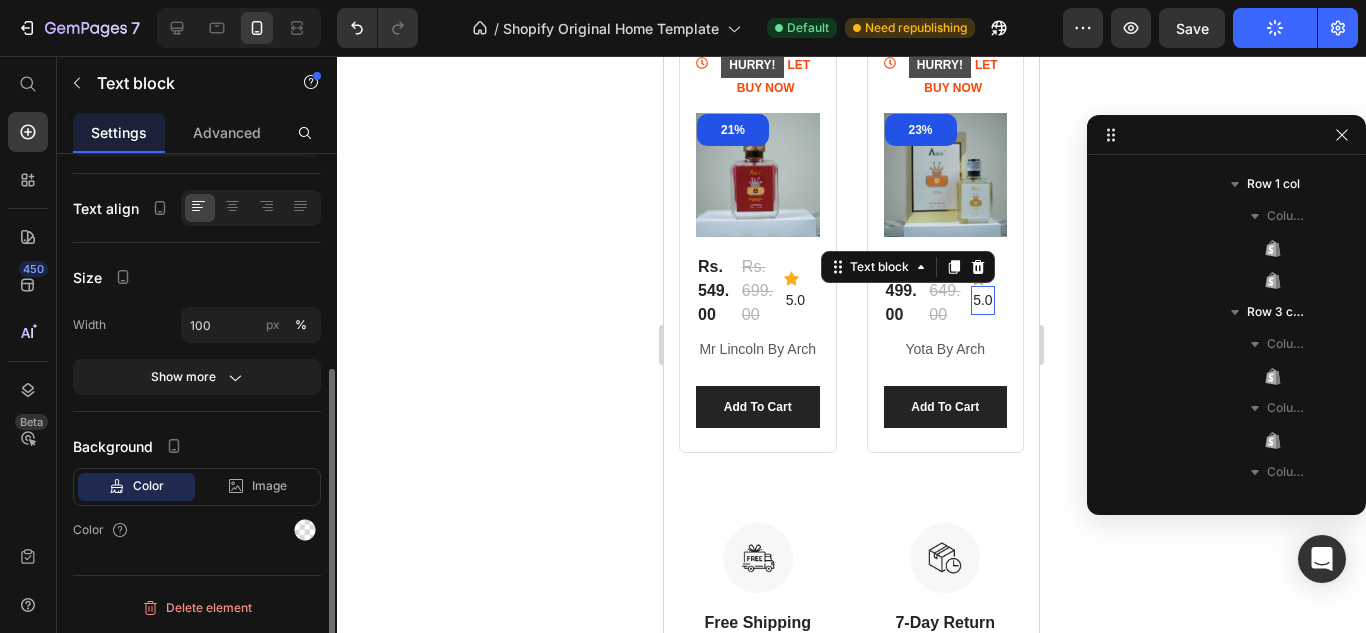 scroll, scrollTop: 2934, scrollLeft: 0, axis: vertical 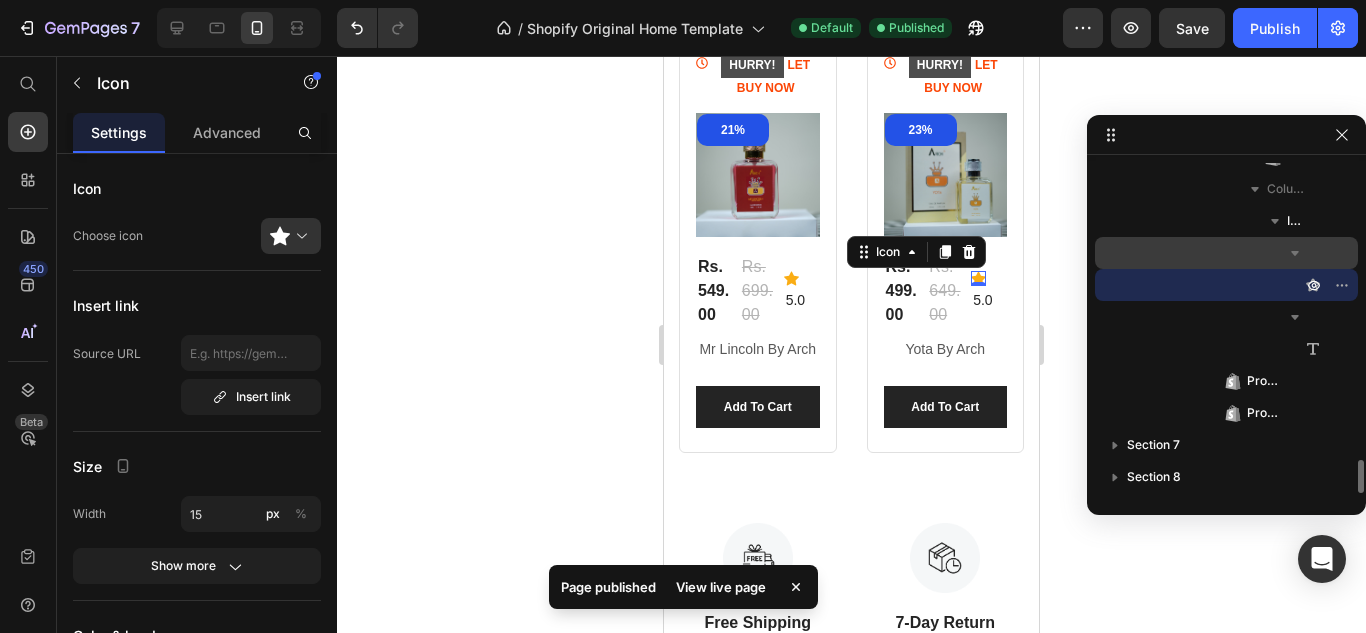 click on "Icon List Item" at bounding box center [1226, 253] 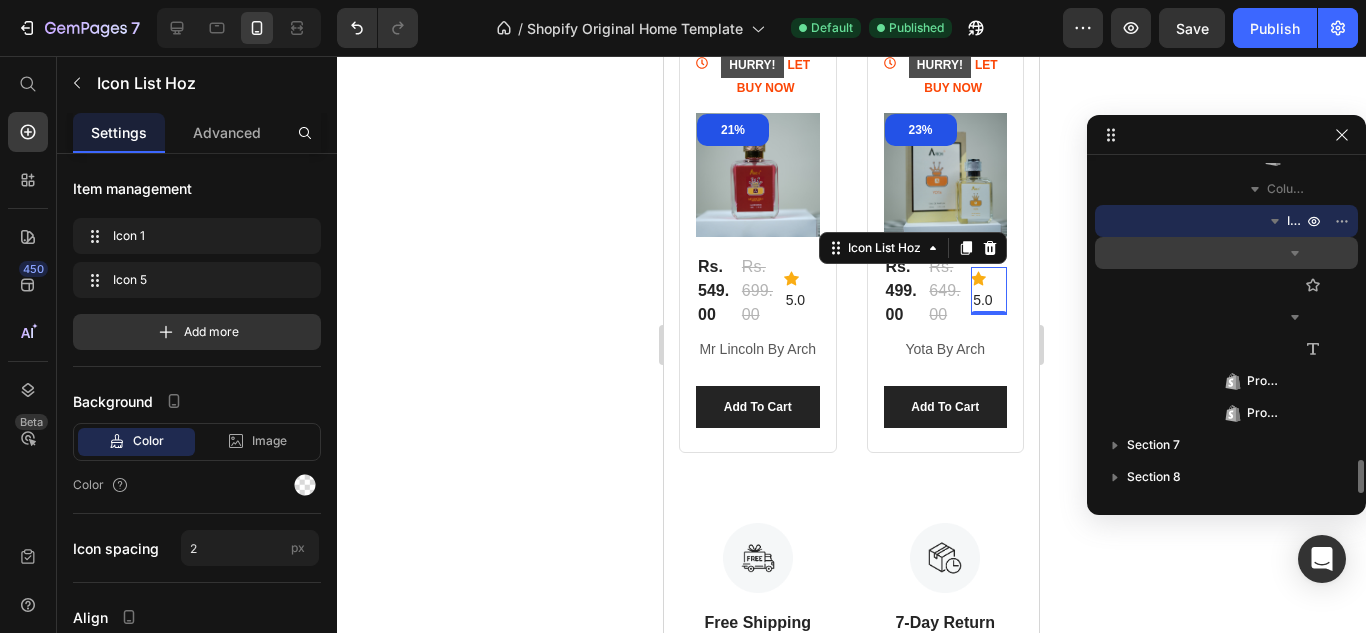 click on "Icon List Item" at bounding box center [1226, 253] 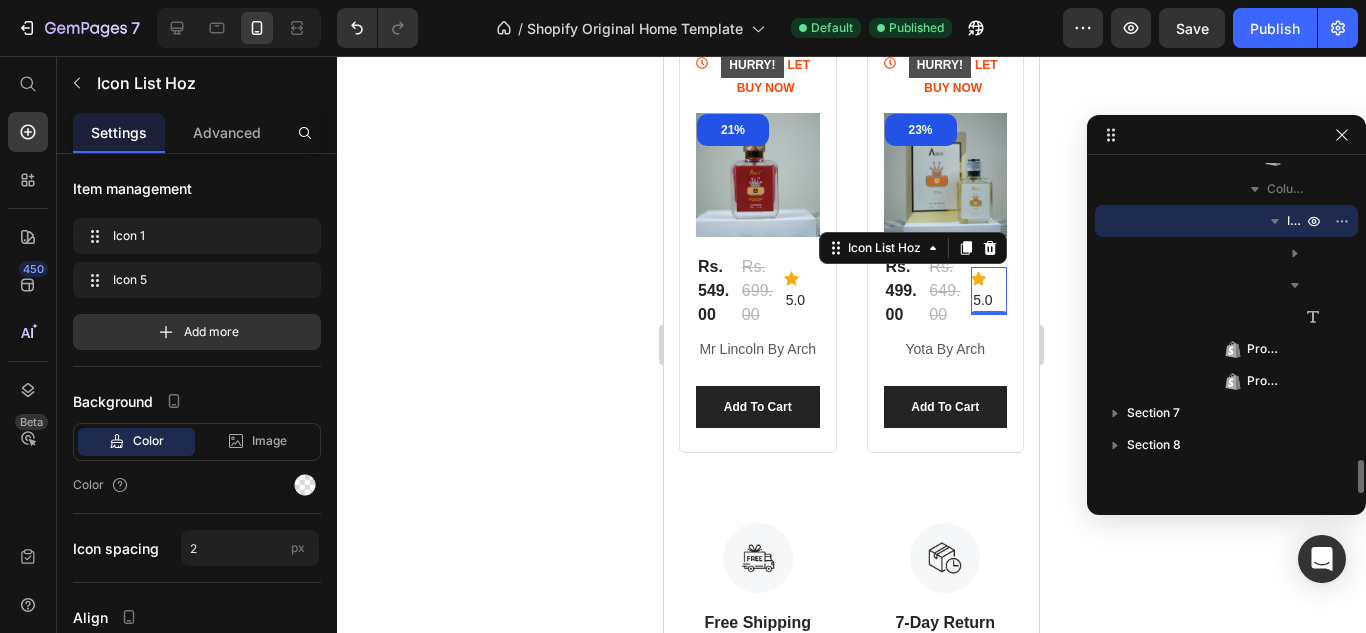 click on "Icon List Hoz" at bounding box center (1296, 221) 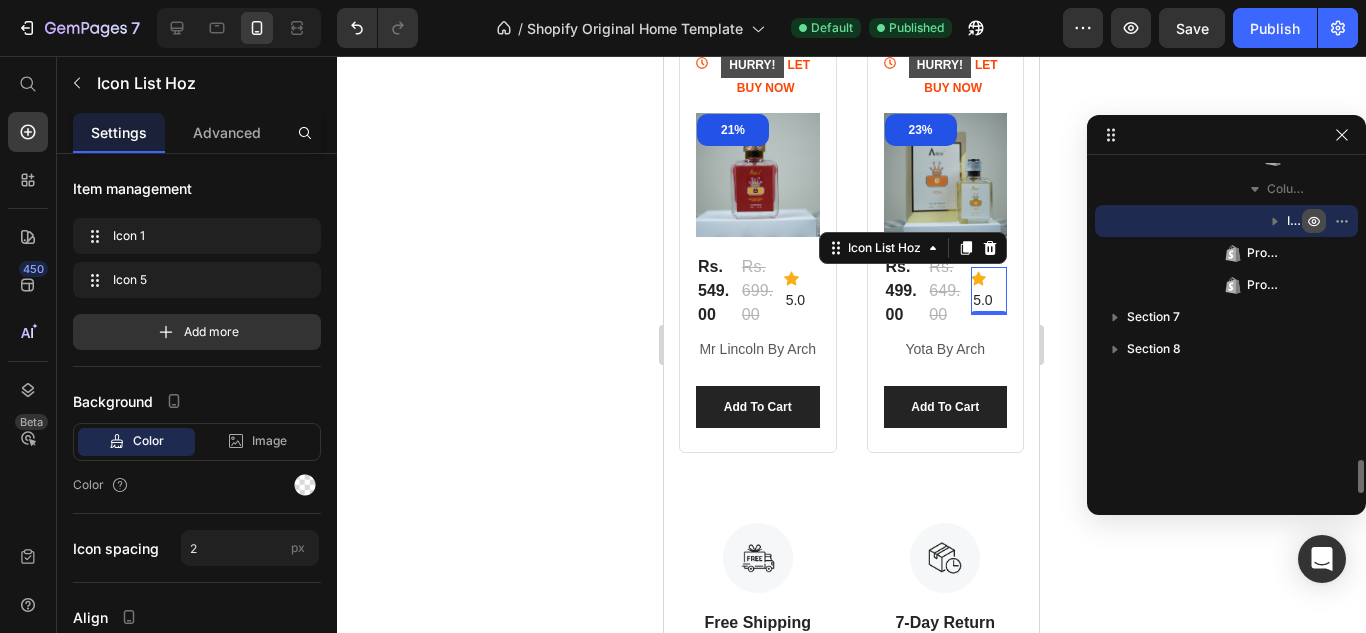 click 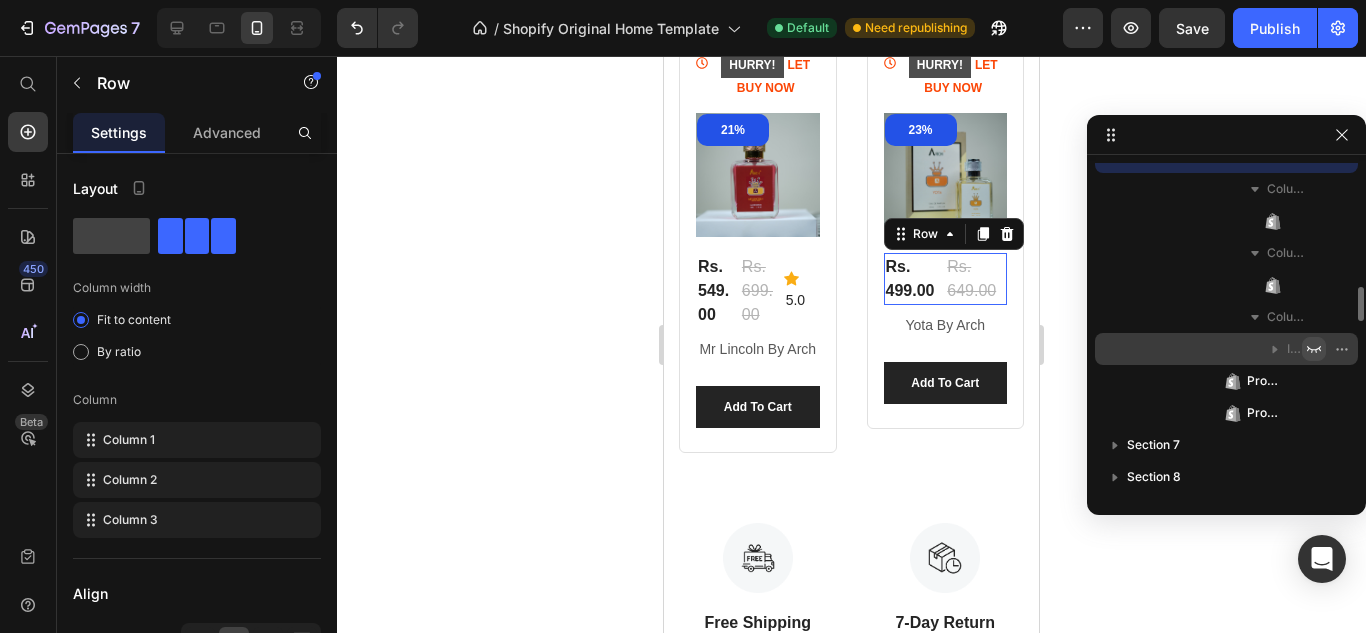 scroll, scrollTop: 2651, scrollLeft: 0, axis: vertical 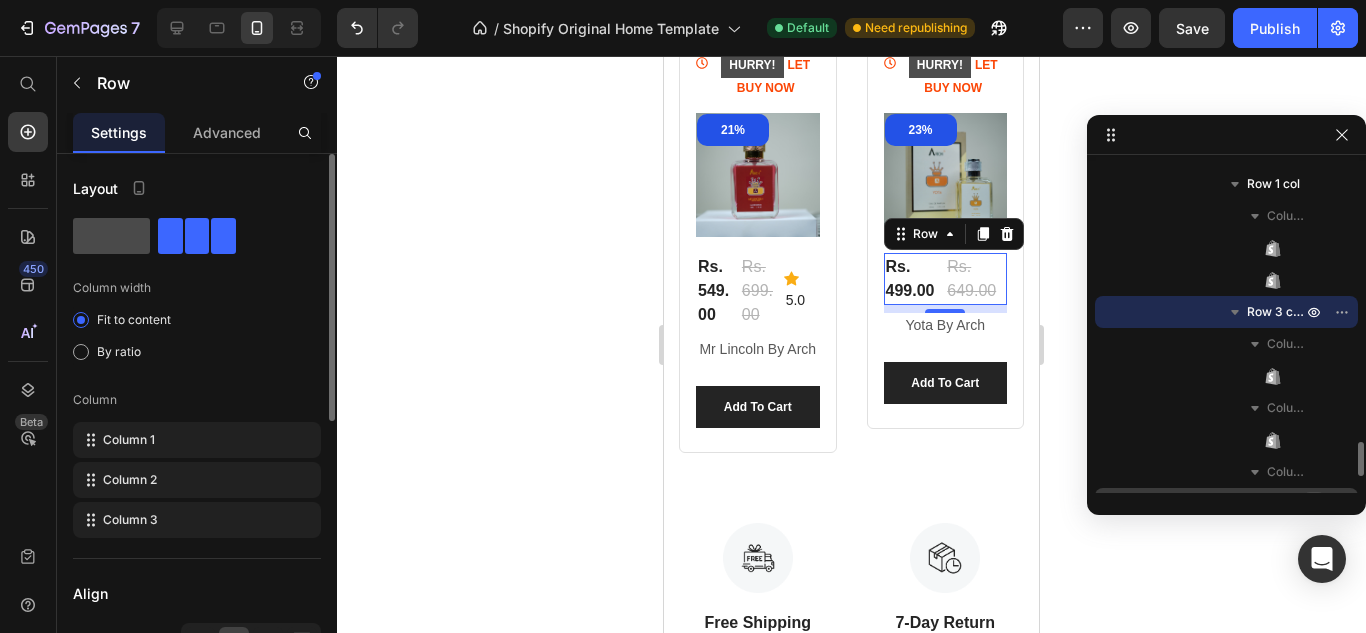 click 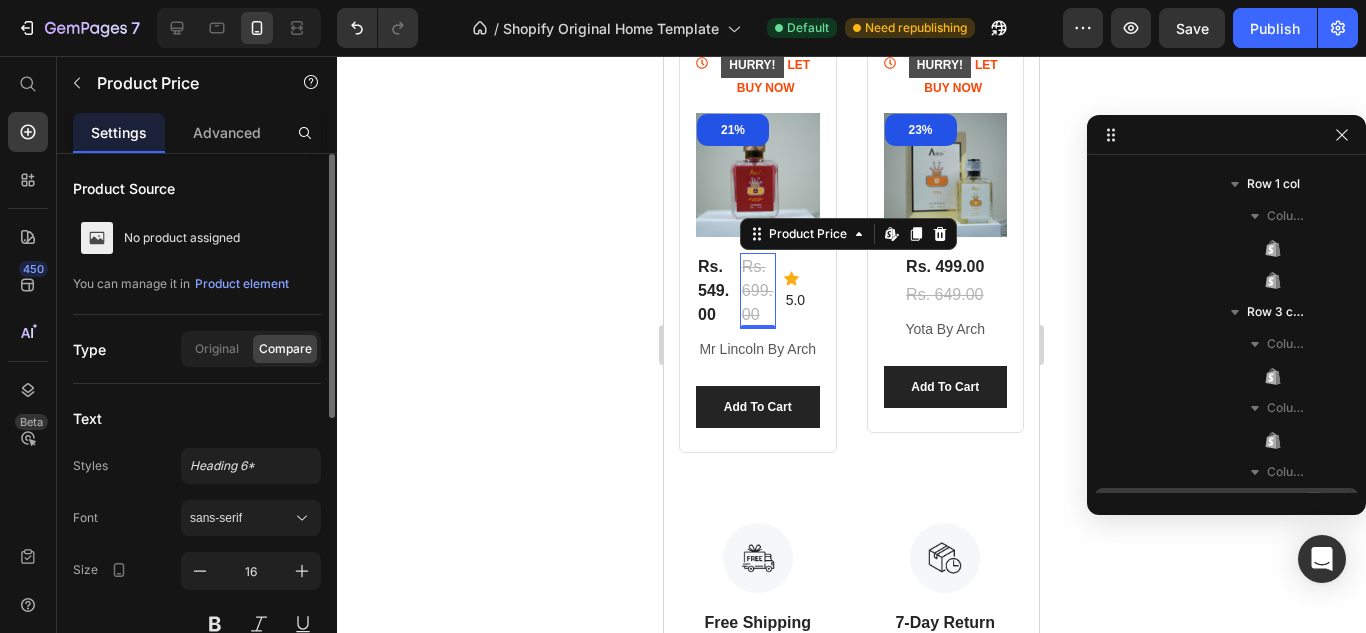 scroll, scrollTop: 2139, scrollLeft: 0, axis: vertical 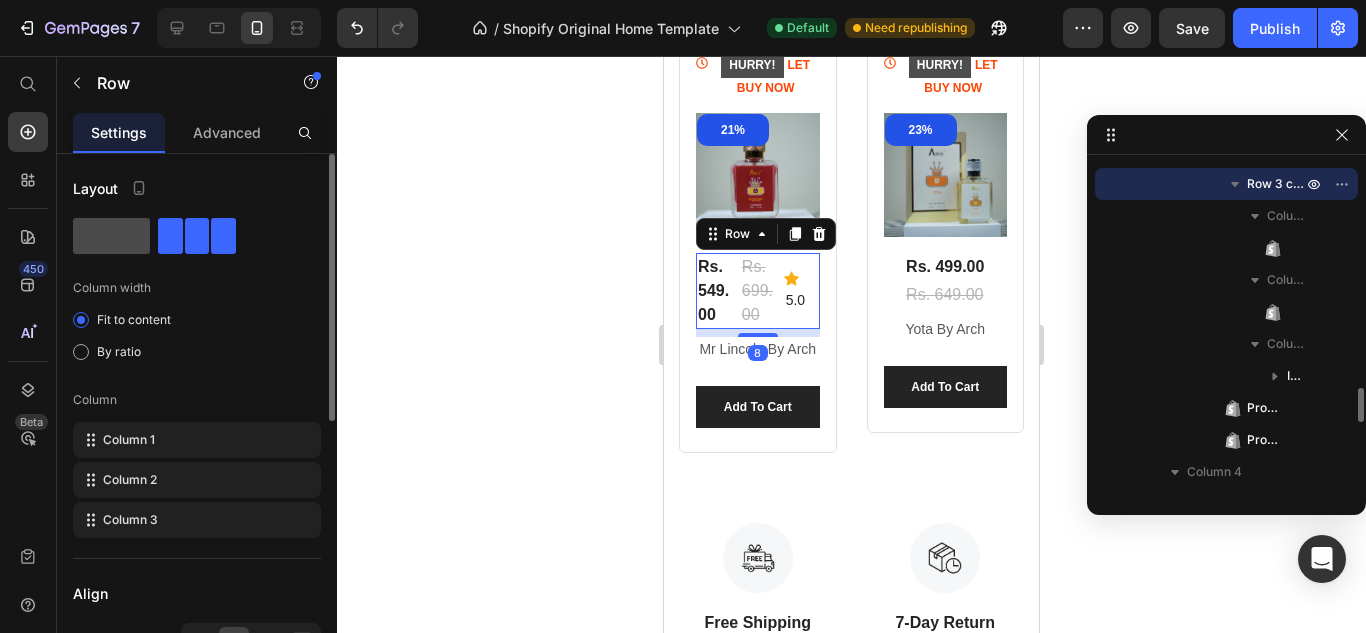 click 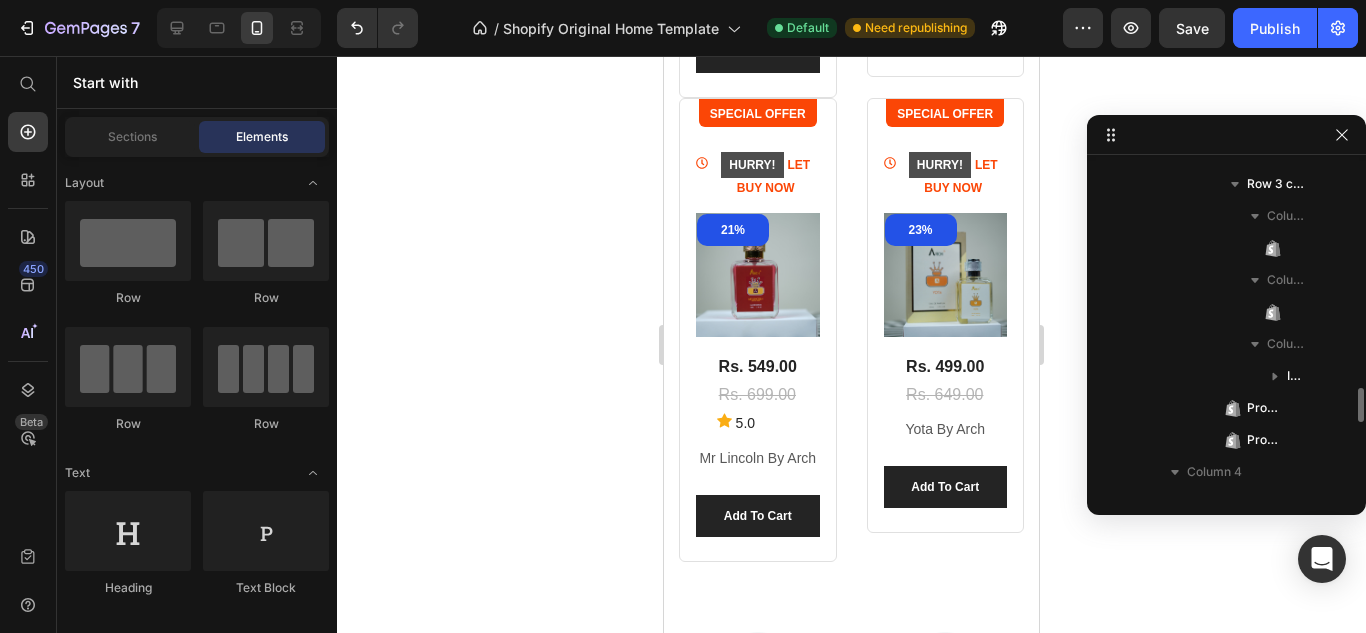 scroll, scrollTop: 1682, scrollLeft: 0, axis: vertical 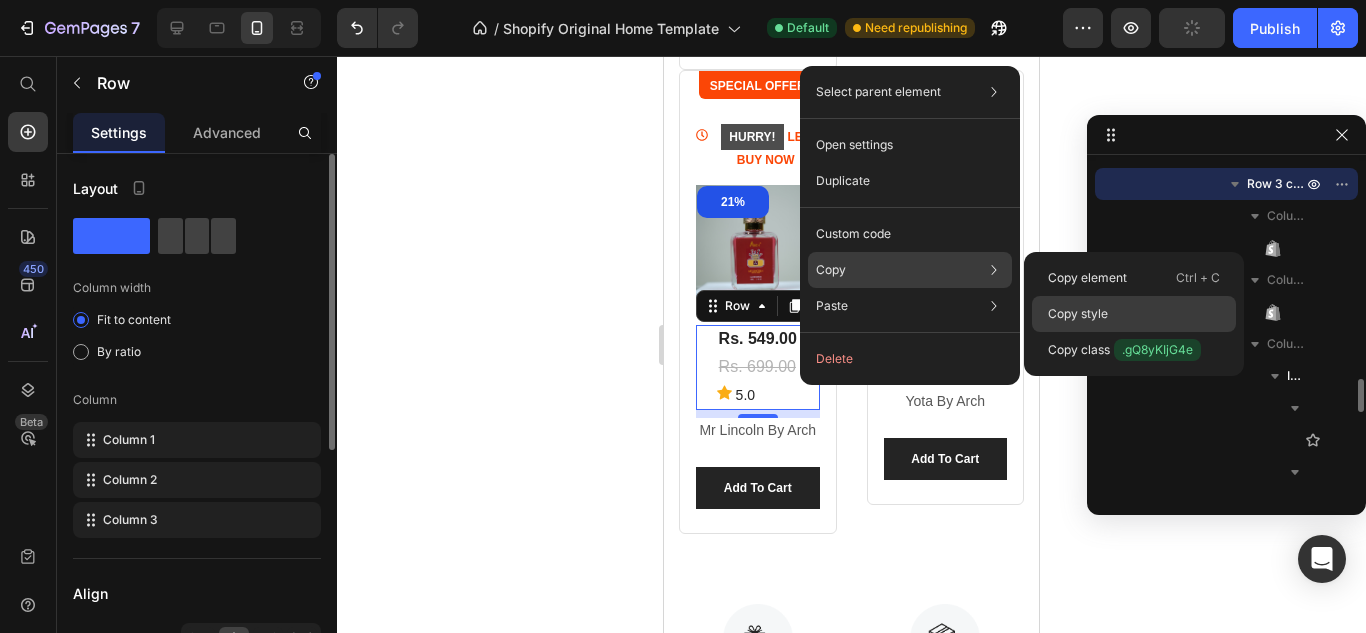 click on "Copy style" at bounding box center (1078, 314) 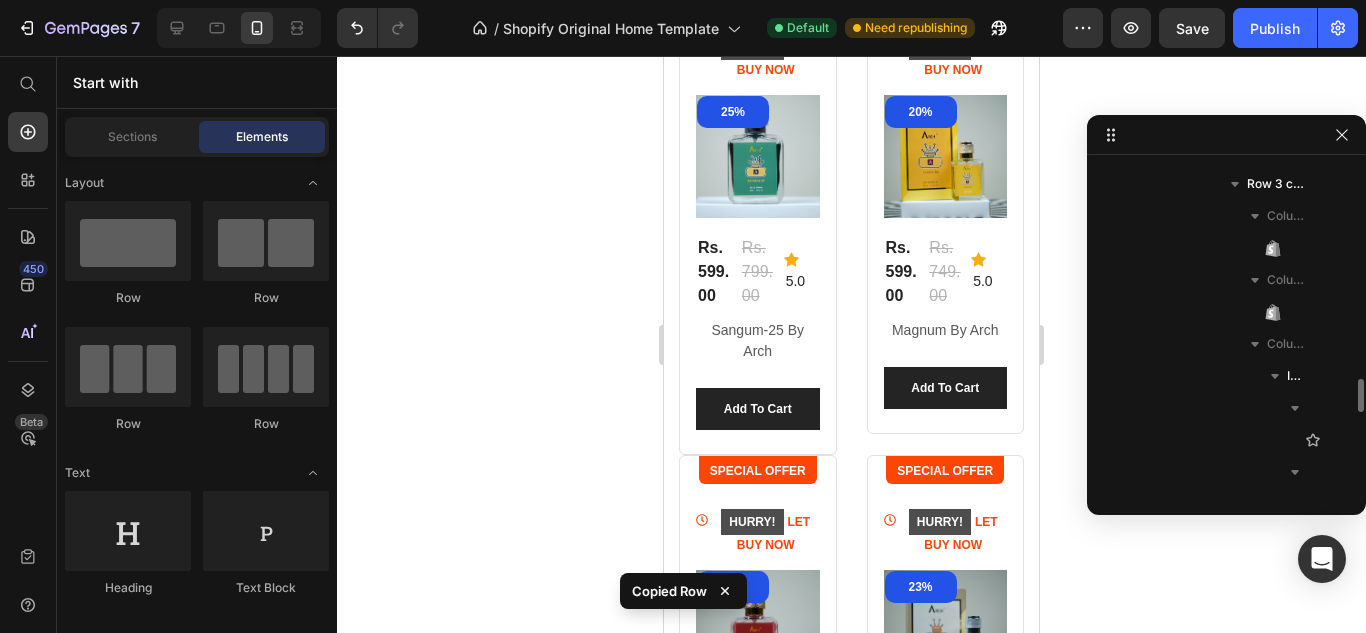 scroll, scrollTop: 1289, scrollLeft: 0, axis: vertical 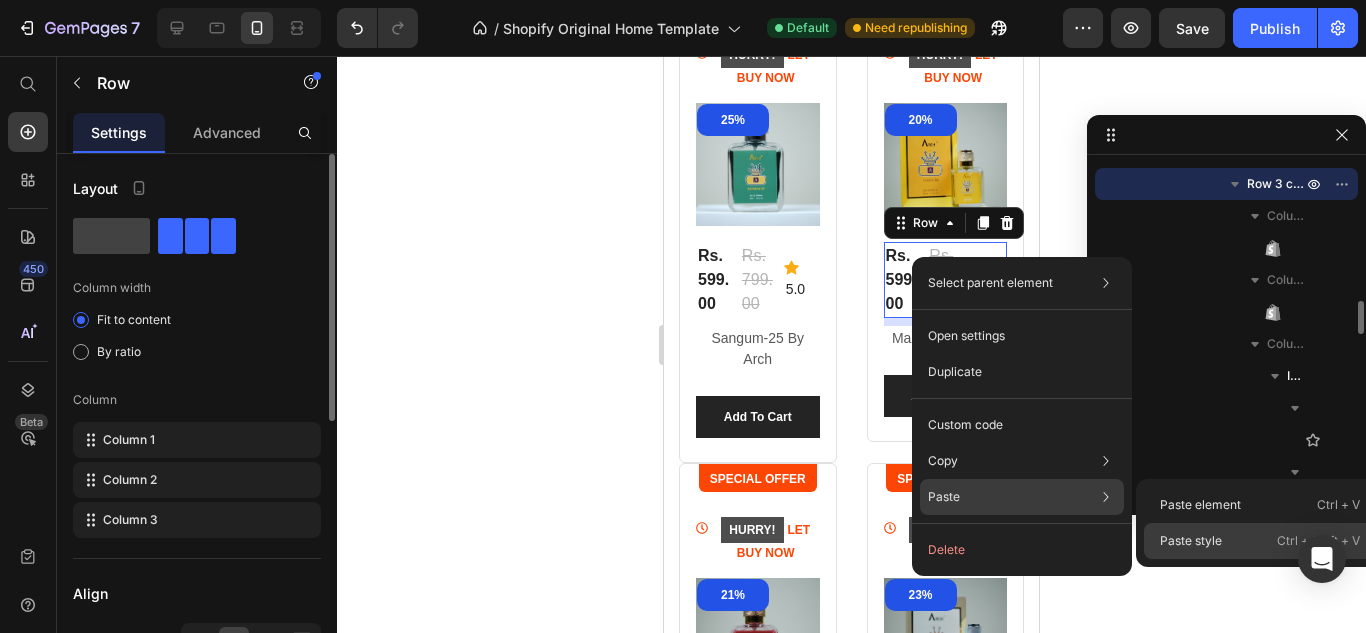 click on "Paste style" at bounding box center (1191, 541) 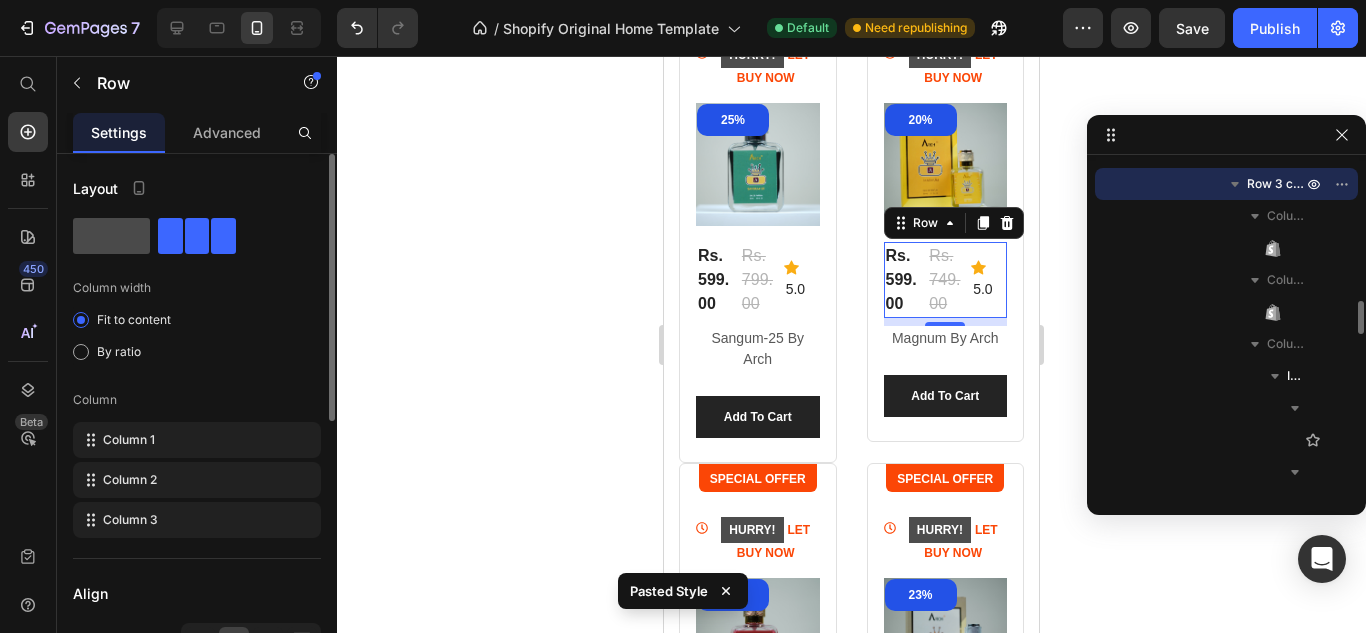 click 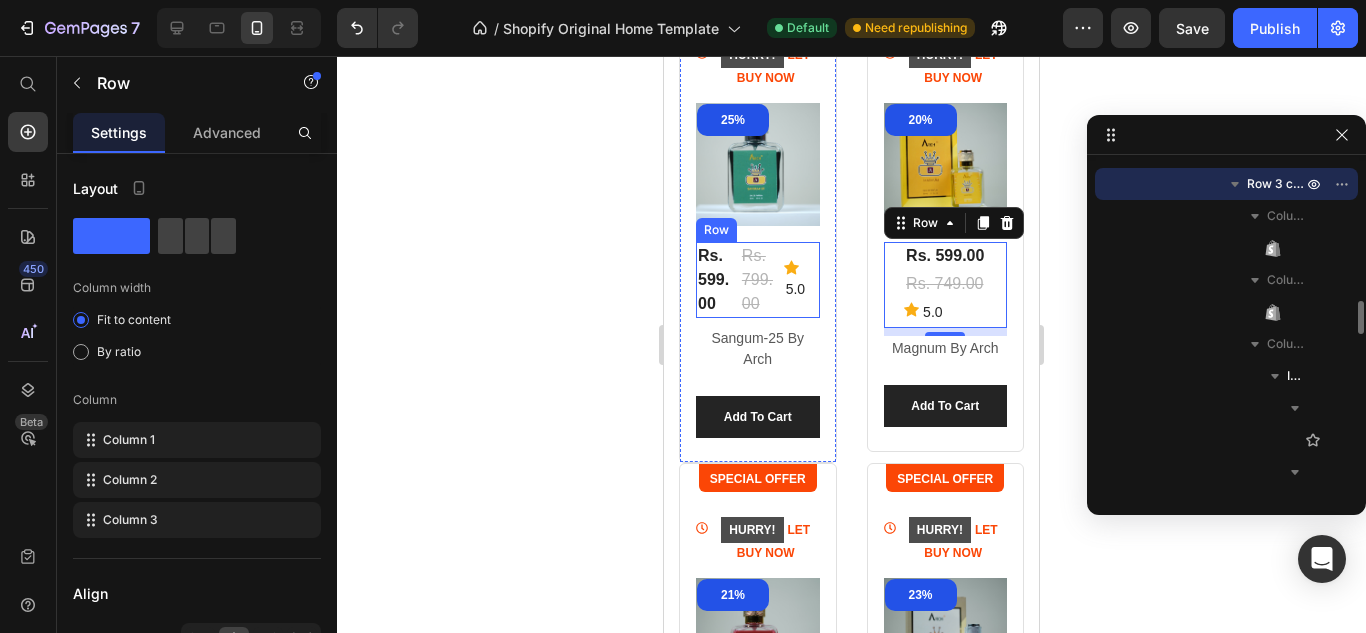 scroll, scrollTop: 475, scrollLeft: 0, axis: vertical 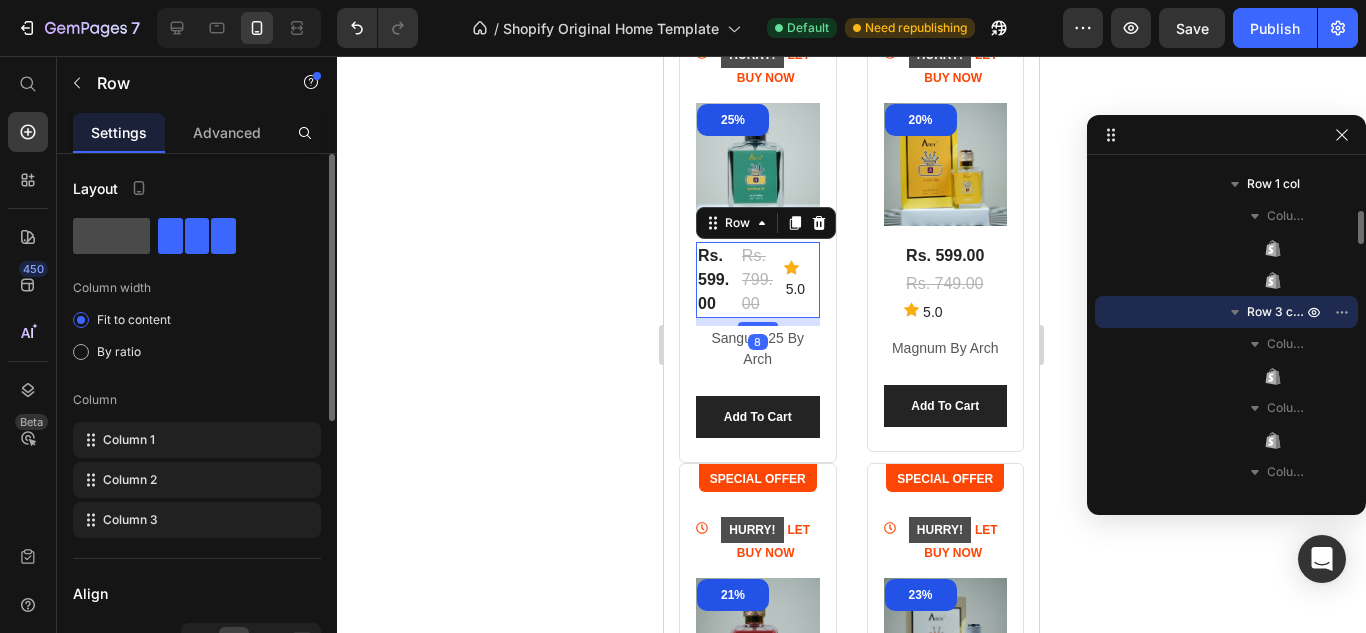 click 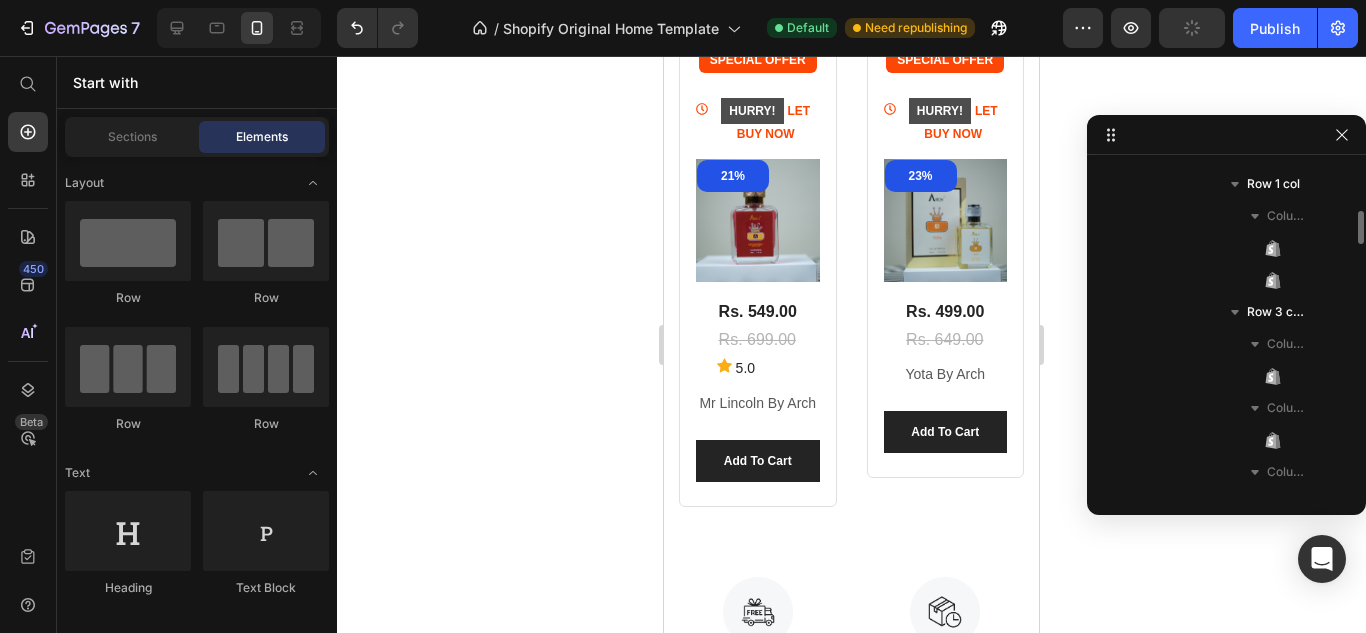 scroll, scrollTop: 1740, scrollLeft: 0, axis: vertical 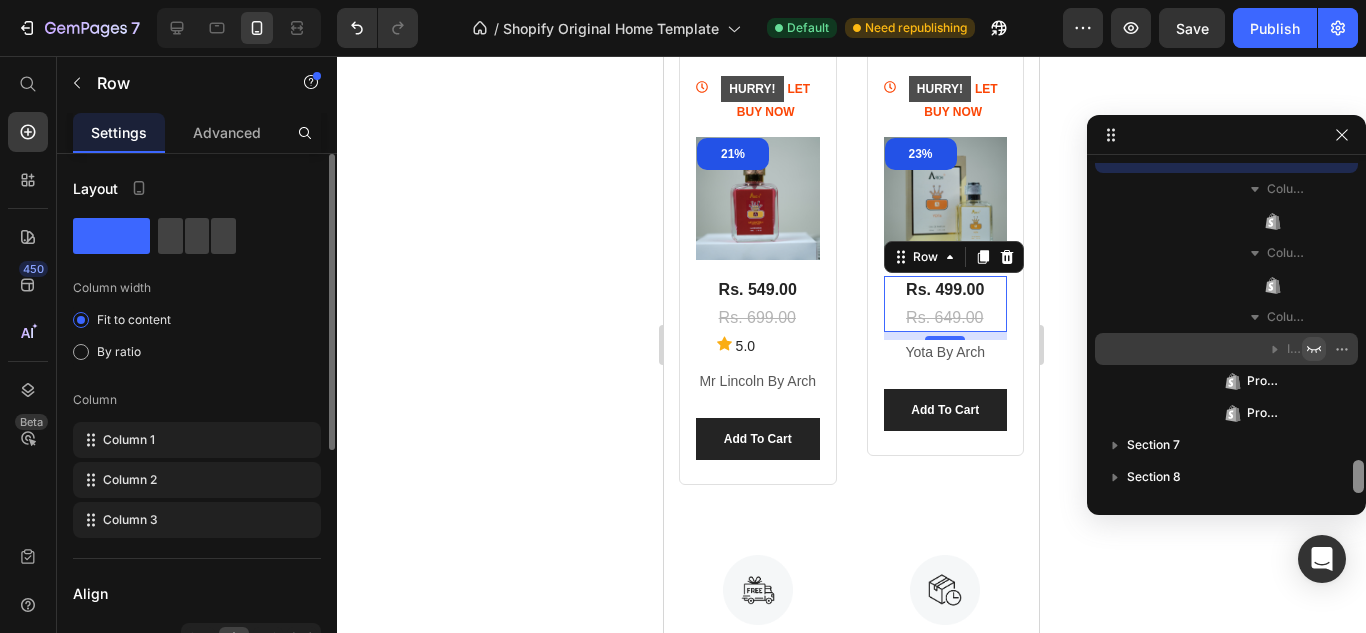 drag, startPoint x: 1359, startPoint y: 455, endPoint x: 1355, endPoint y: 474, distance: 19.416489 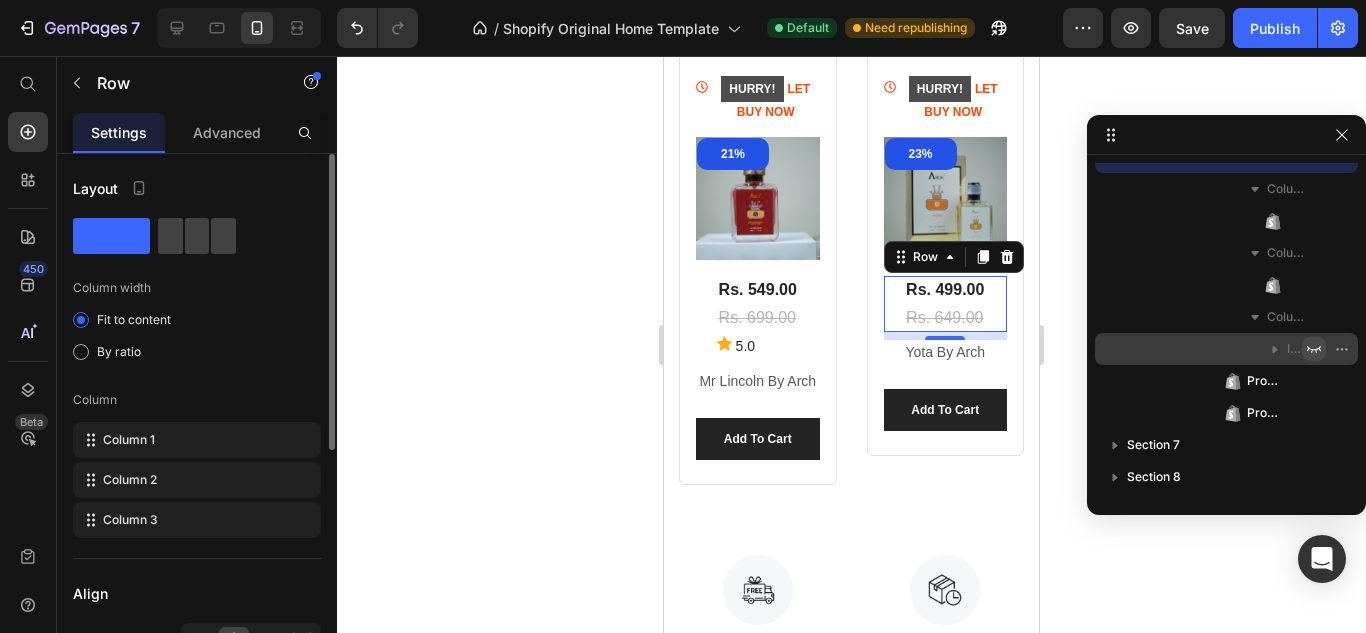click at bounding box center (1314, 349) 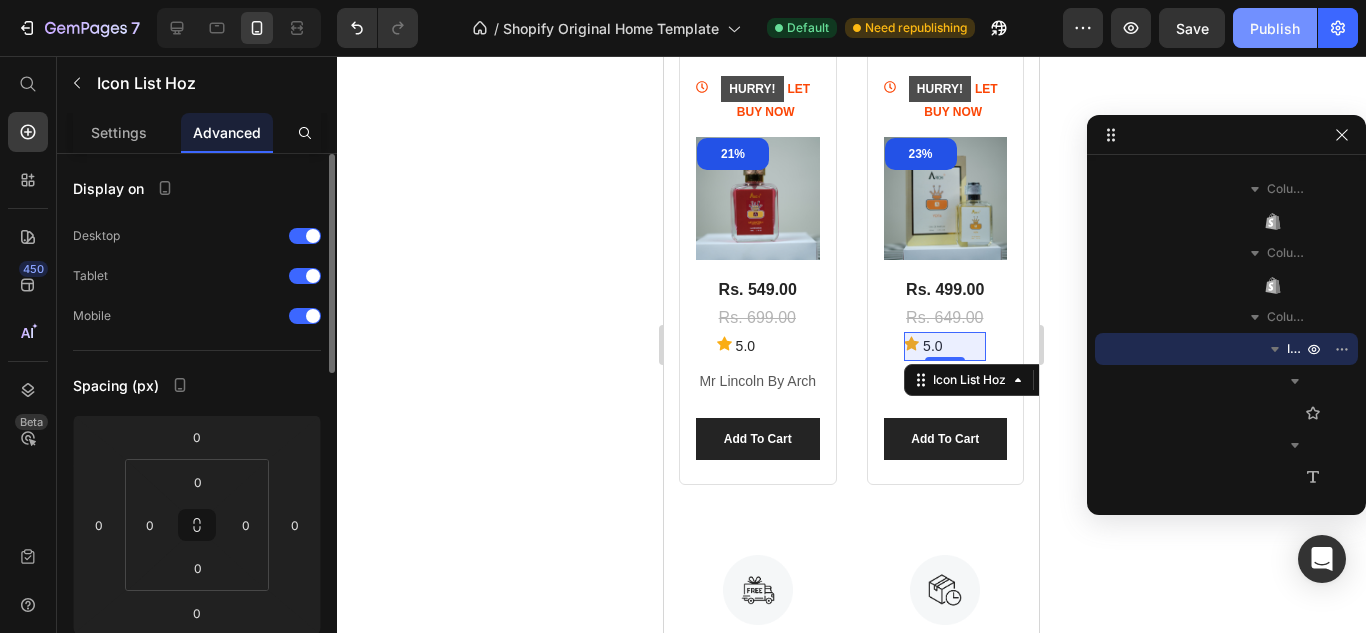 click on "Publish" at bounding box center (1275, 28) 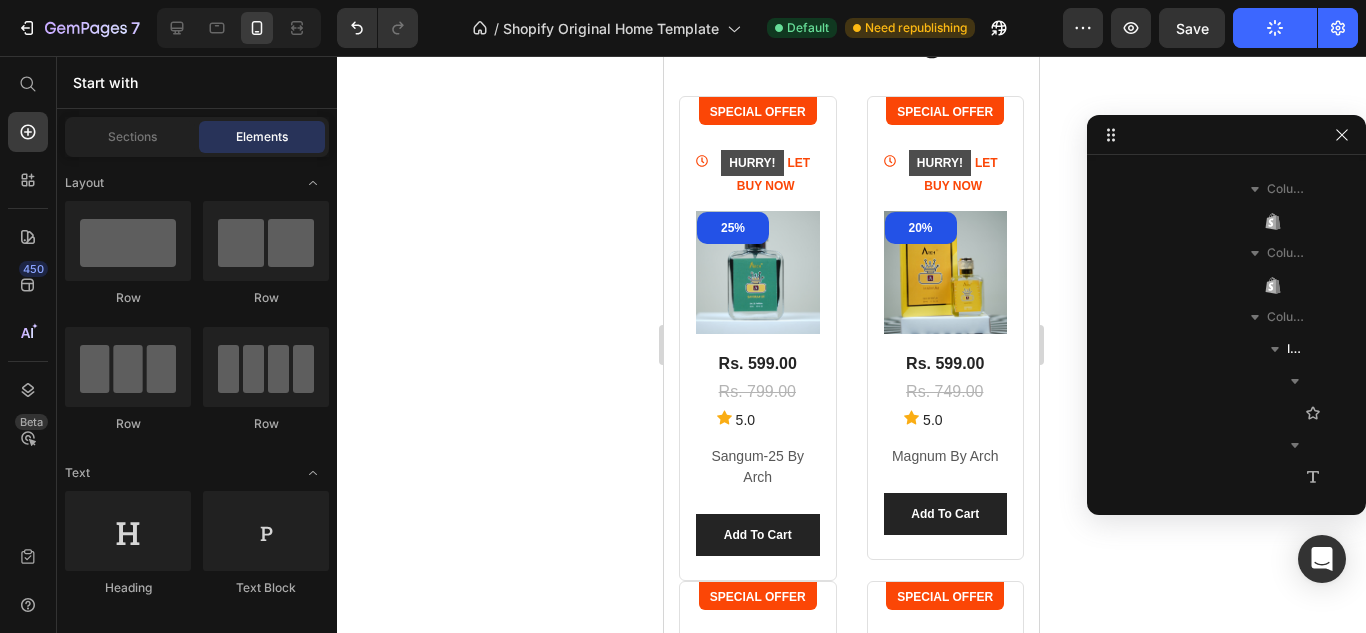 scroll, scrollTop: 1388, scrollLeft: 0, axis: vertical 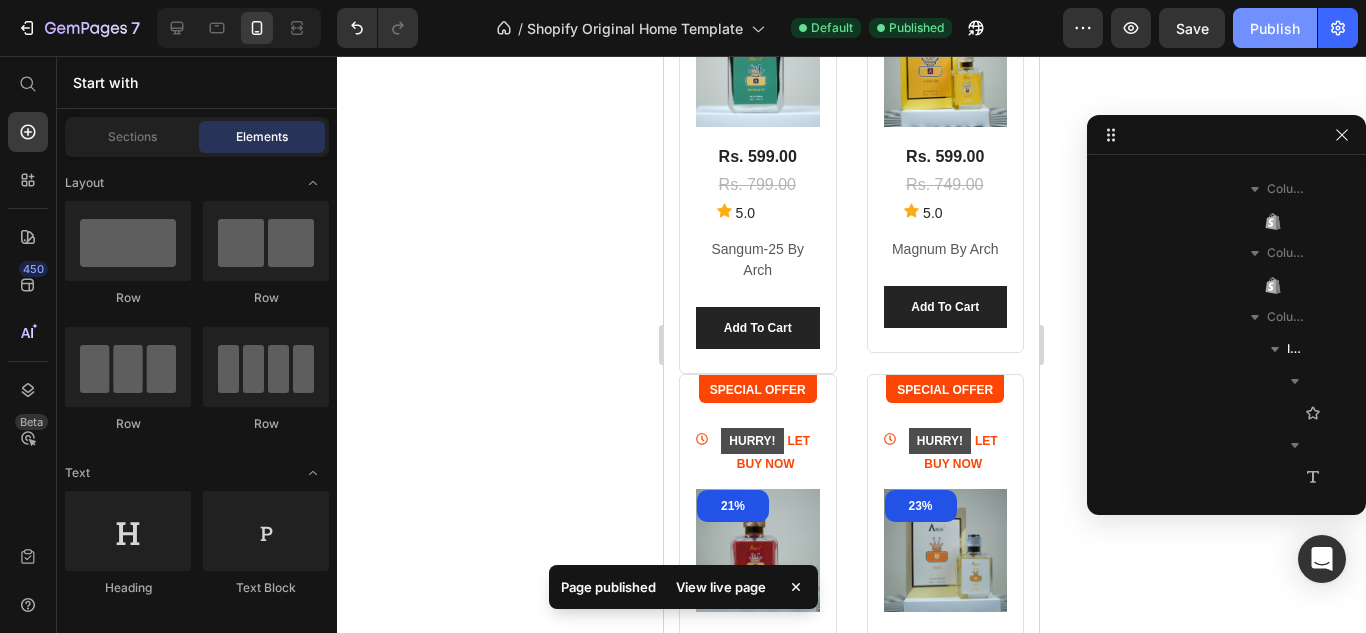 click on "Publish" at bounding box center [1275, 28] 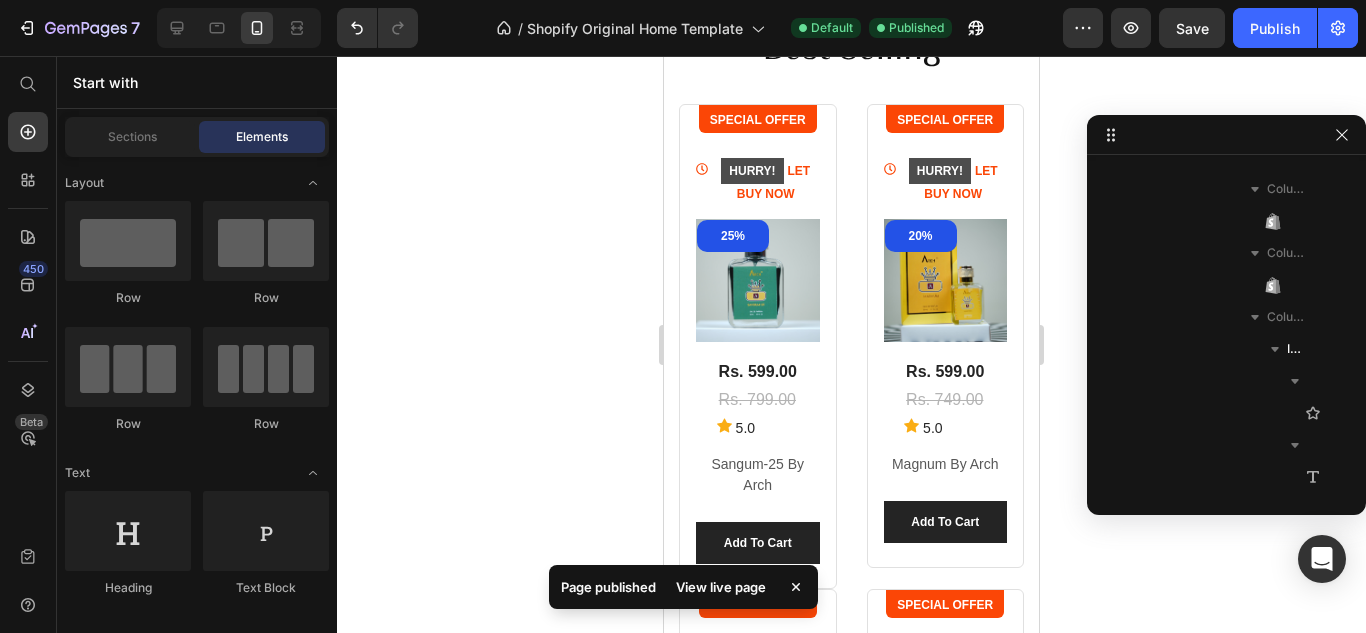 scroll, scrollTop: 1180, scrollLeft: 0, axis: vertical 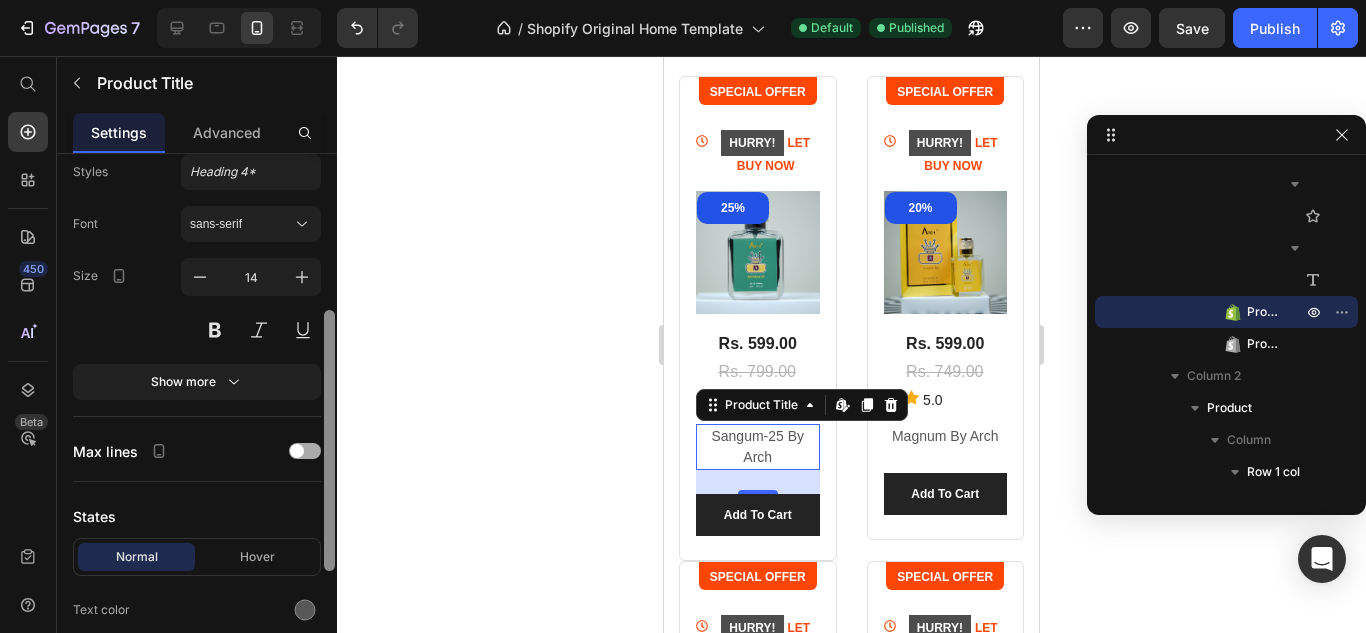 drag, startPoint x: 328, startPoint y: 328, endPoint x: 311, endPoint y: 469, distance: 142.02112 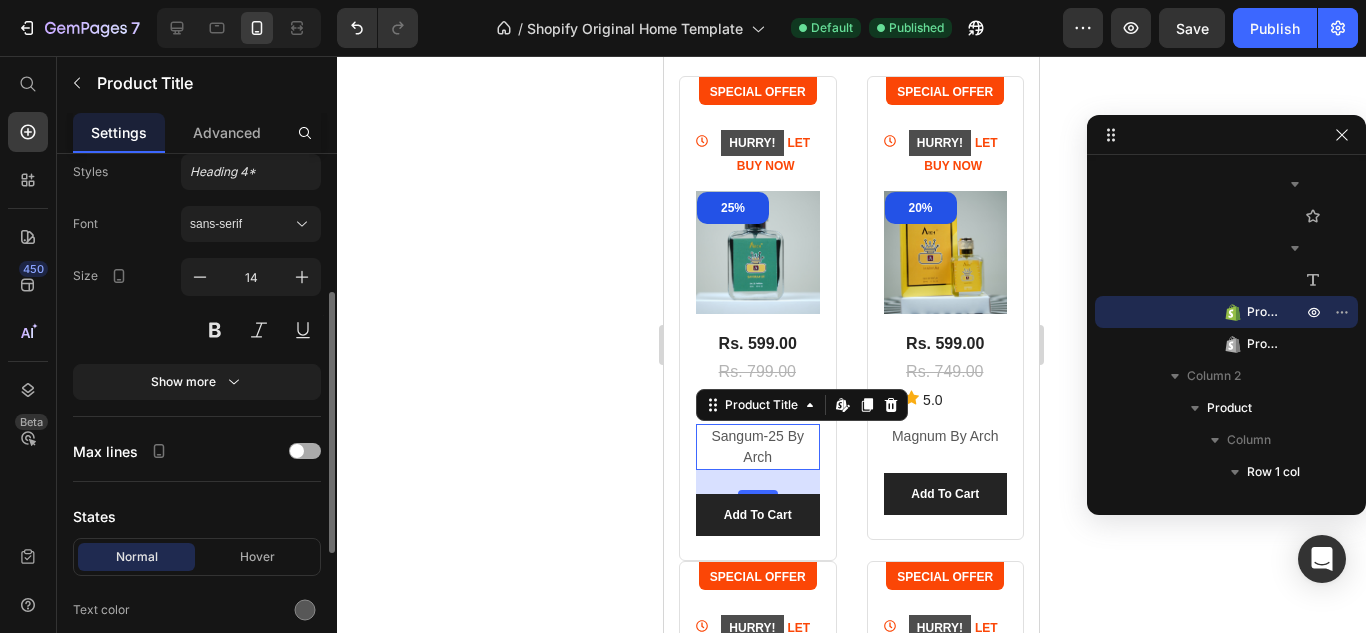 scroll, scrollTop: 288, scrollLeft: 0, axis: vertical 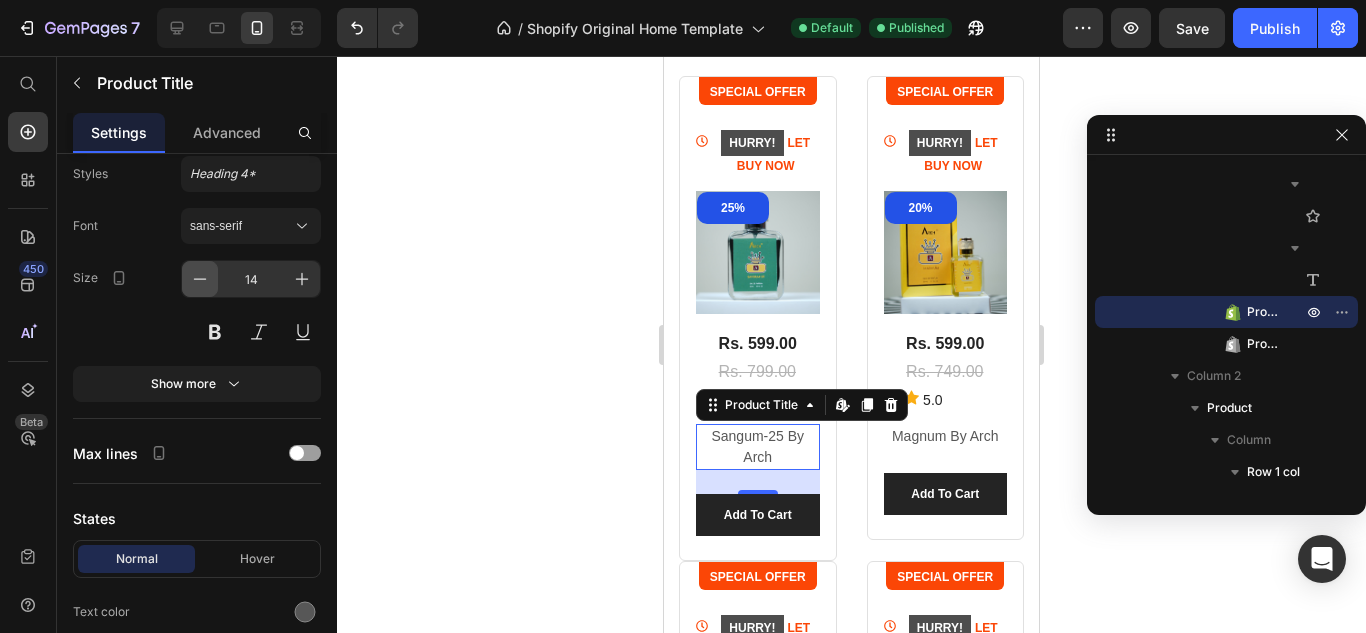 click 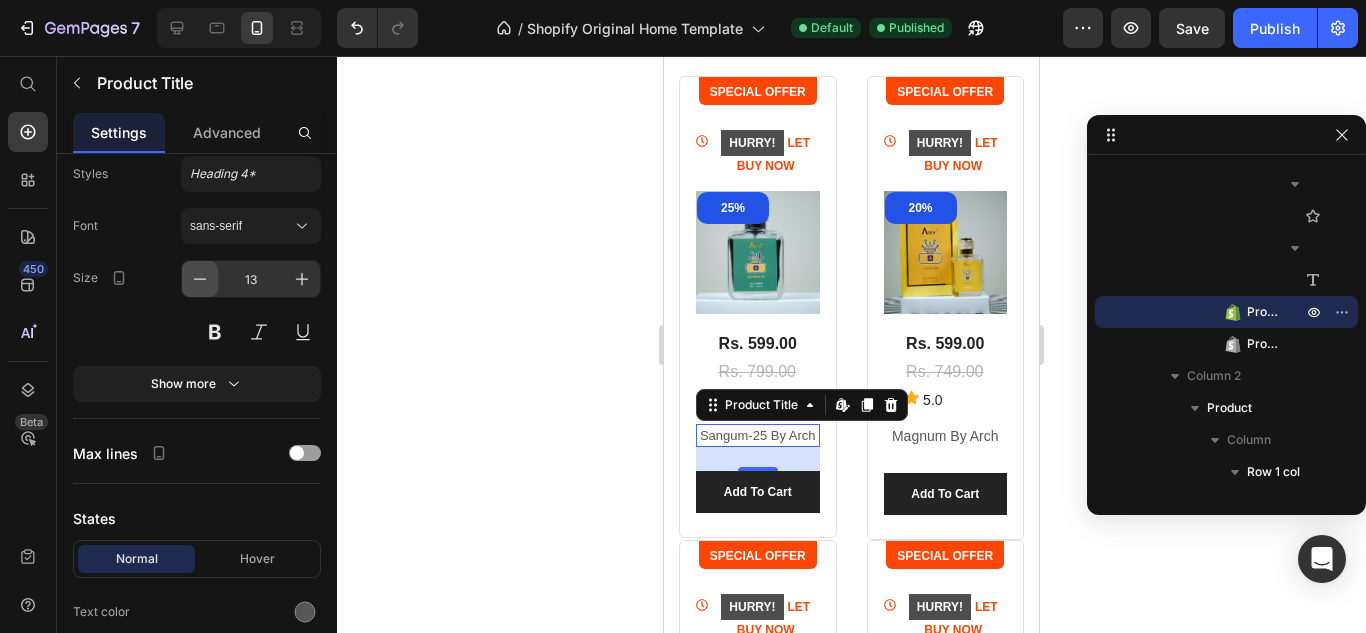 click 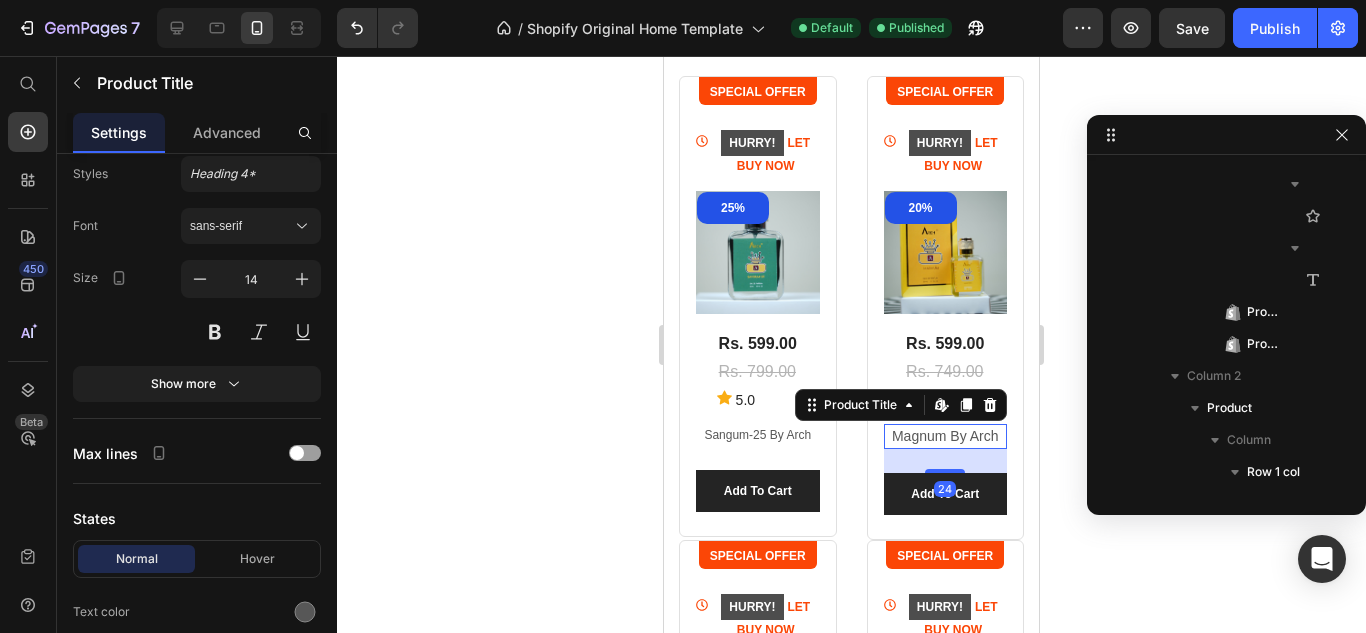scroll, scrollTop: 1595, scrollLeft: 0, axis: vertical 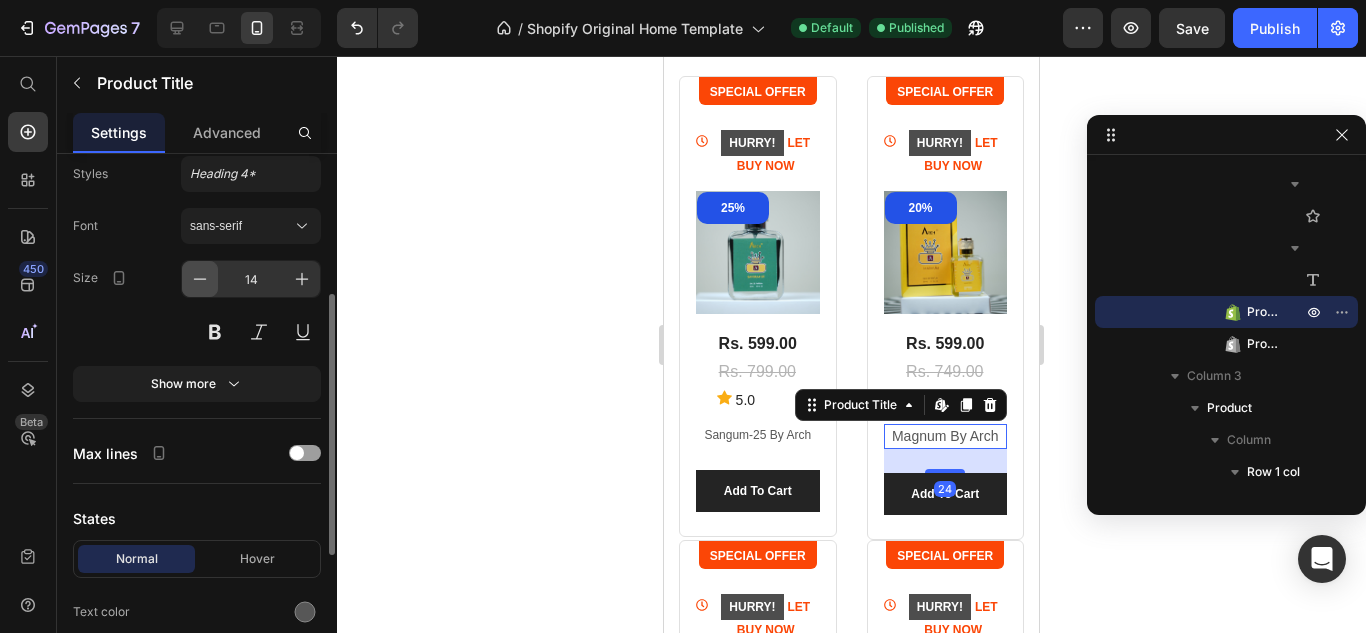 click 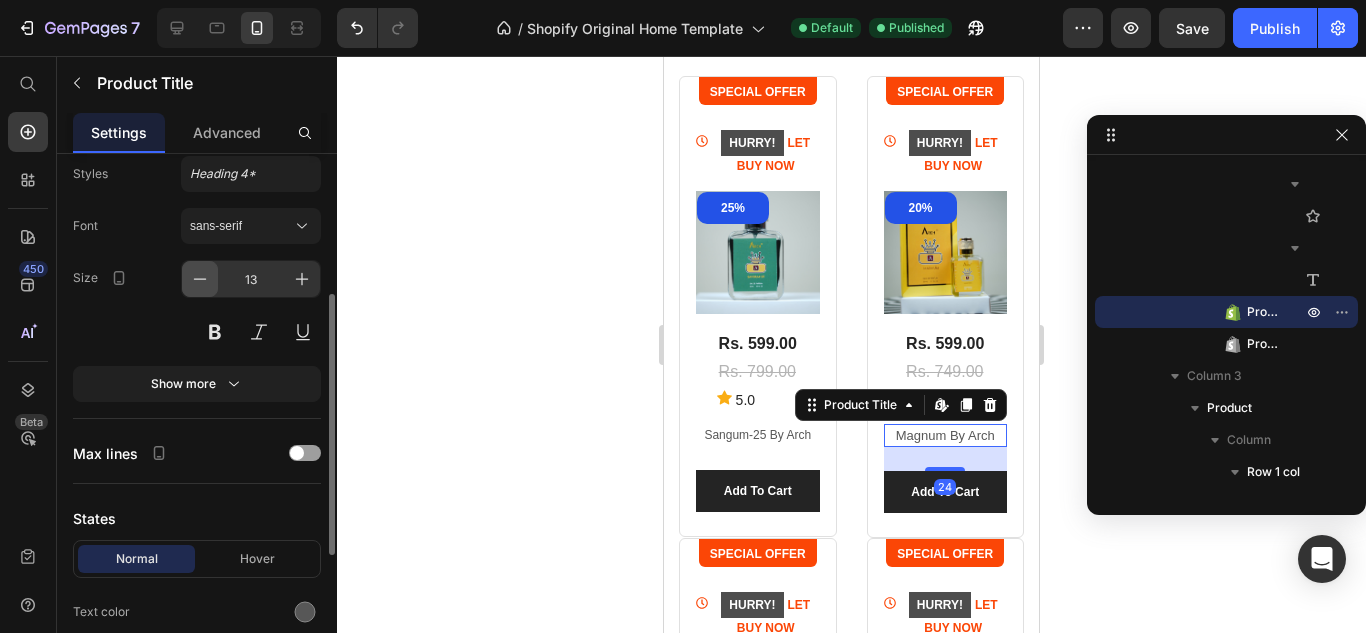 click 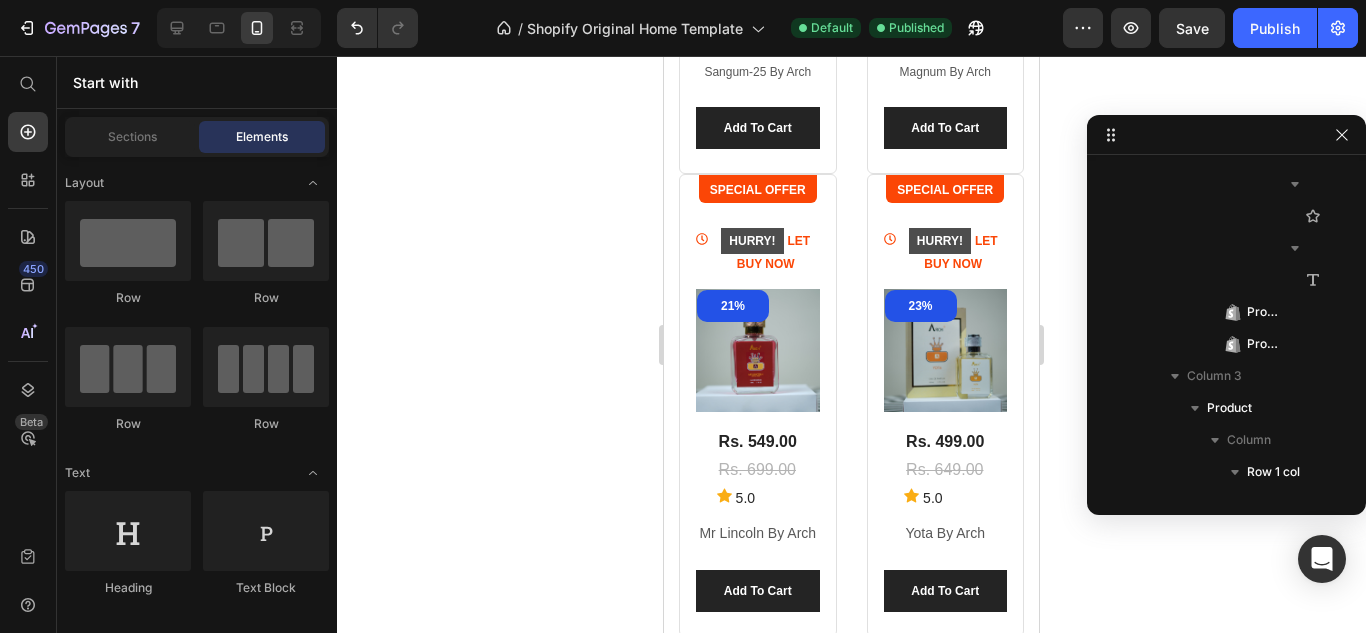 scroll, scrollTop: 1578, scrollLeft: 0, axis: vertical 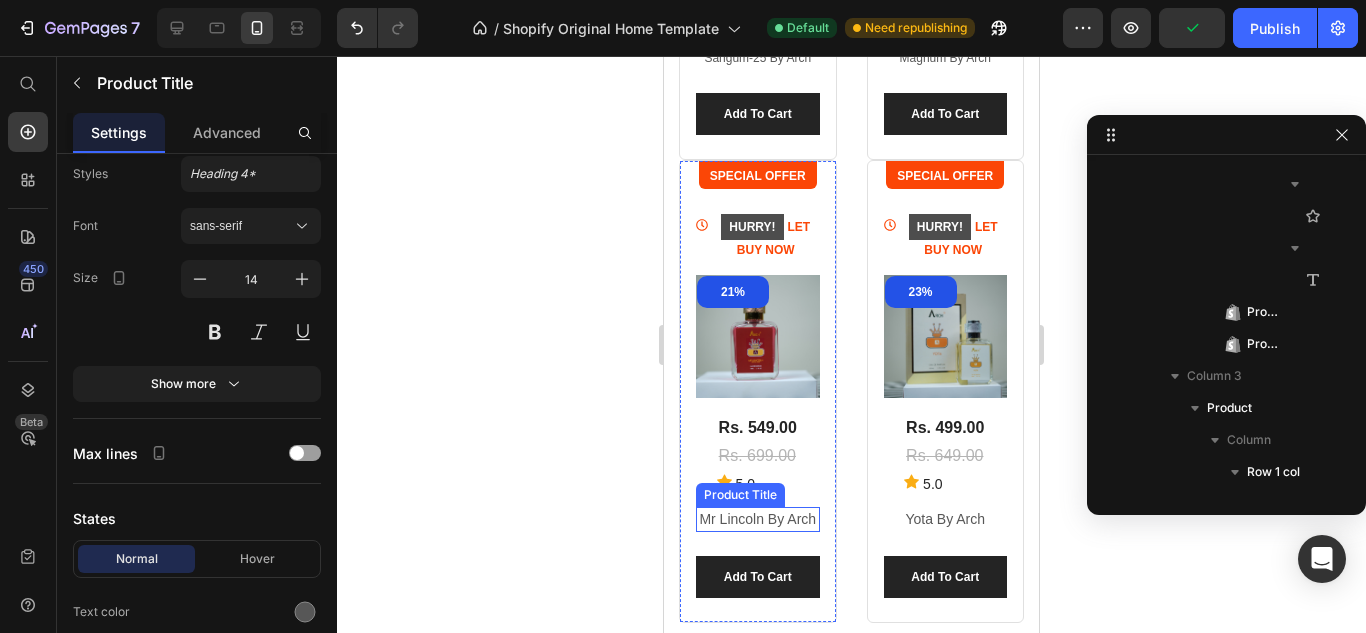click on "Mr Lincoln By Arch" at bounding box center [758, 519] 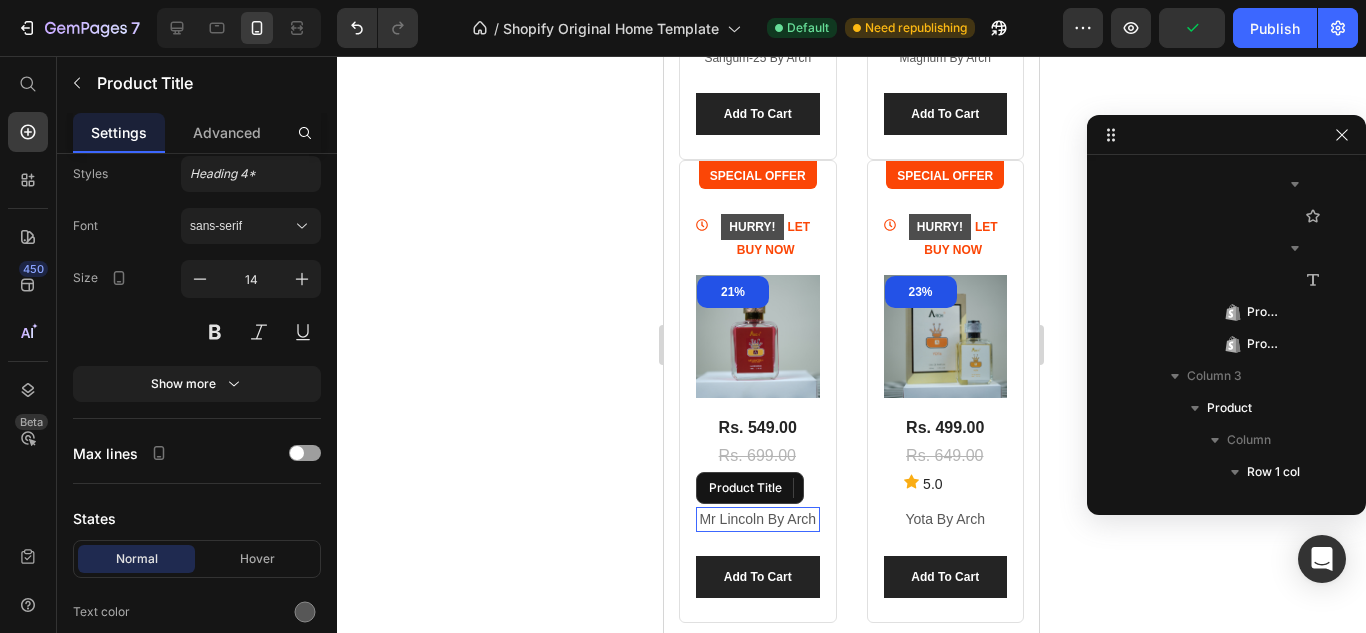 scroll, scrollTop: 2363, scrollLeft: 0, axis: vertical 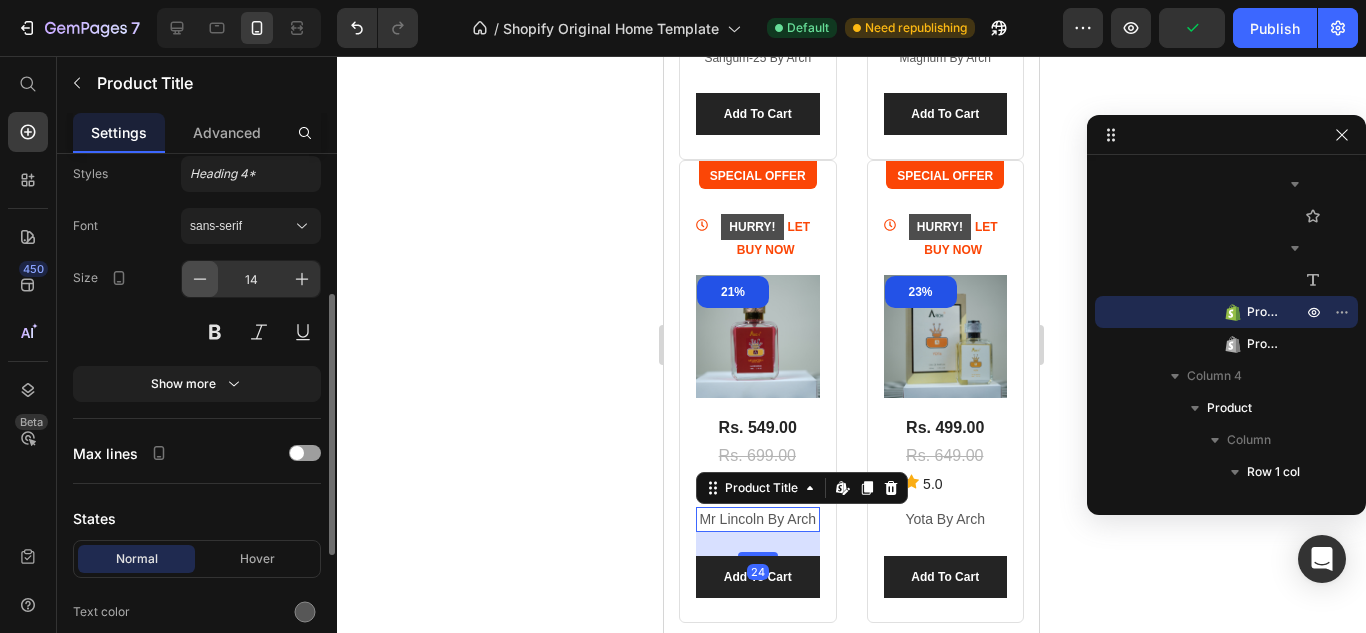 click 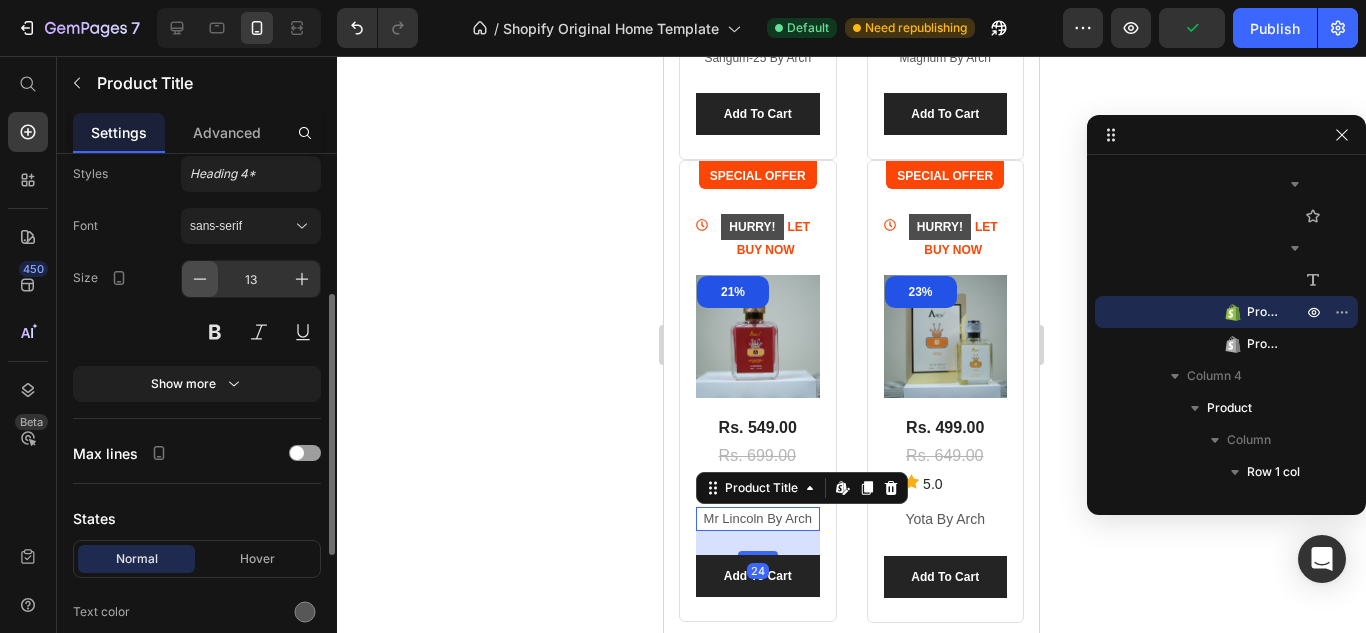 click 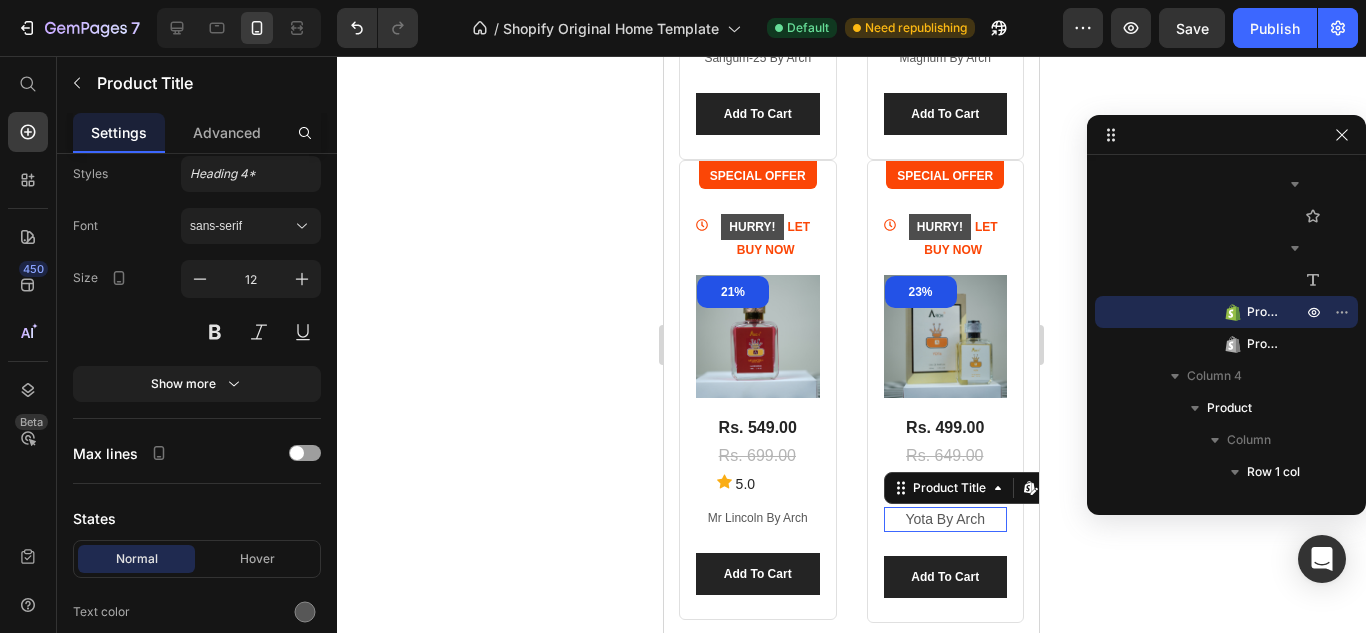 scroll, scrollTop: 3062, scrollLeft: 0, axis: vertical 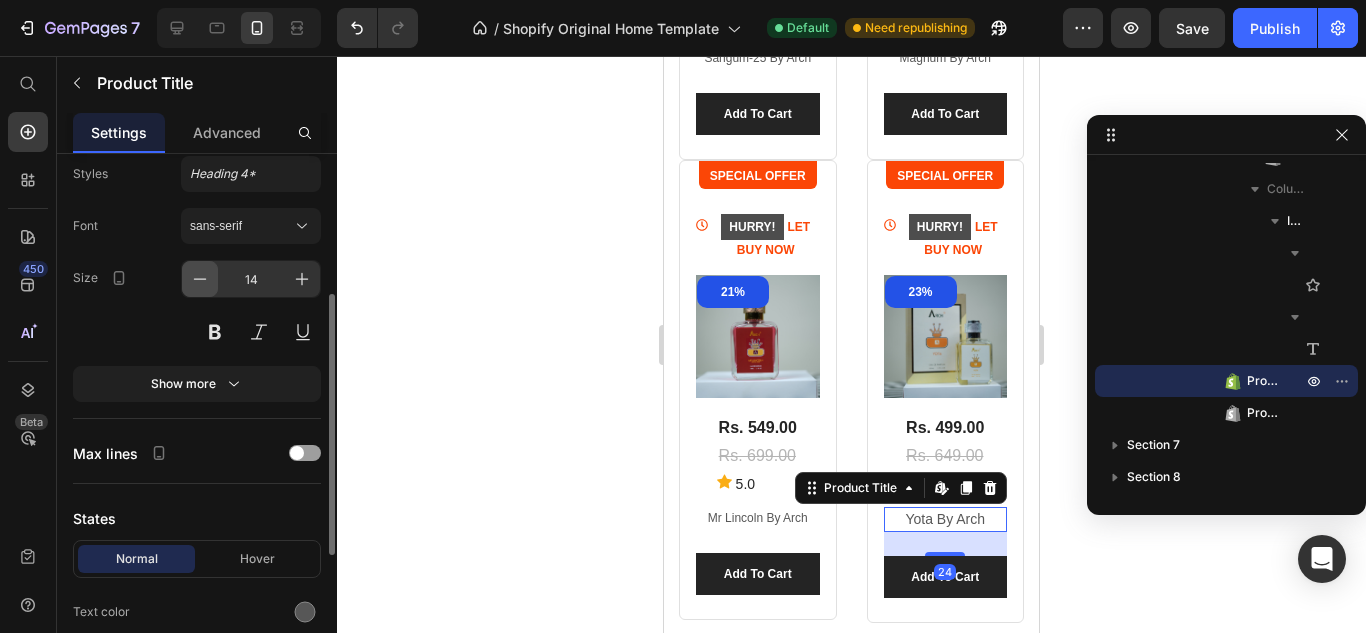 click at bounding box center (200, 279) 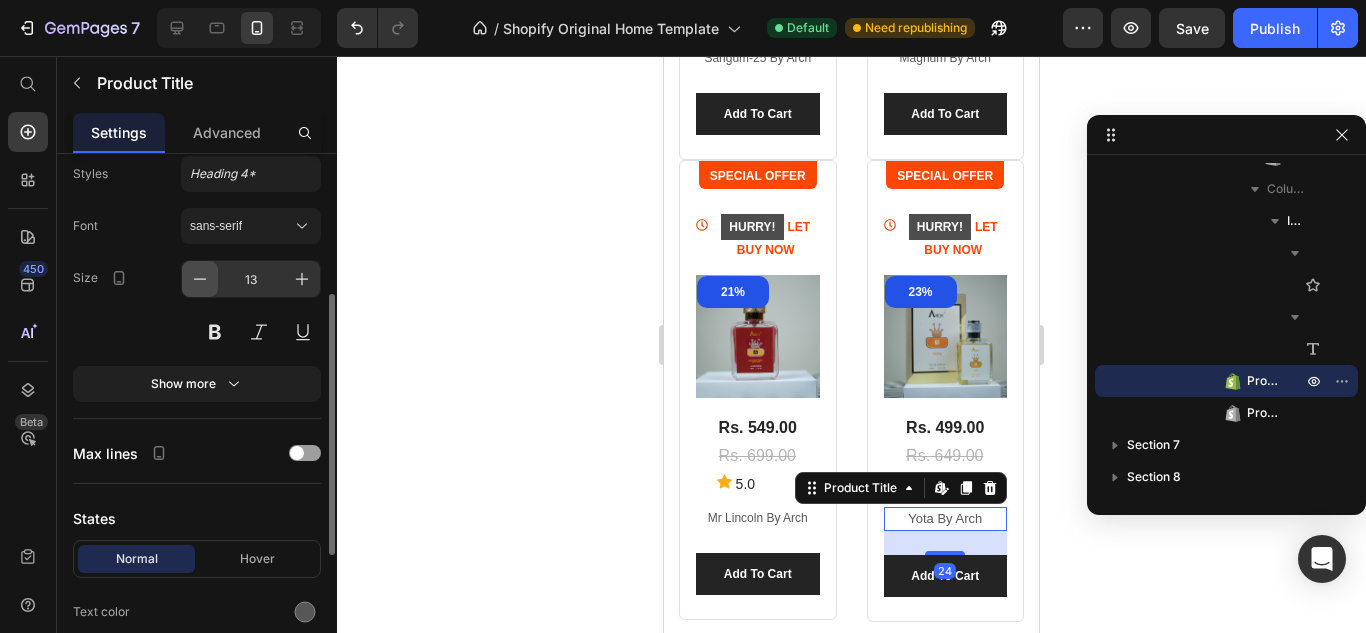 click at bounding box center (200, 279) 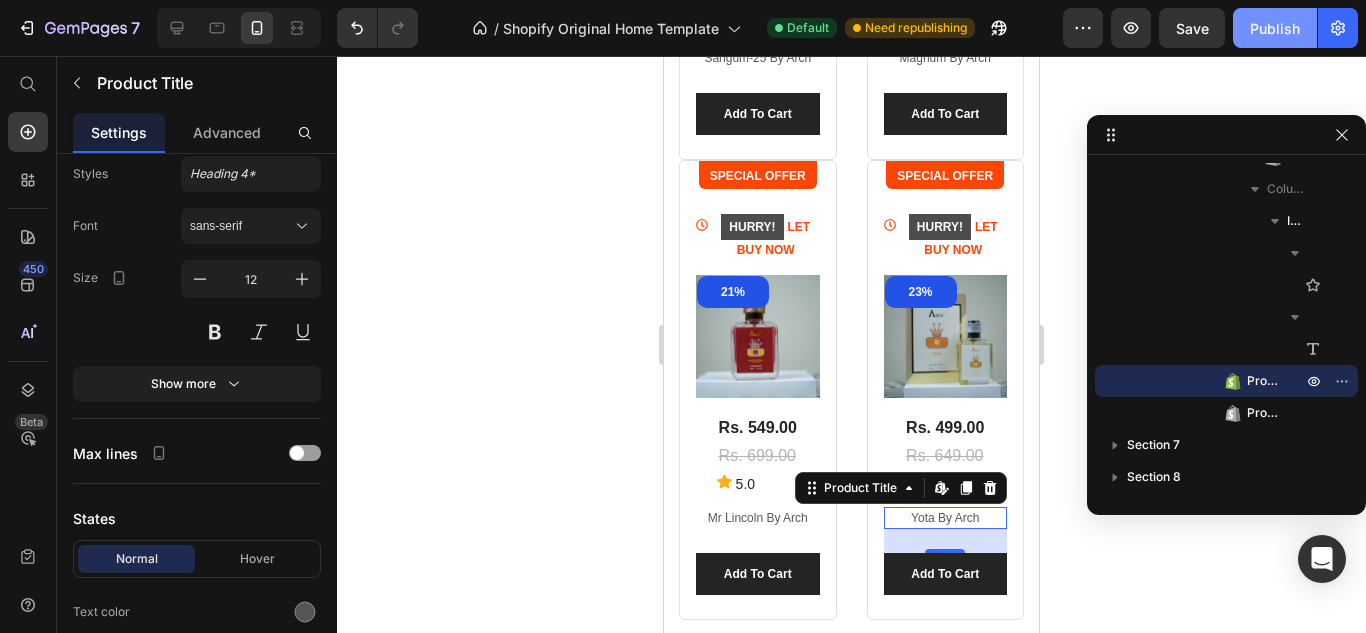 click on "Publish" at bounding box center (1275, 28) 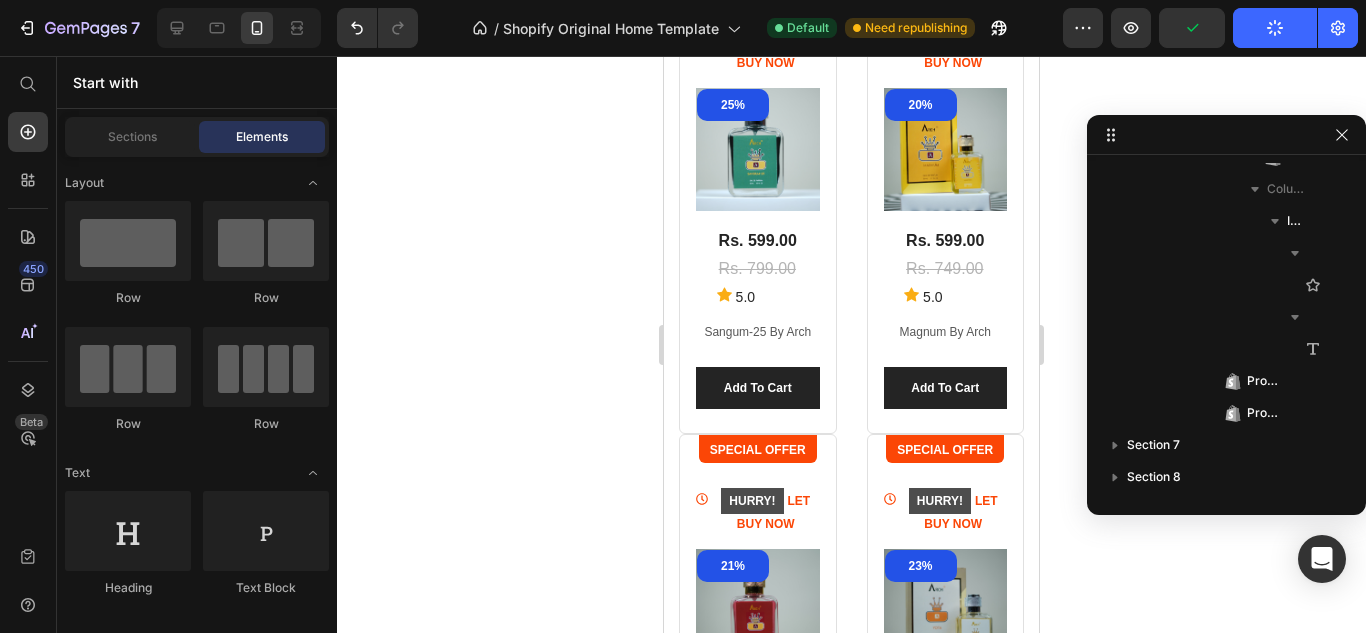 scroll, scrollTop: 1297, scrollLeft: 0, axis: vertical 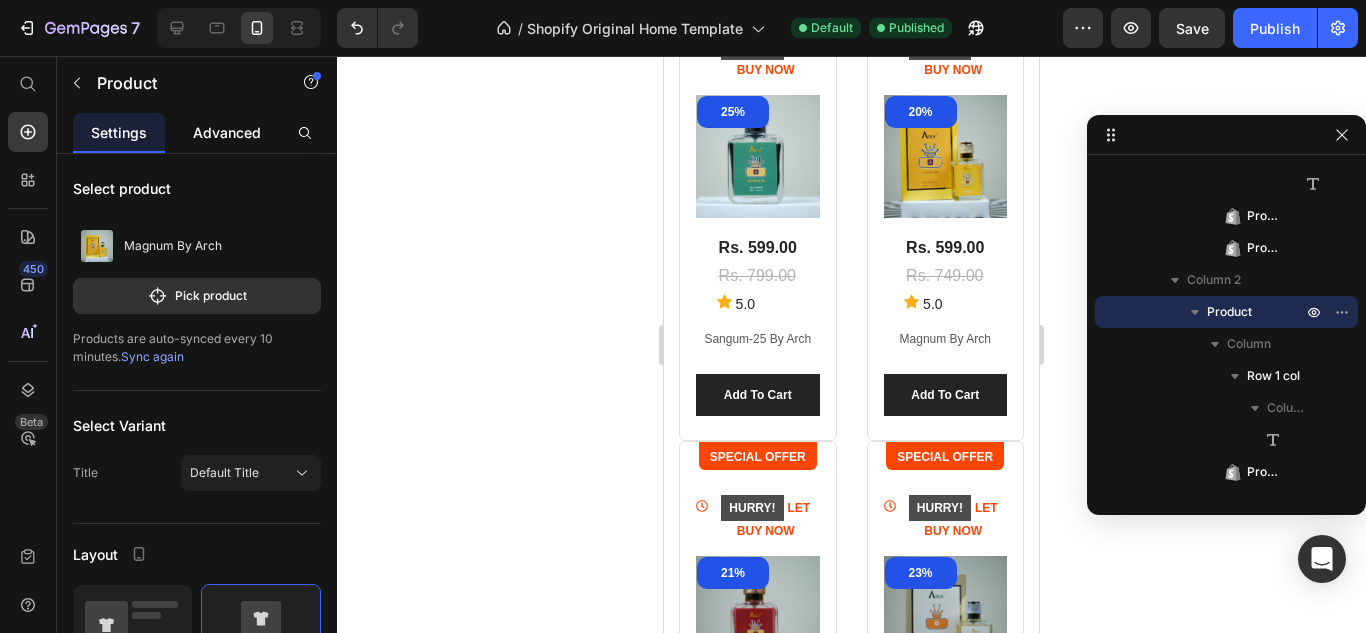 click on "Advanced" at bounding box center [227, 132] 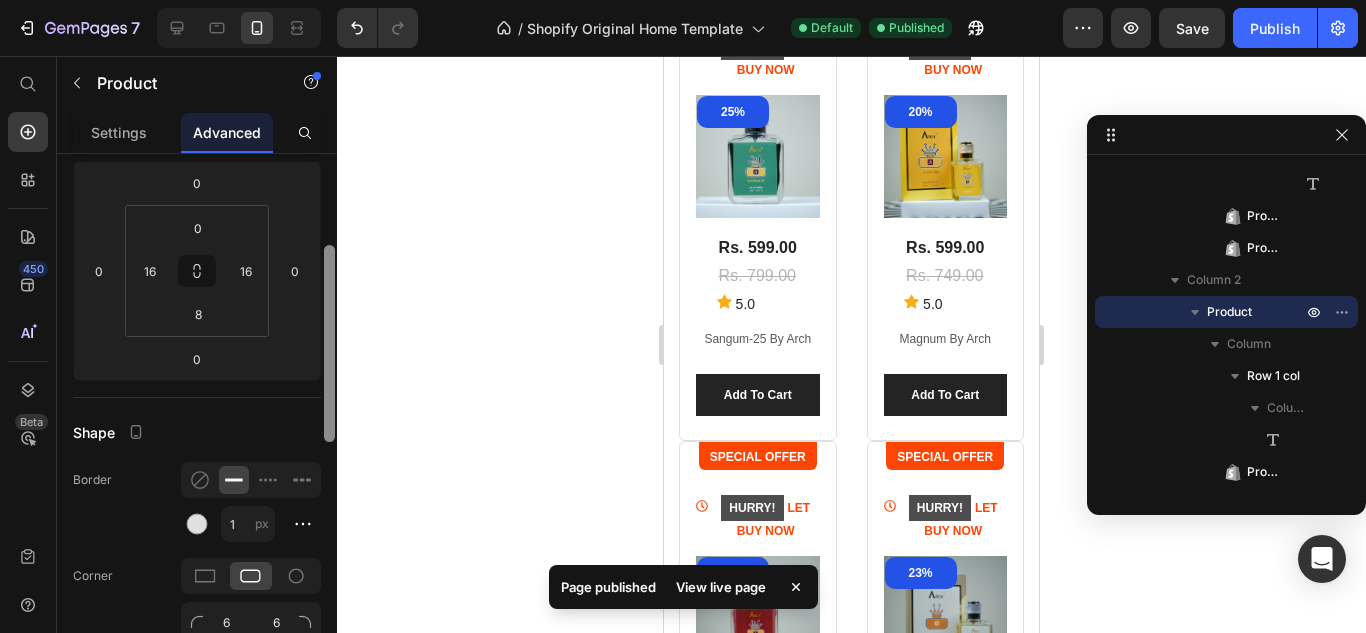 drag, startPoint x: 326, startPoint y: 223, endPoint x: 322, endPoint y: 315, distance: 92.086914 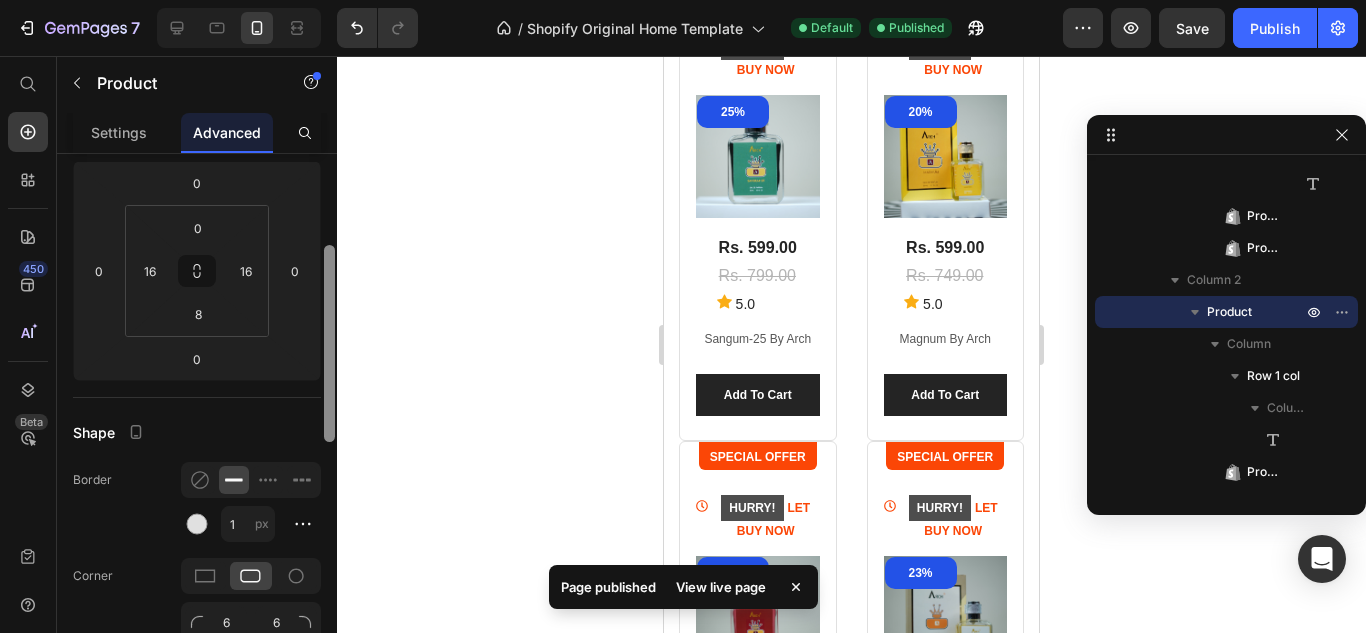 click at bounding box center [329, 420] 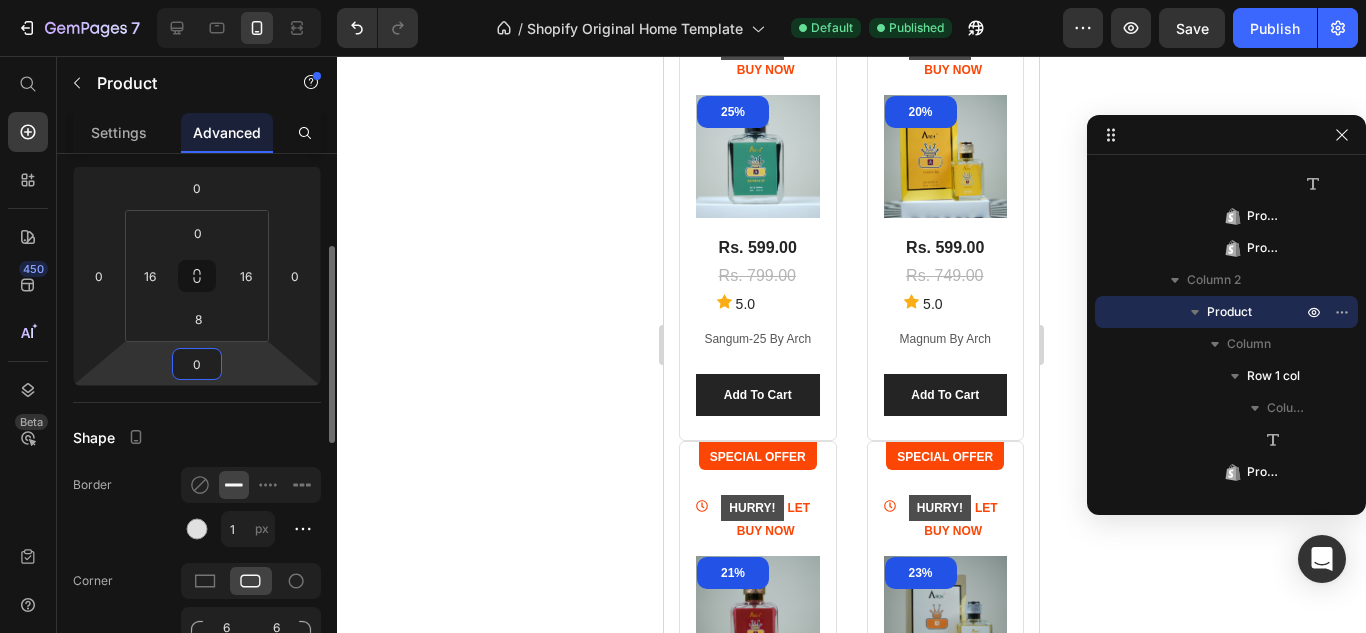 click on "0" at bounding box center [197, 364] 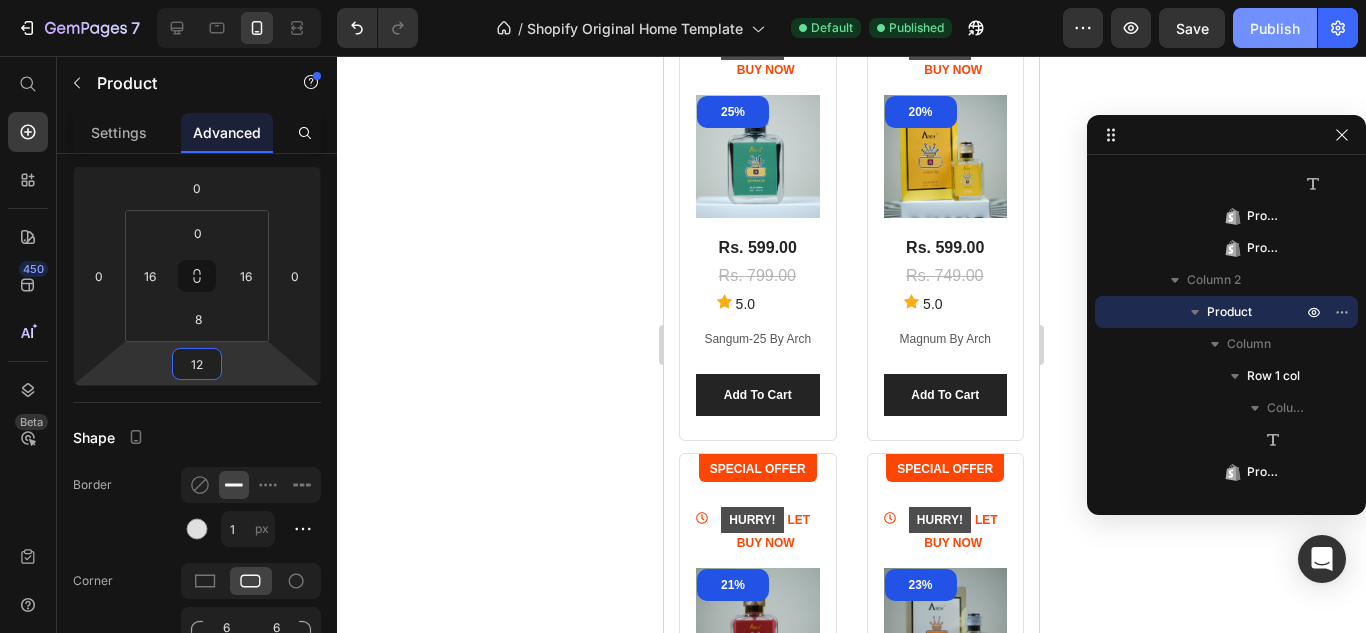 type on "12" 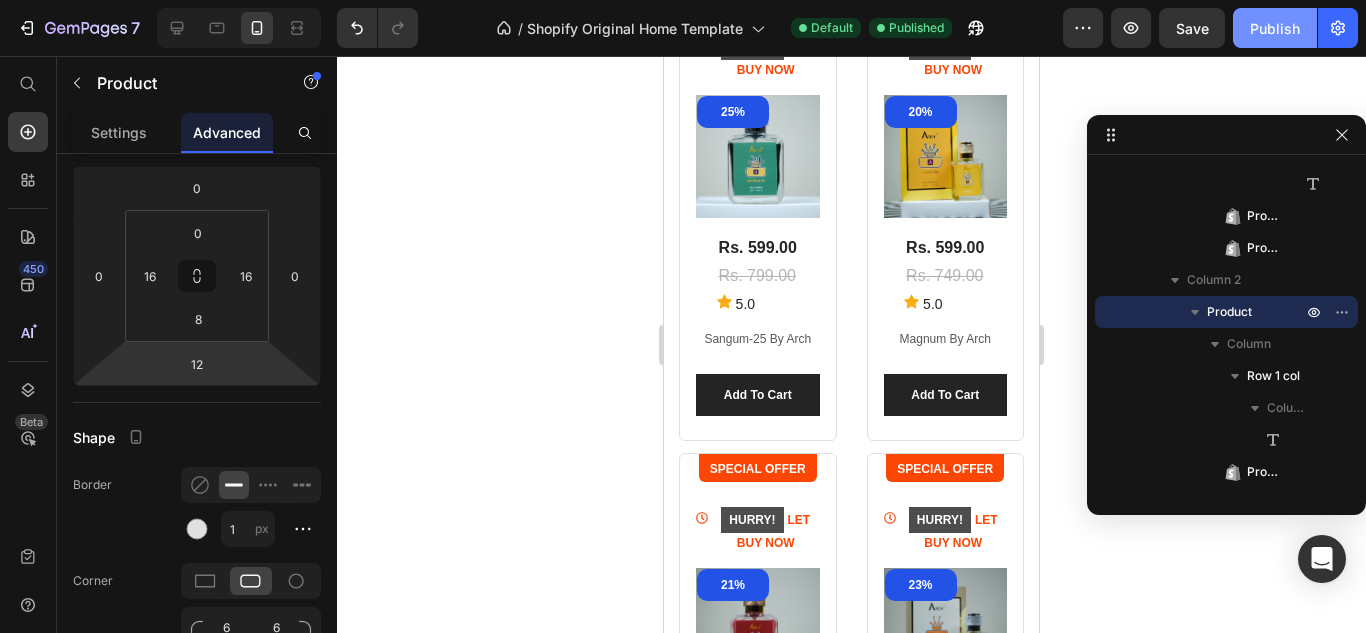 click on "Publish" at bounding box center (1275, 28) 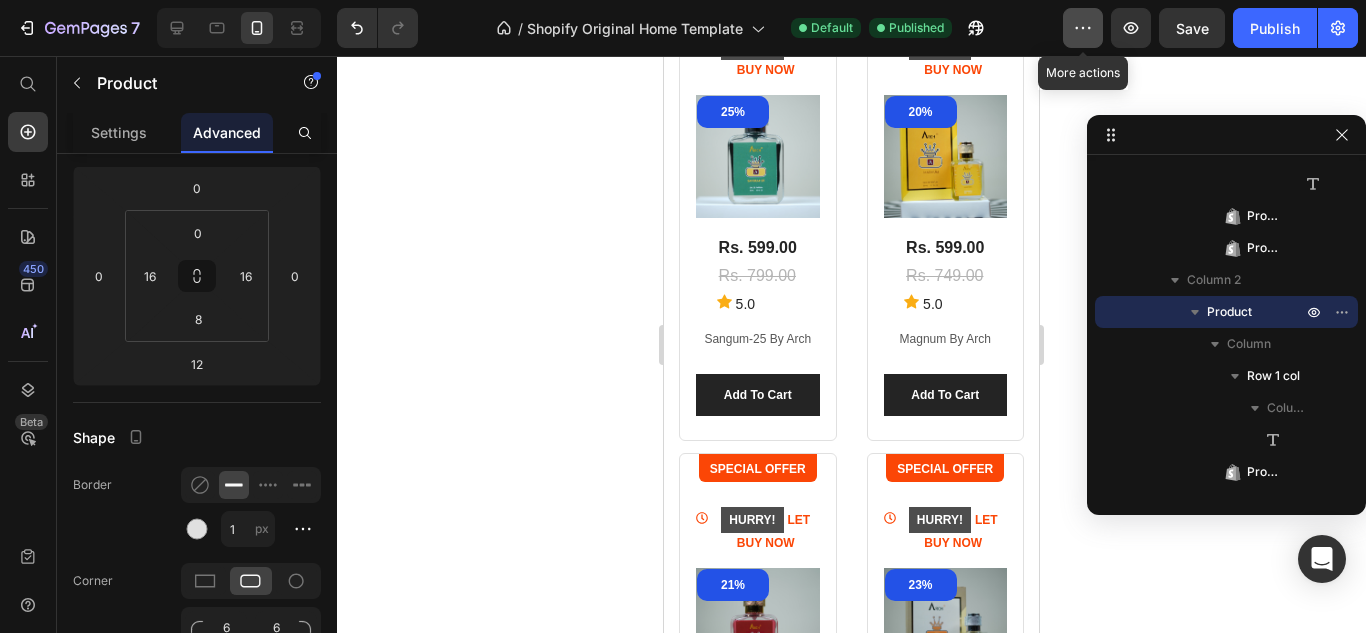 click 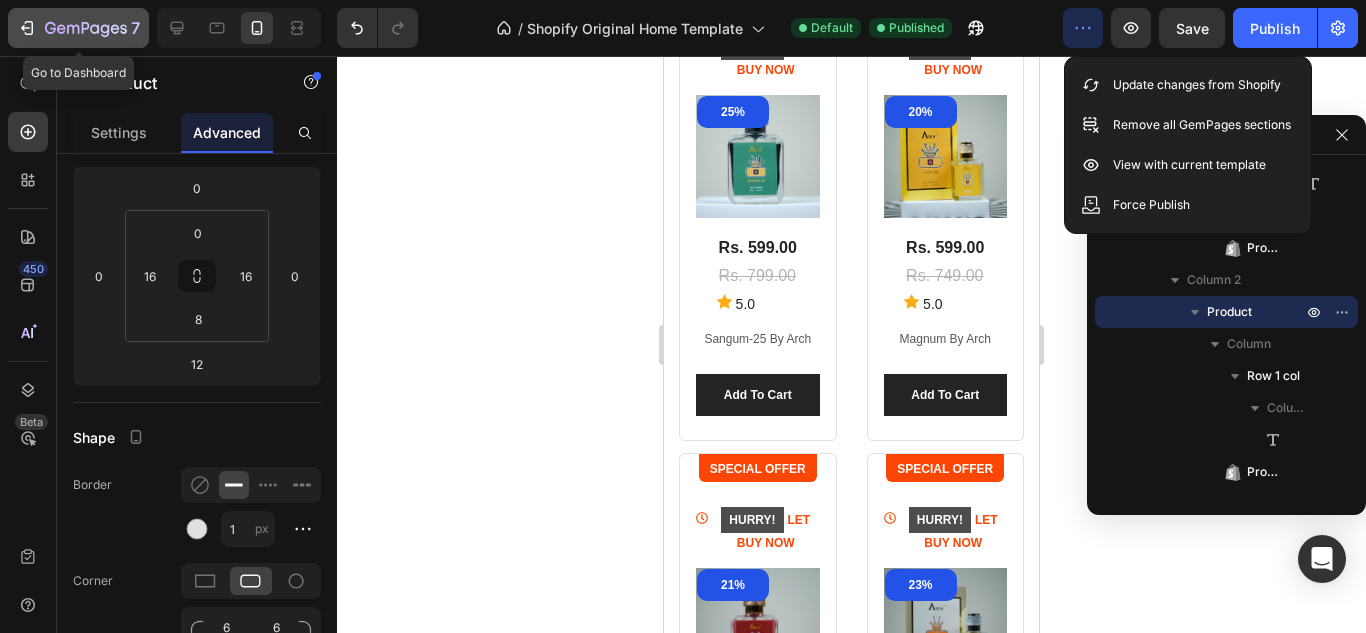 click 